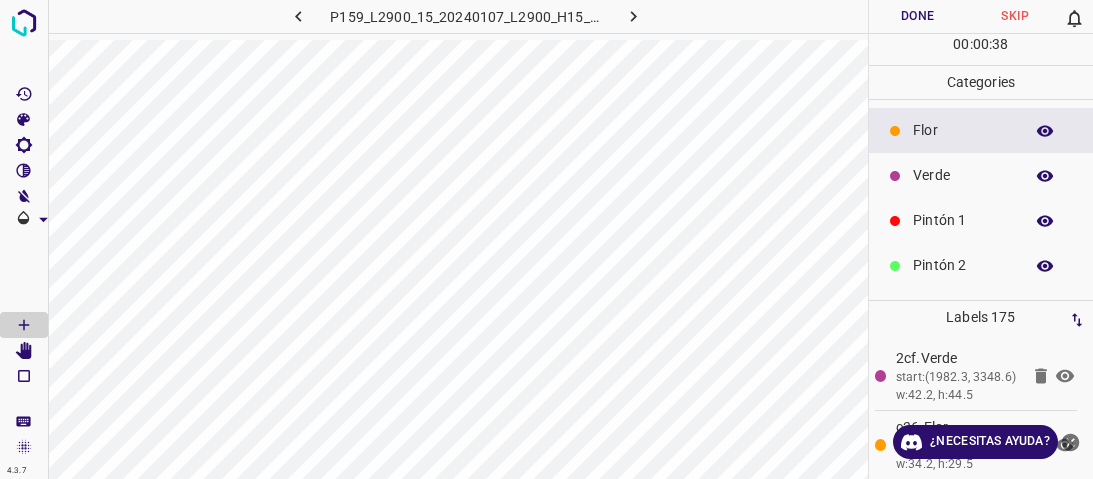 scroll, scrollTop: 0, scrollLeft: 0, axis: both 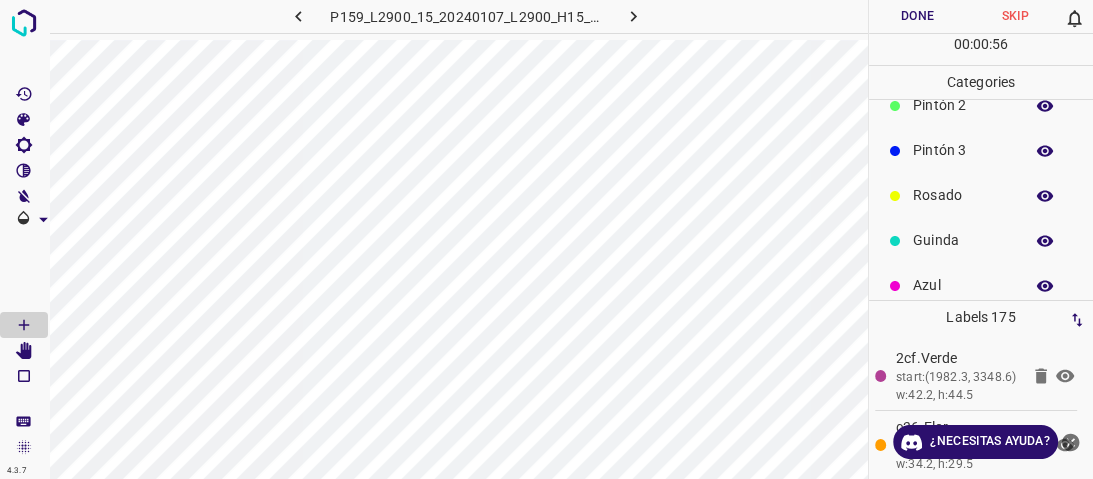 click on "Pintón 3" at bounding box center (963, 150) 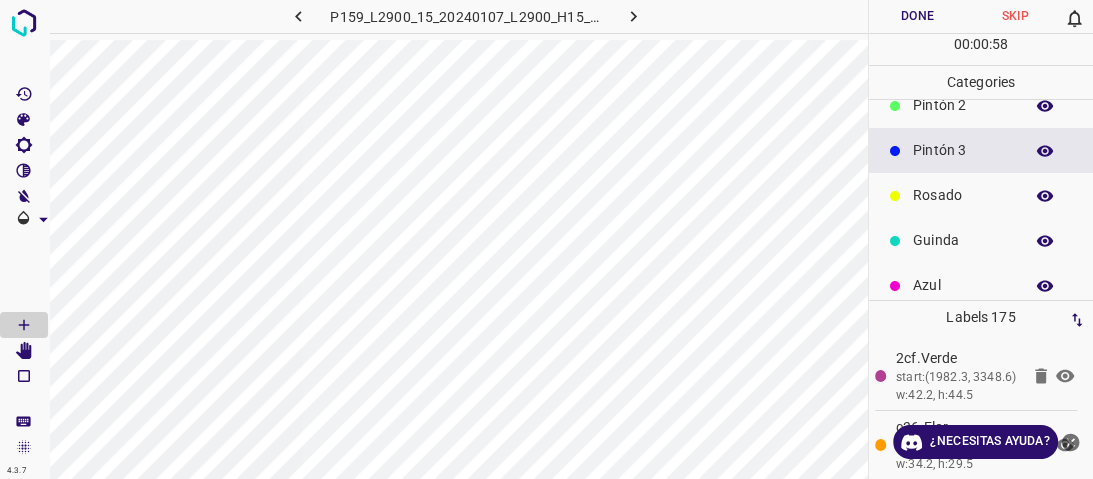 click on "Rosado" at bounding box center (963, 195) 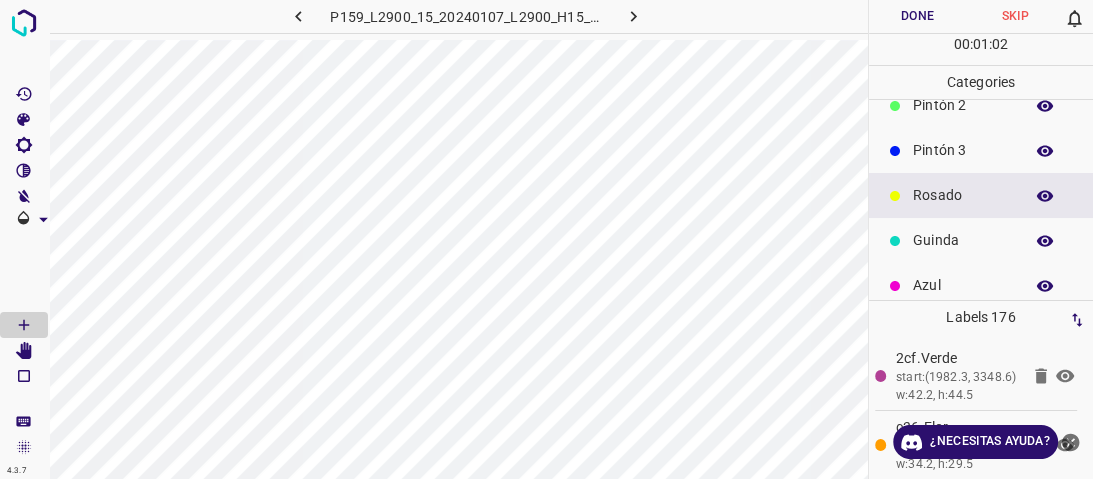 click on "Guinda" at bounding box center [963, 240] 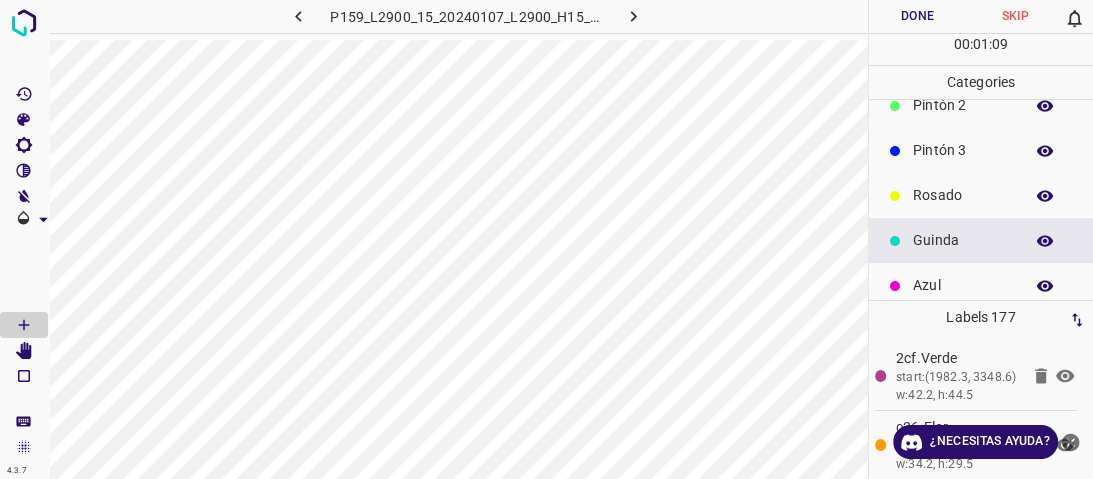 scroll, scrollTop: 80, scrollLeft: 0, axis: vertical 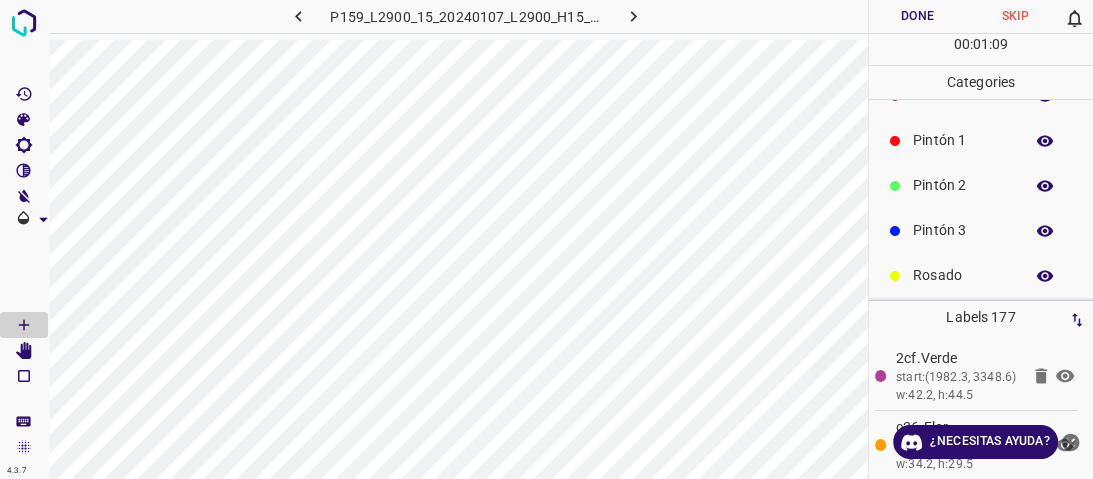 click on "Pintón 2" at bounding box center (963, 185) 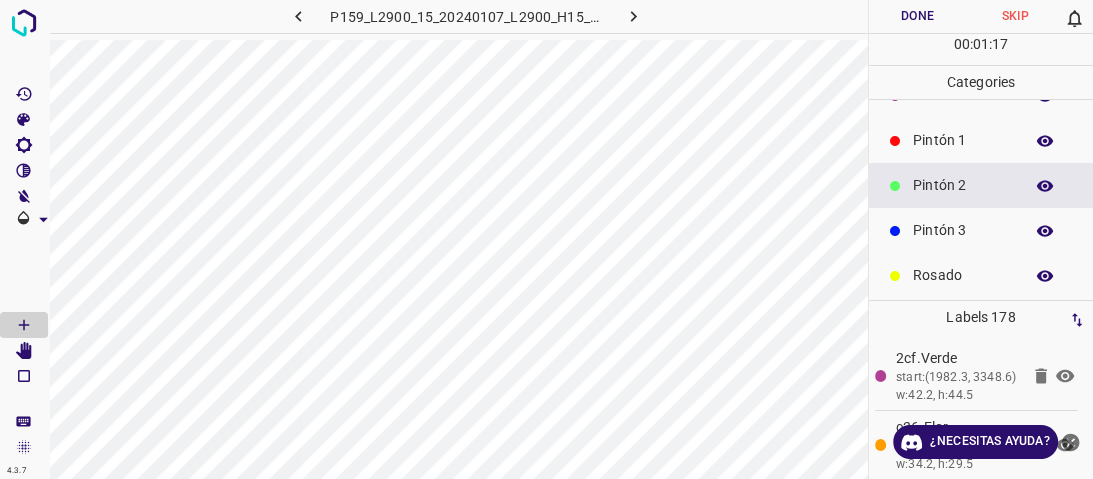 scroll, scrollTop: 160, scrollLeft: 0, axis: vertical 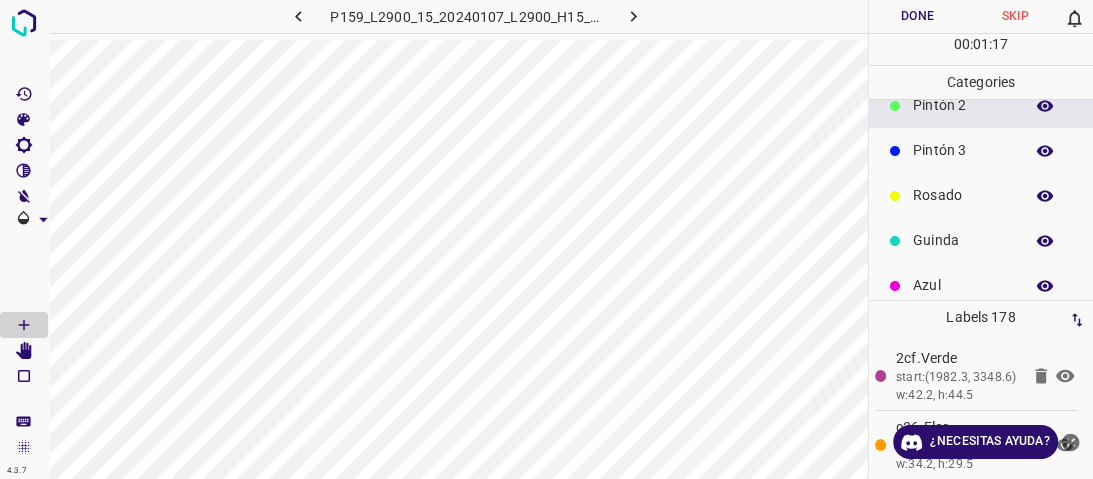click on "Guinda" at bounding box center (963, 240) 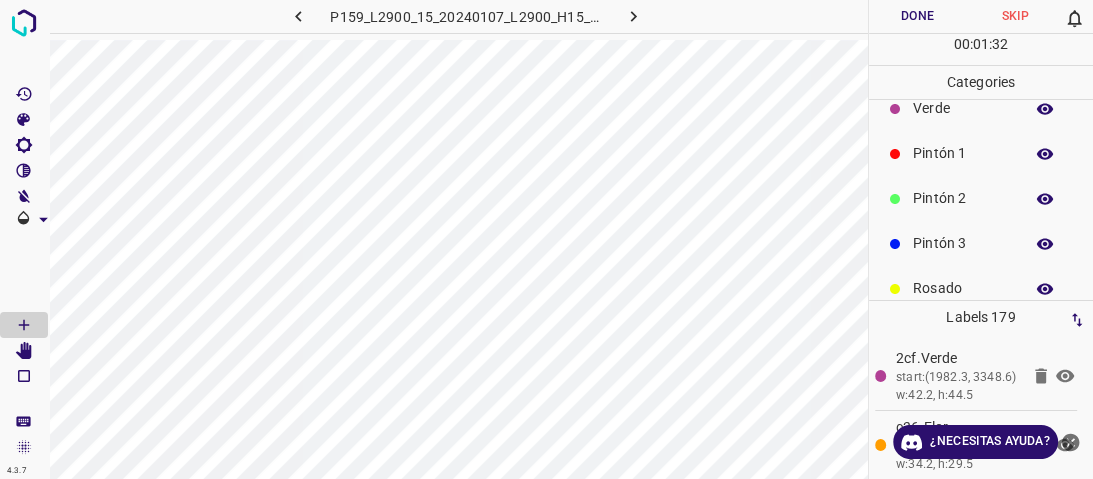 scroll, scrollTop: 0, scrollLeft: 0, axis: both 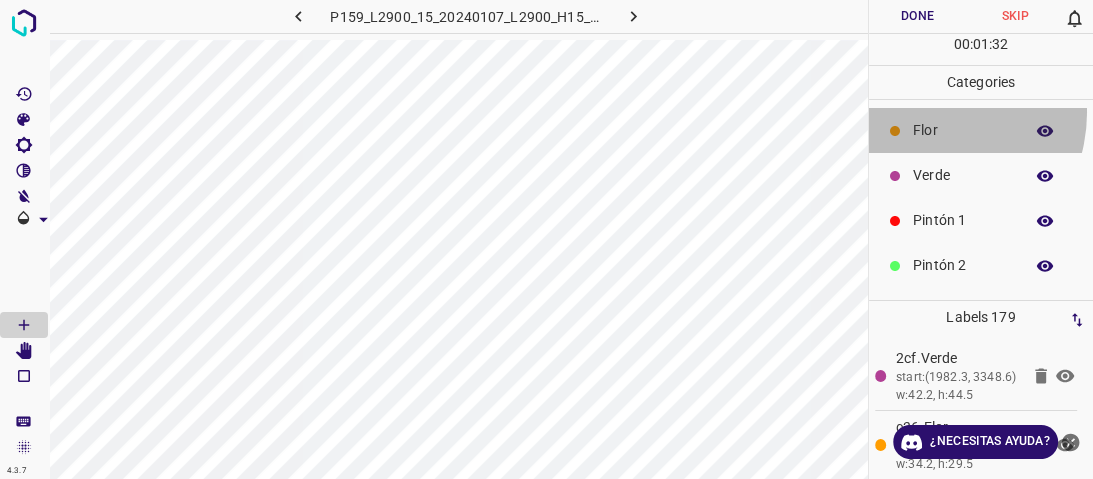 click on "Flor" at bounding box center [981, 130] 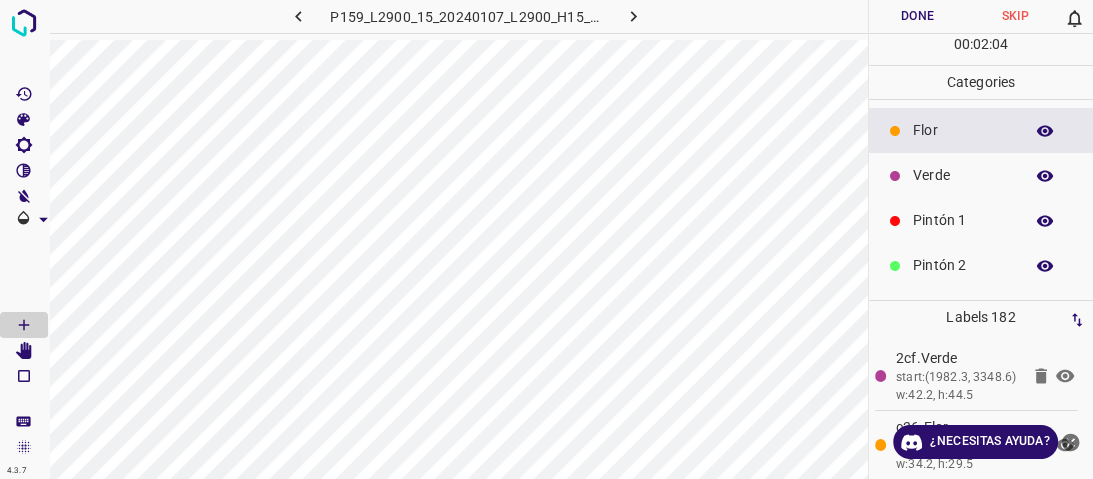 click on "Verde" at bounding box center [981, 175] 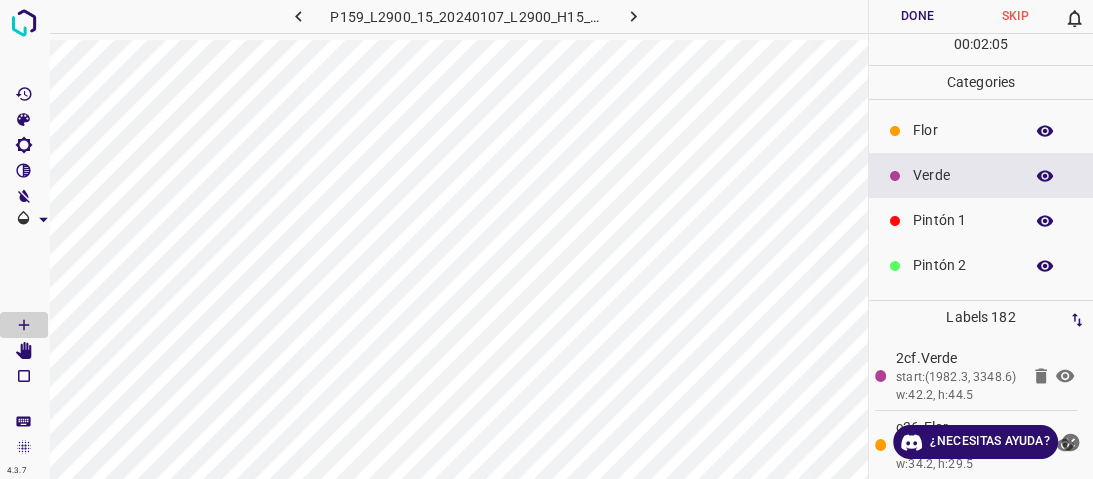 click on "Pintón 1" at bounding box center [981, 220] 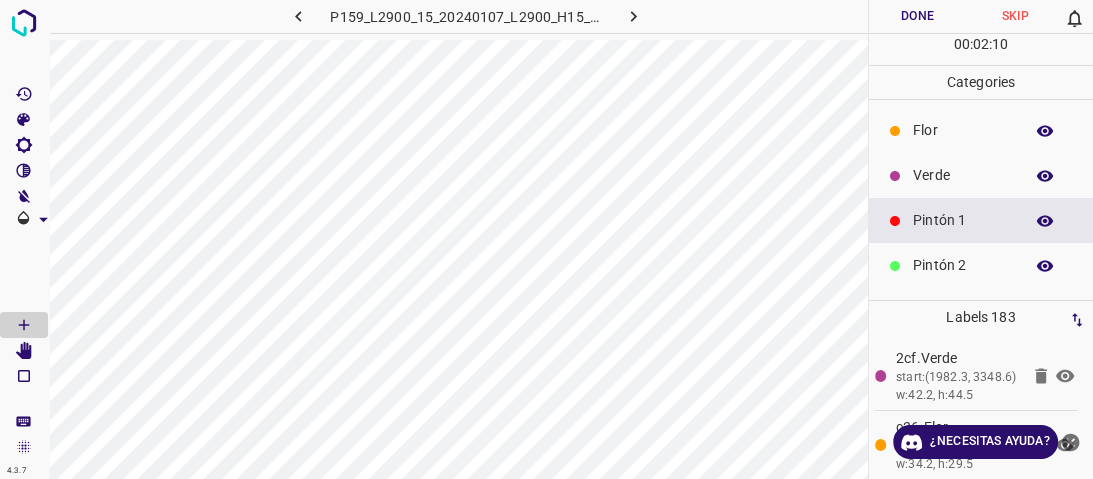drag, startPoint x: 964, startPoint y: 258, endPoint x: 929, endPoint y: 263, distance: 35.35534 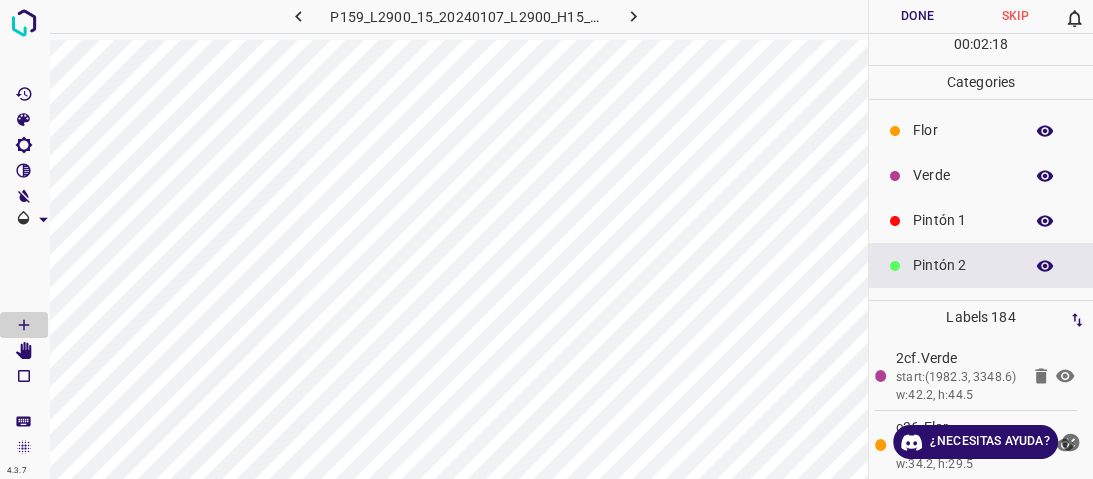 click on "Verde" at bounding box center (963, 175) 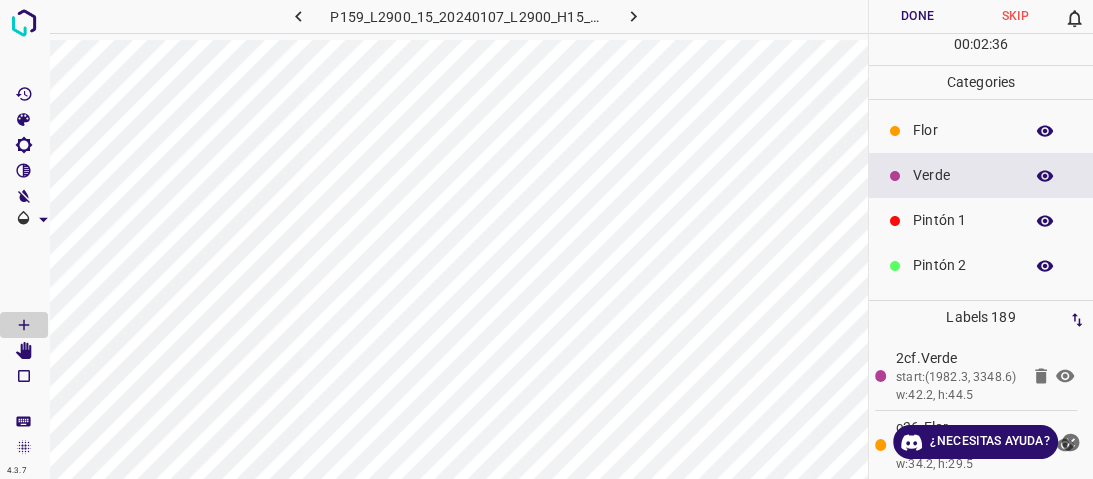 click on "Pintón 1" at bounding box center (981, 220) 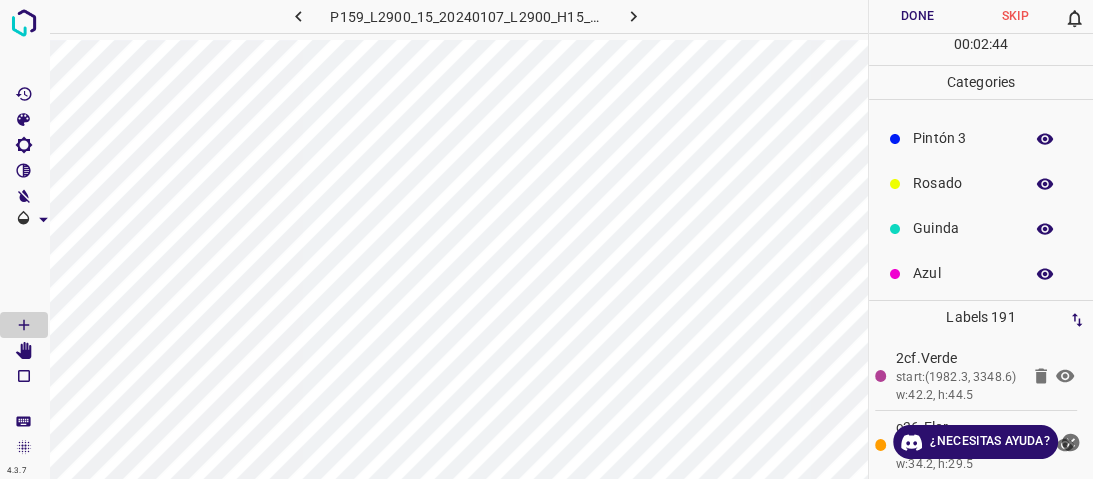 scroll, scrollTop: 176, scrollLeft: 0, axis: vertical 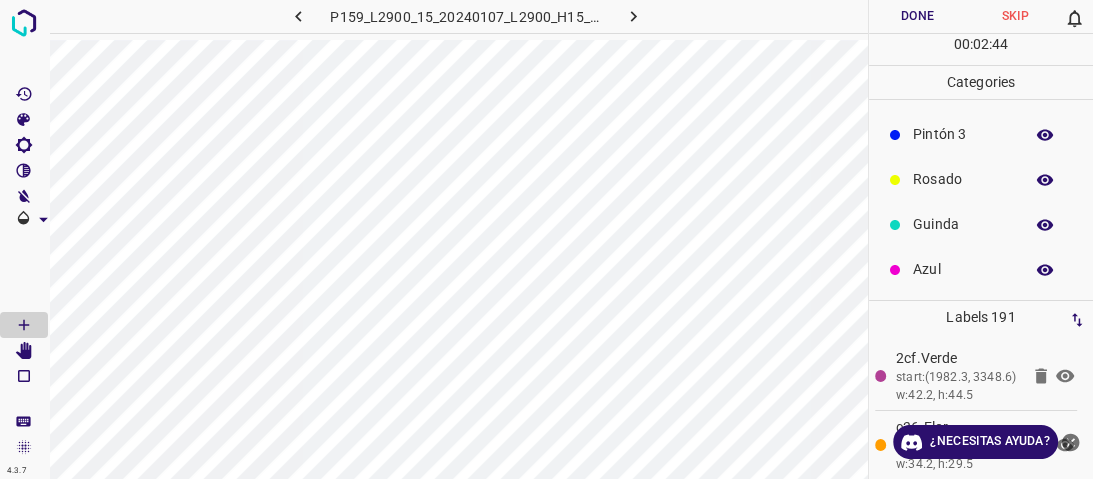 click on "Azul" at bounding box center (981, 269) 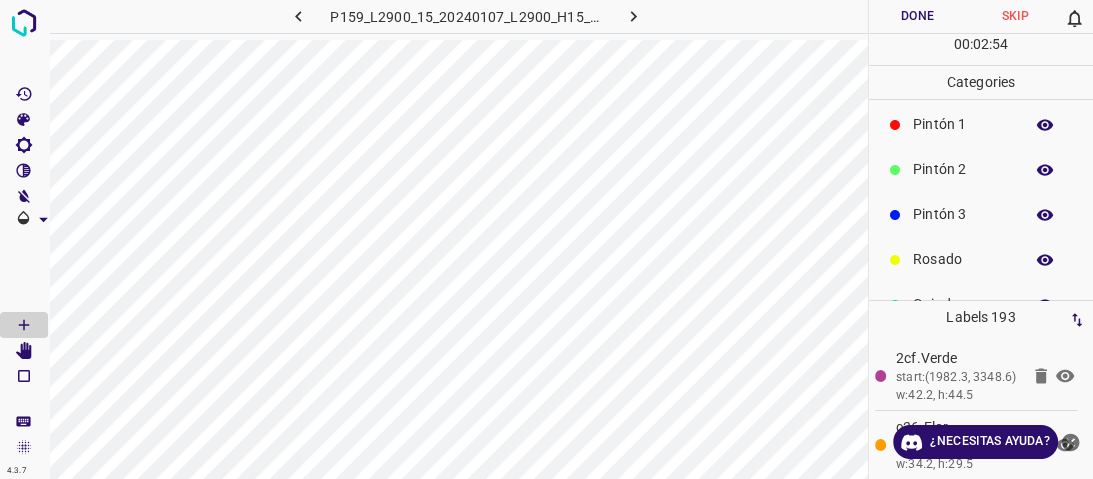 scroll, scrollTop: 0, scrollLeft: 0, axis: both 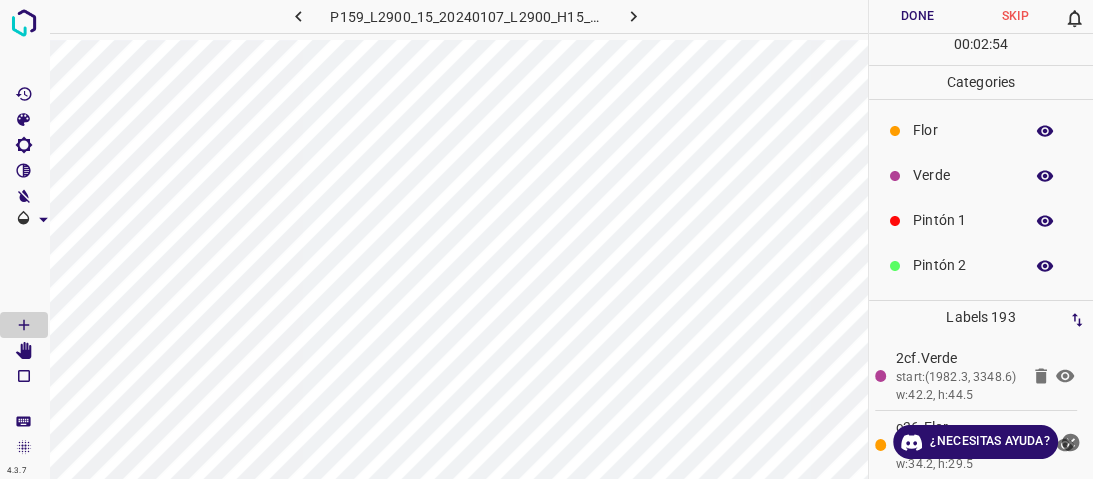 click on "Verde" at bounding box center (963, 175) 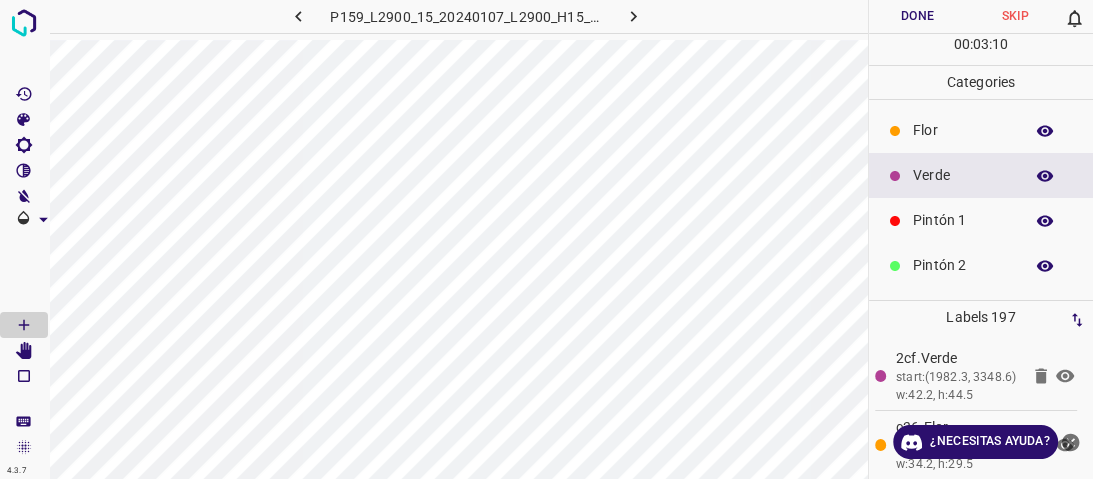 click on "Pintón 2" at bounding box center [981, 265] 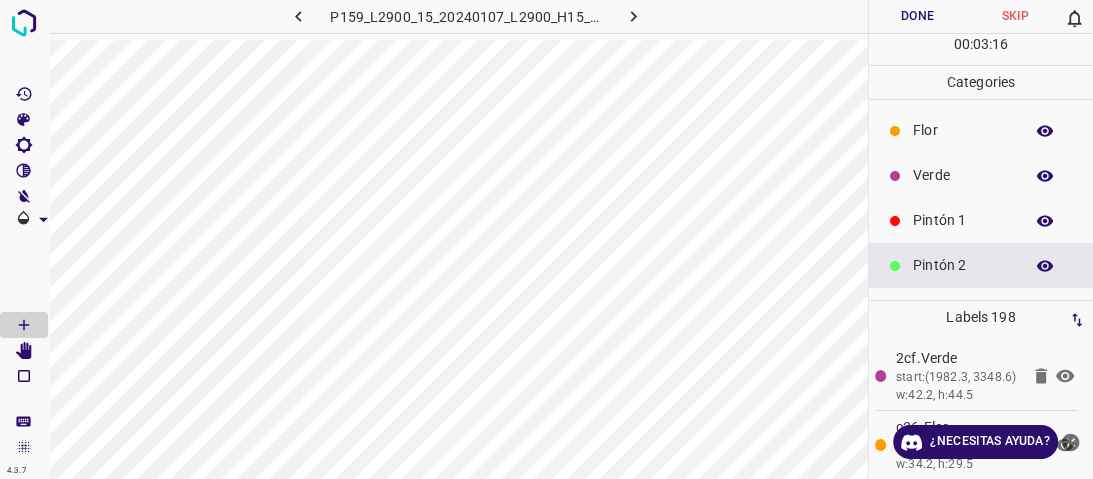 click on "Pintón 1" at bounding box center (963, 220) 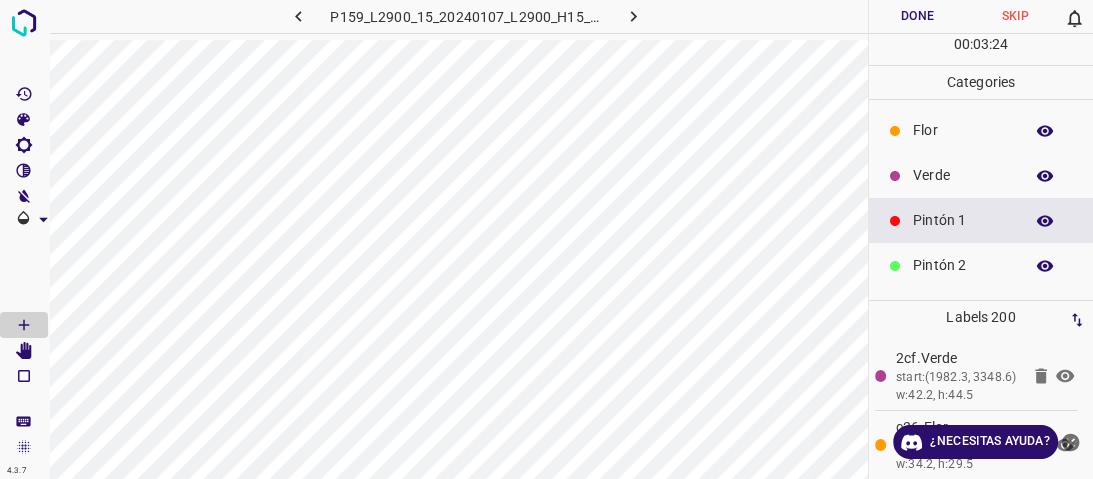 scroll, scrollTop: 176, scrollLeft: 0, axis: vertical 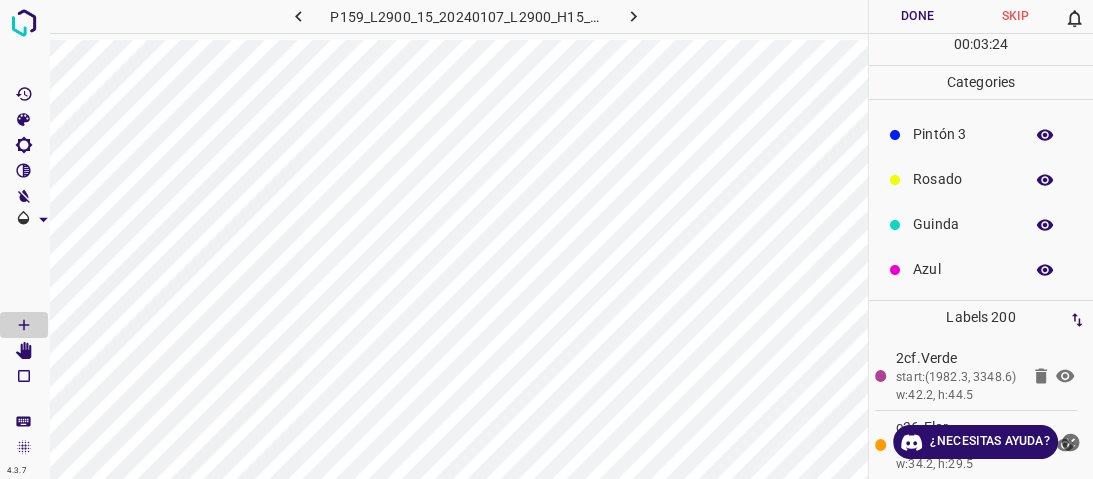 click on "Azul" at bounding box center [981, 269] 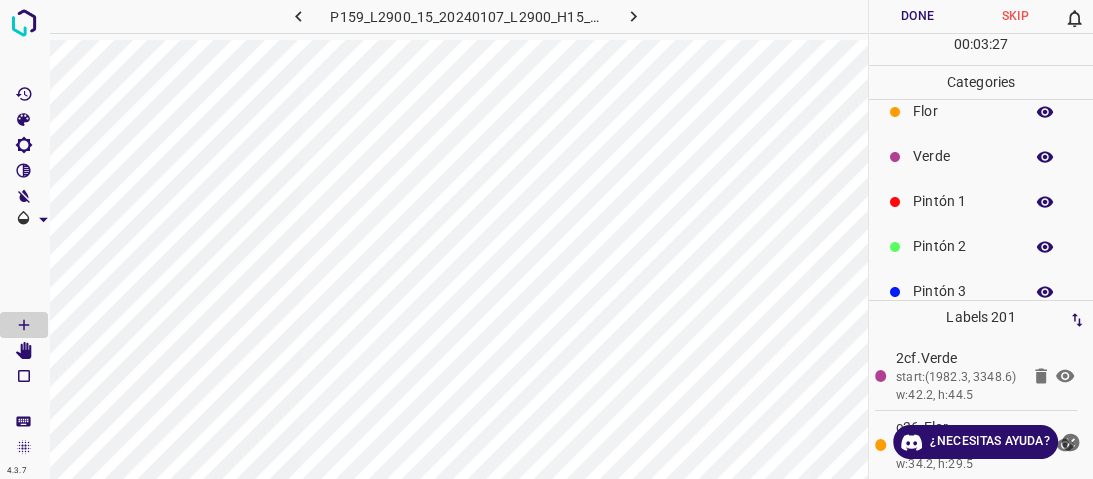 scroll, scrollTop: 16, scrollLeft: 0, axis: vertical 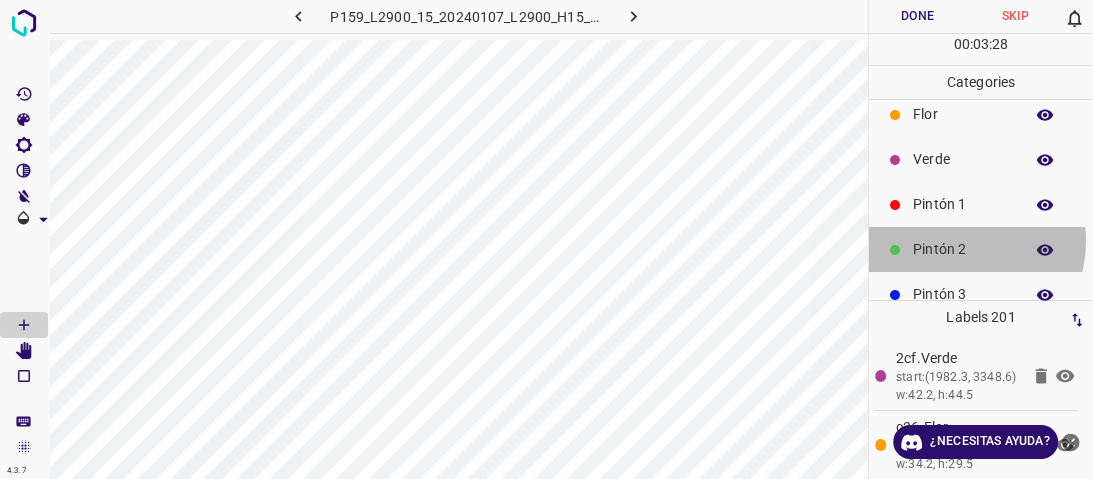click on "Pintón 2" at bounding box center (963, 249) 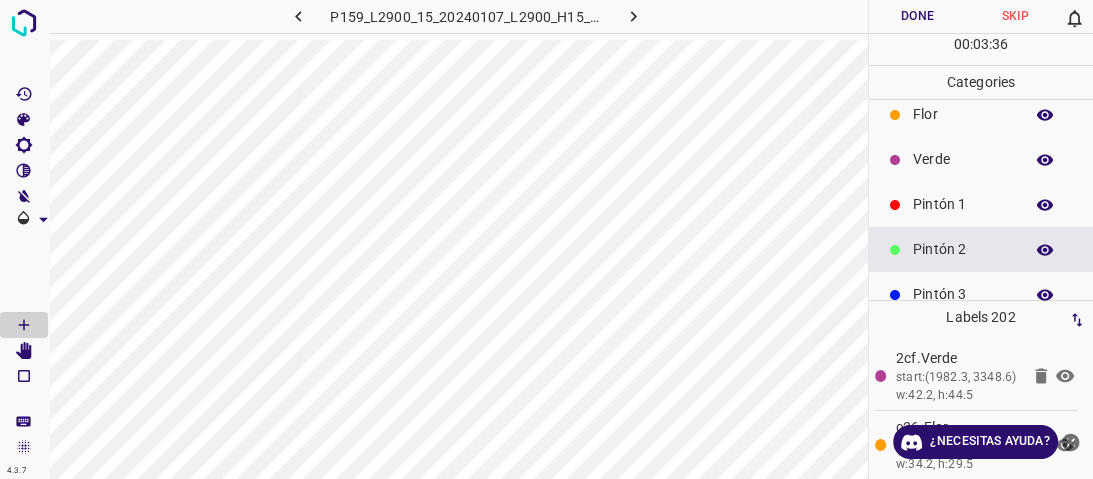 scroll, scrollTop: 176, scrollLeft: 0, axis: vertical 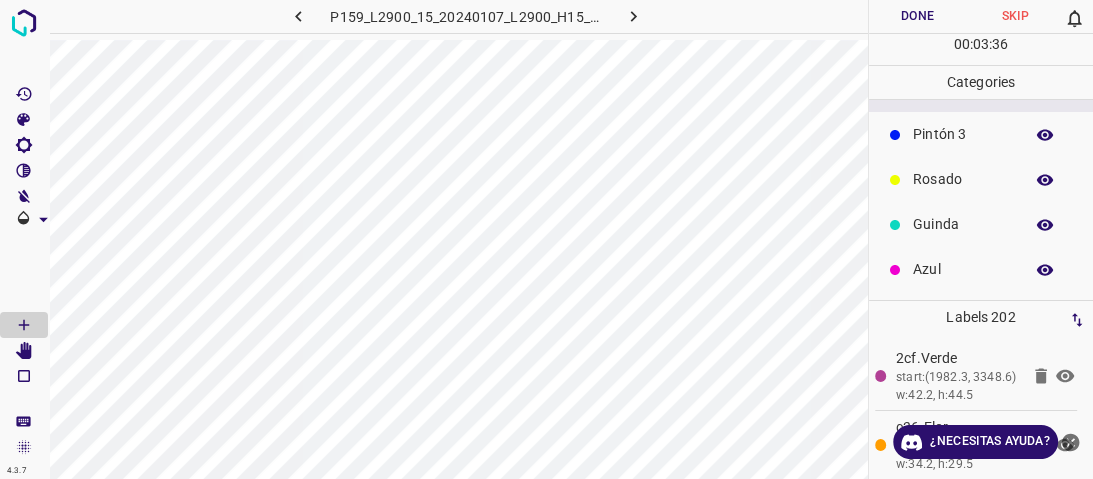 click on "[PERSON_NAME] 1 Pintón 2 Pintón 3 Rosado Guinda Azul" at bounding box center (981, 112) 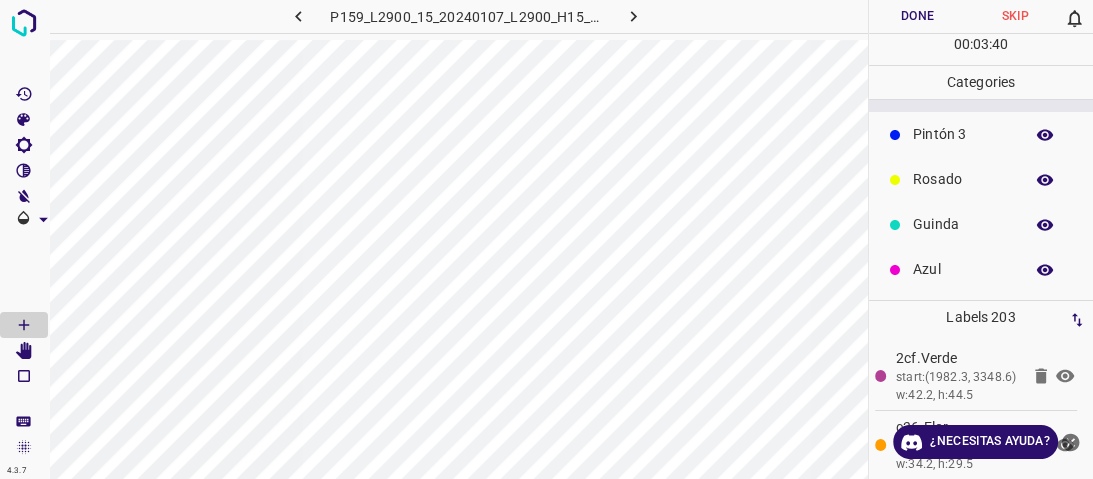 click on "Azul" at bounding box center [963, 269] 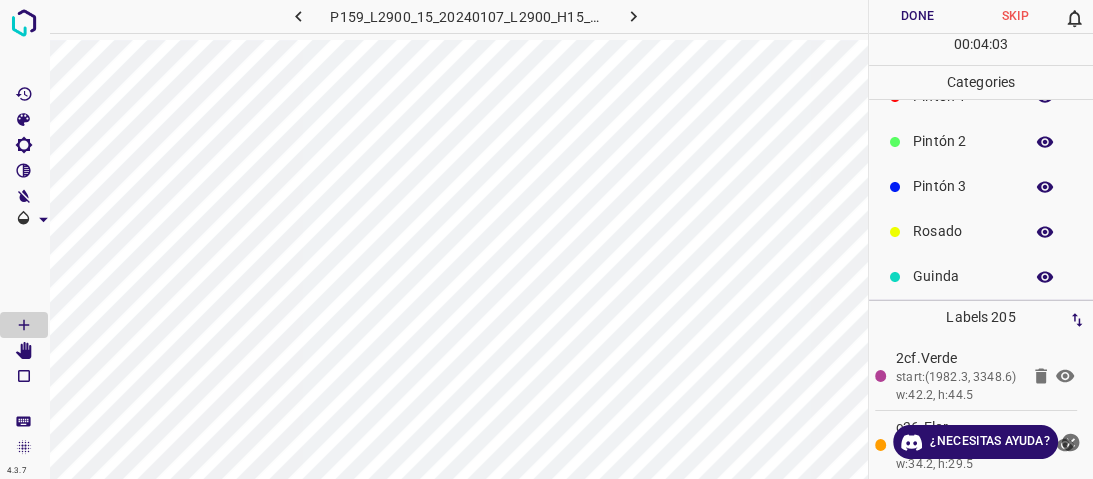 scroll, scrollTop: 96, scrollLeft: 0, axis: vertical 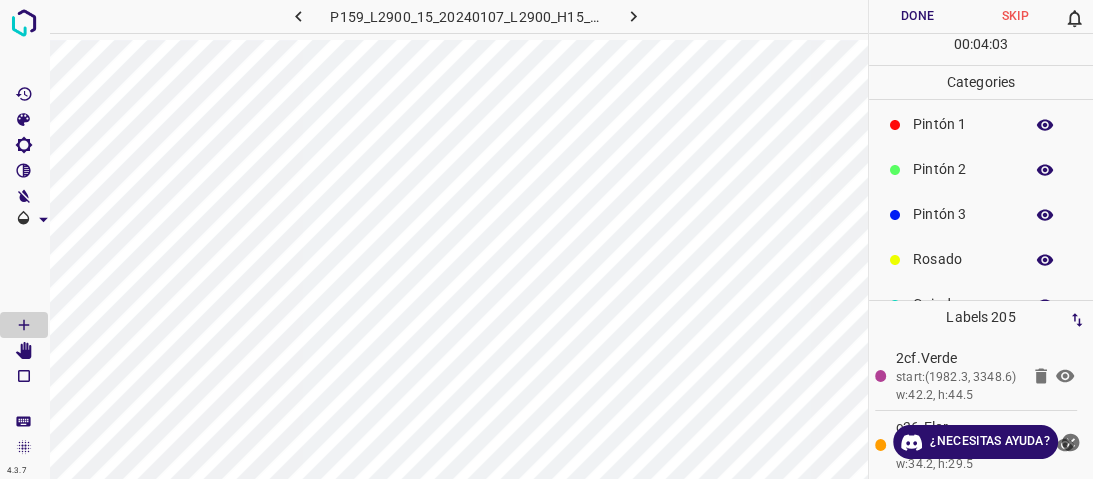 click on "Pintón 2" at bounding box center (963, 169) 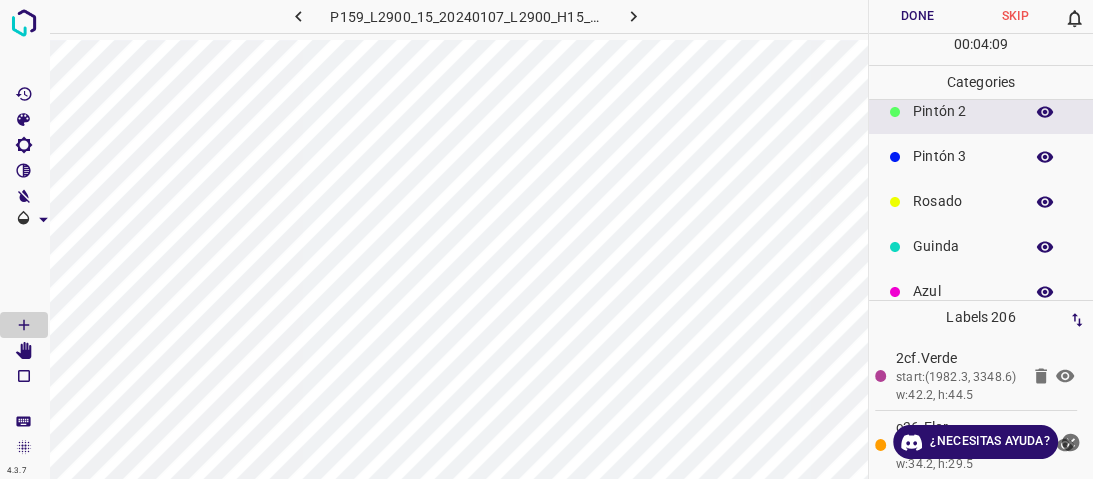 scroll, scrollTop: 176, scrollLeft: 0, axis: vertical 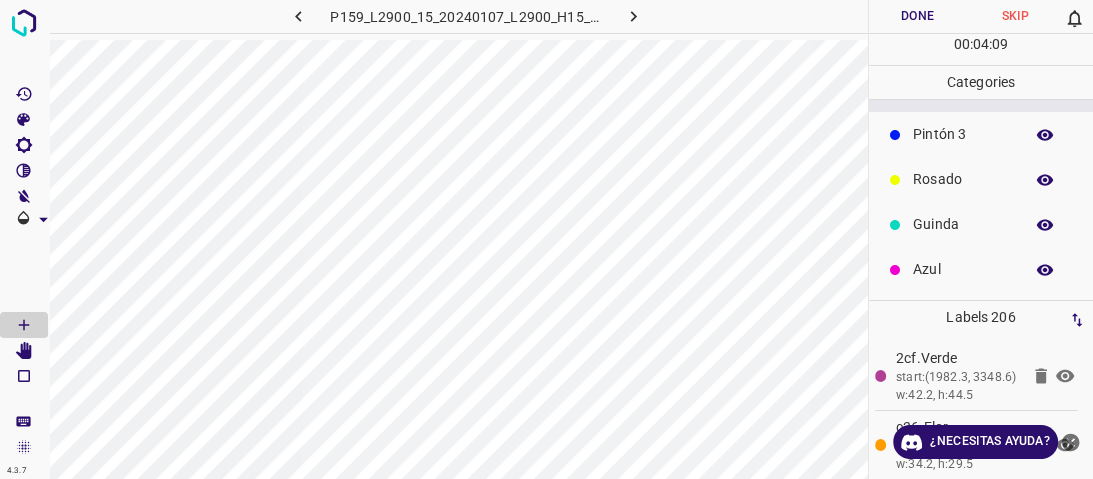 click on "Azul" at bounding box center (963, 269) 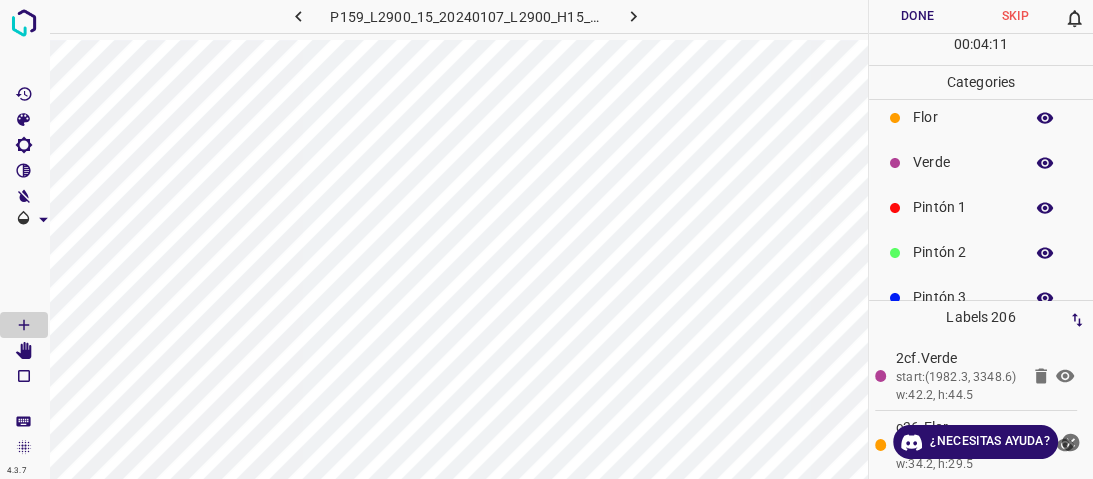 scroll, scrollTop: 0, scrollLeft: 0, axis: both 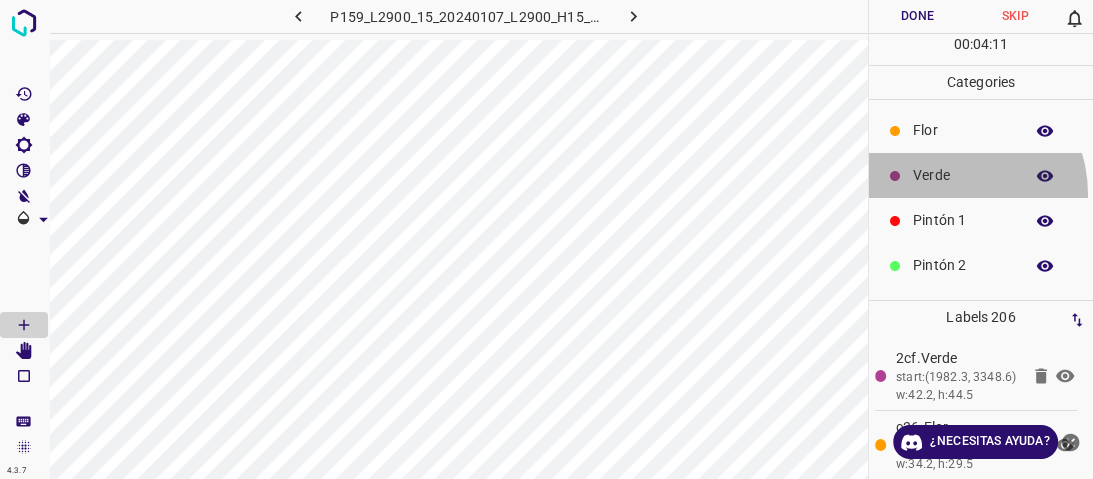 click on "Verde" at bounding box center (981, 175) 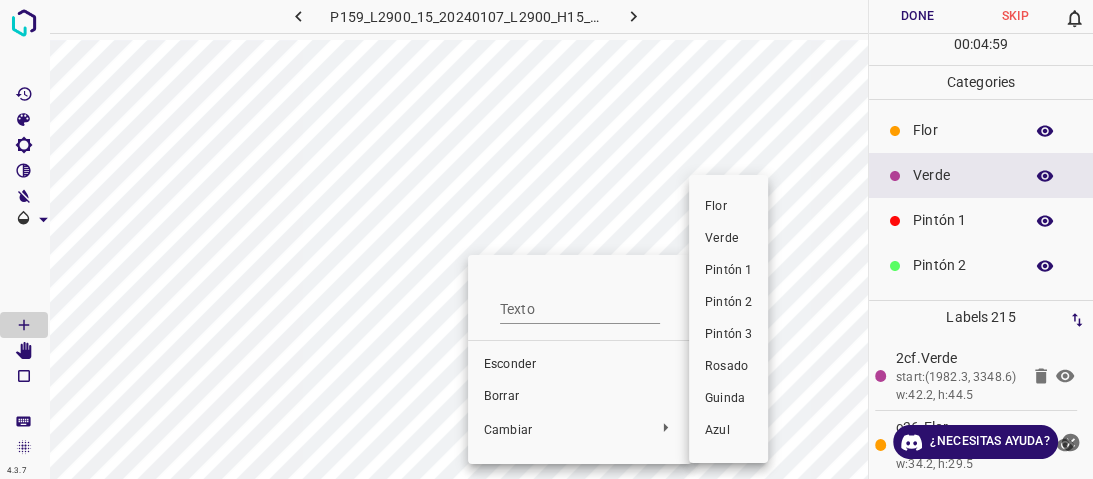click on "Pintón 1" at bounding box center [728, 270] 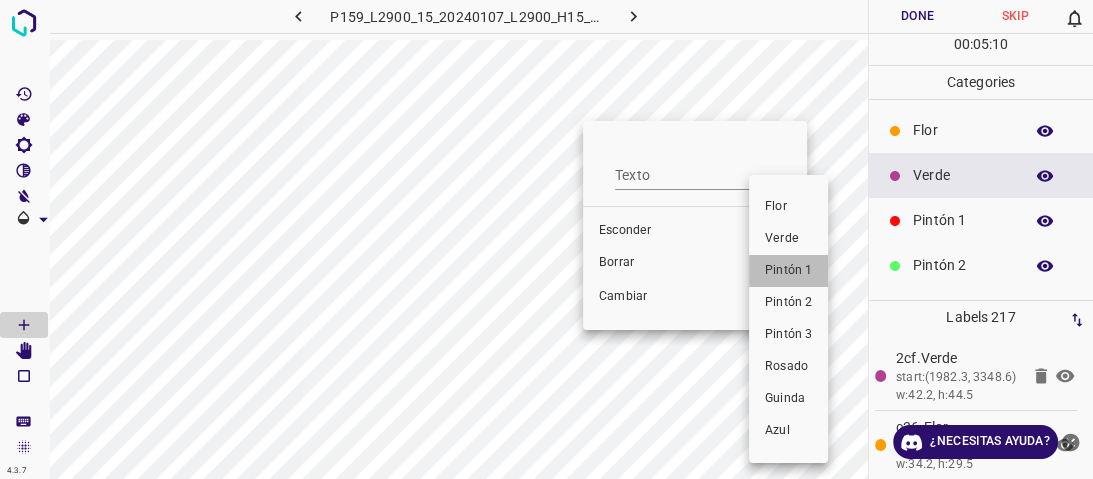 click on "Pintón 1" at bounding box center (788, 270) 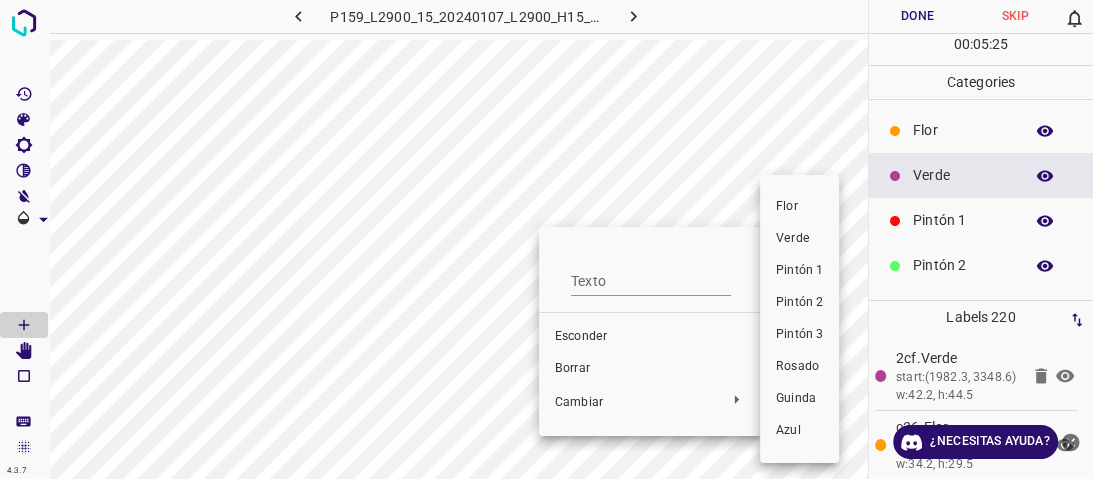 click on "Pintón 1" at bounding box center [799, 270] 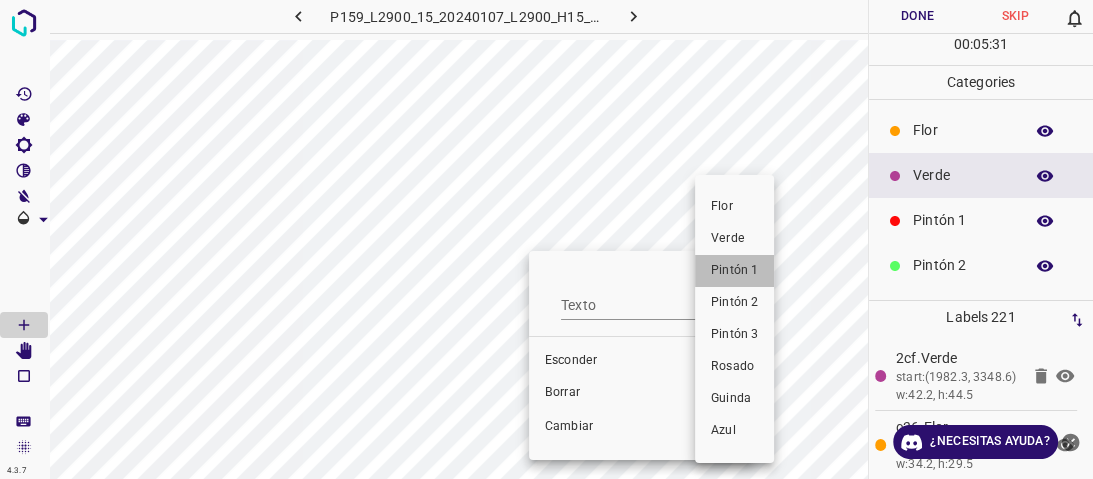 drag, startPoint x: 770, startPoint y: 276, endPoint x: 567, endPoint y: 207, distance: 214.40616 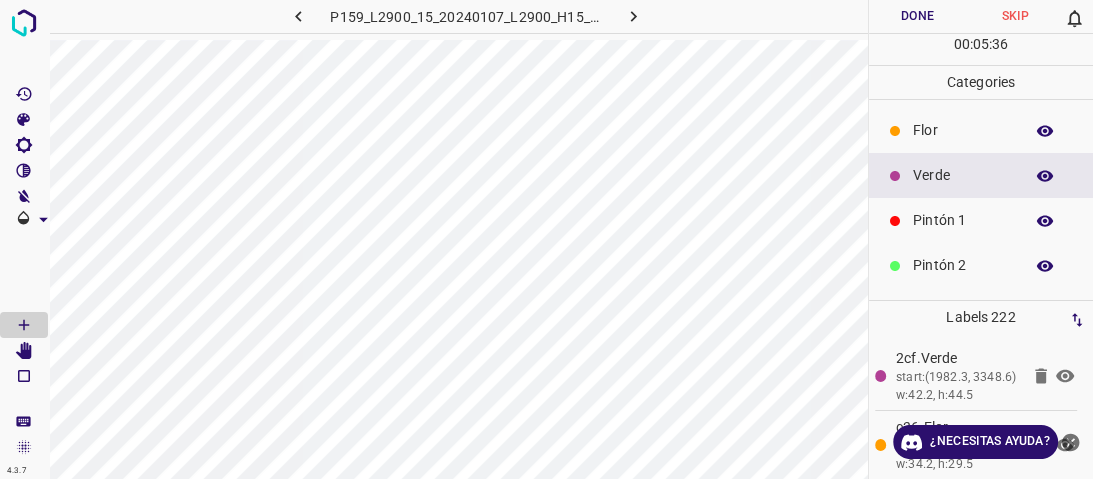 click on "Pintón 2" at bounding box center (963, 265) 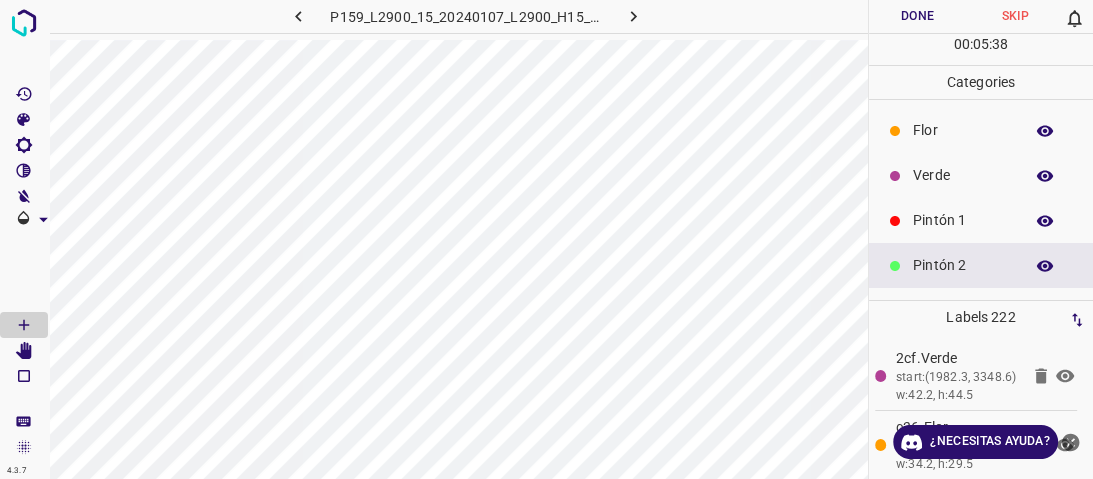 scroll, scrollTop: 80, scrollLeft: 0, axis: vertical 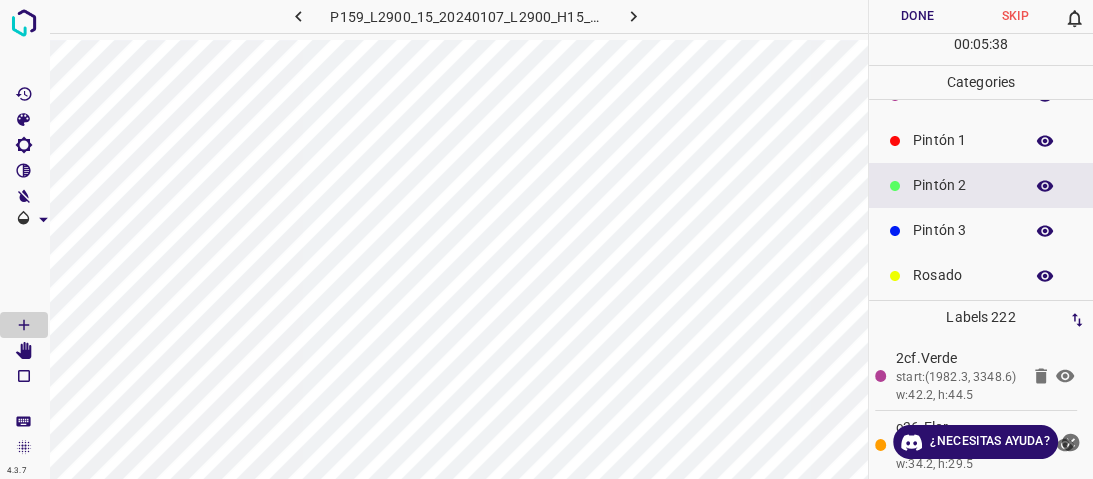 click on "Pintón 3" at bounding box center (963, 230) 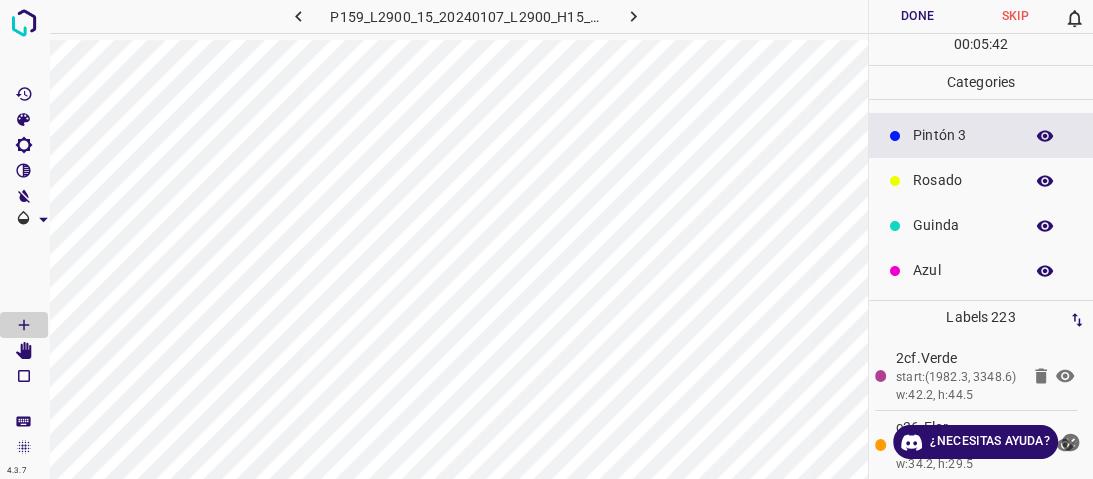 scroll, scrollTop: 176, scrollLeft: 0, axis: vertical 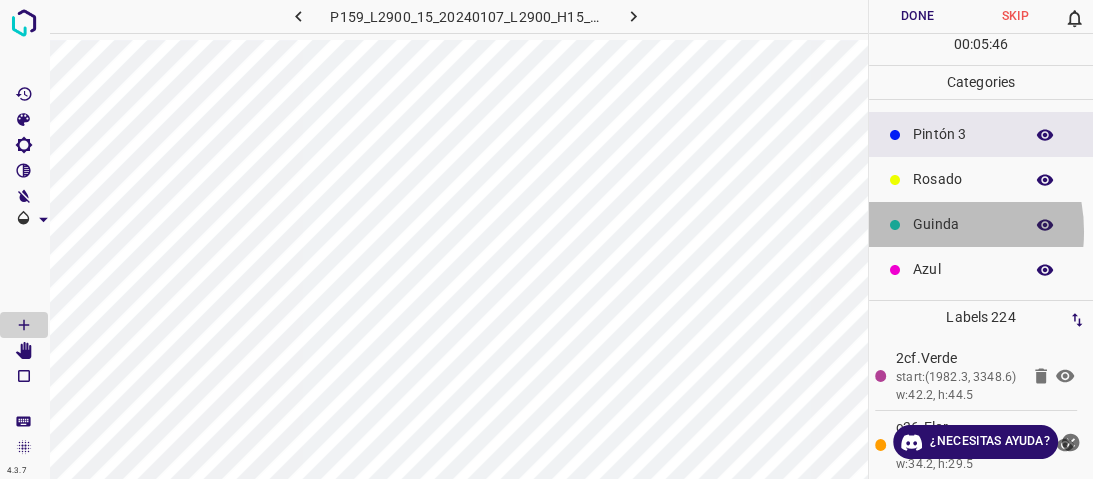 click on "Guinda" at bounding box center [963, 224] 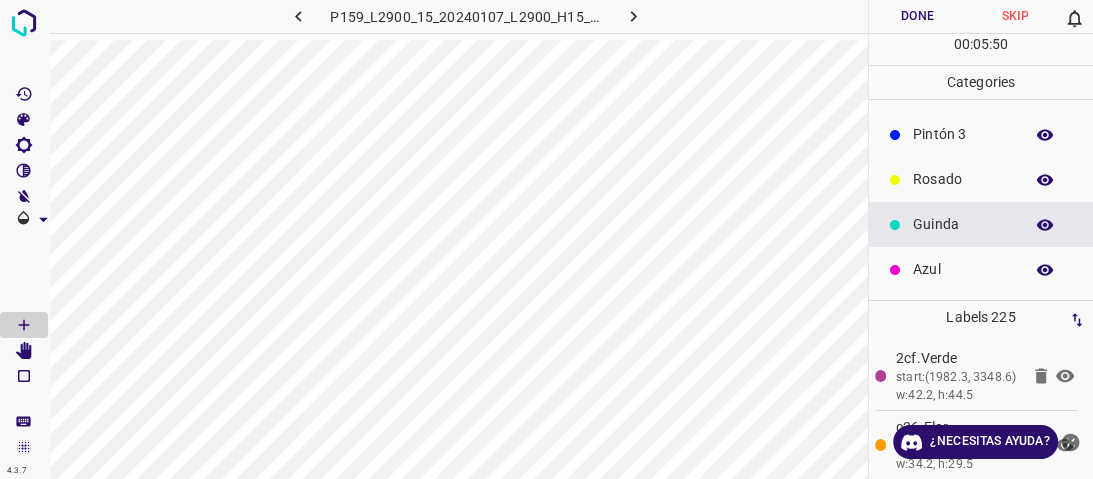 click on "Azul" at bounding box center (981, 269) 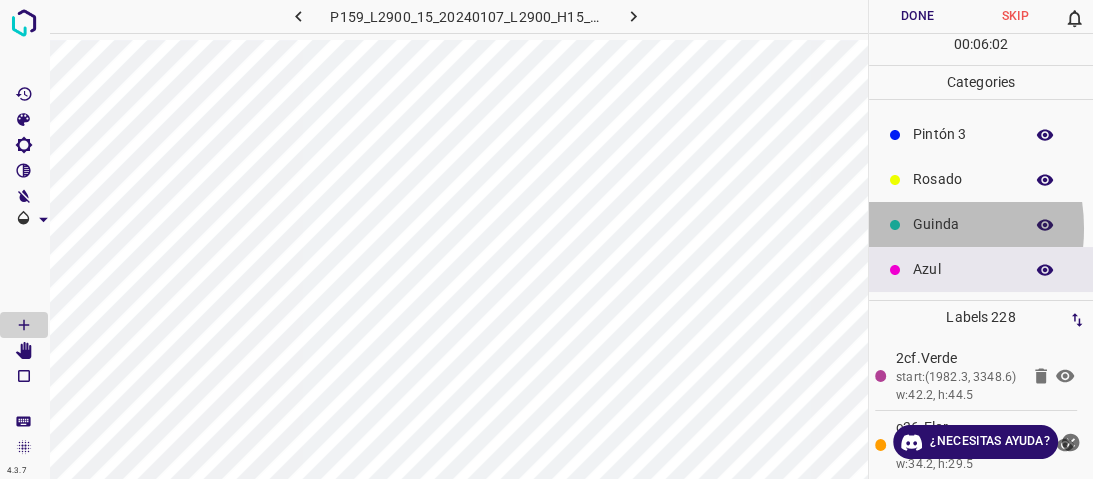 click 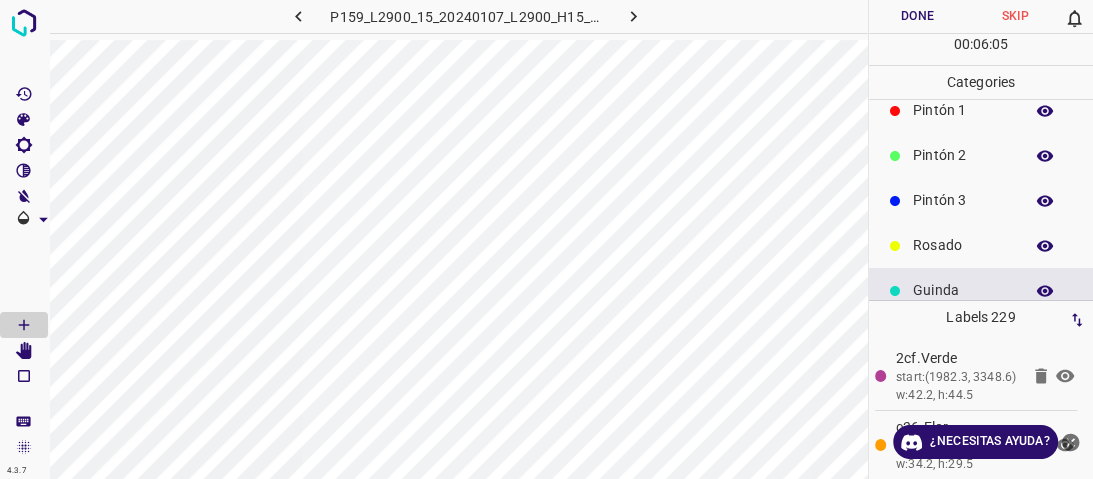 scroll, scrollTop: 96, scrollLeft: 0, axis: vertical 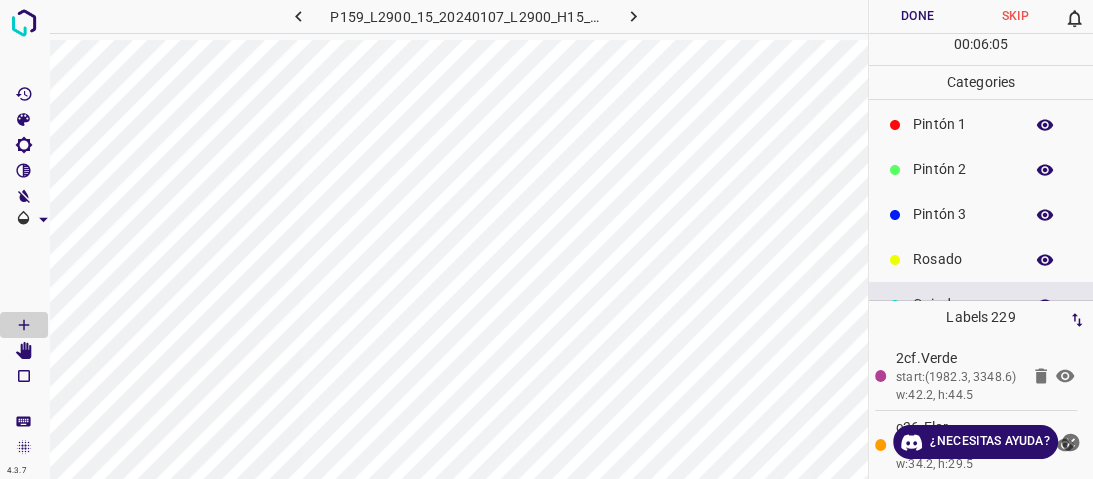 click on "Pintón 2" at bounding box center [963, 169] 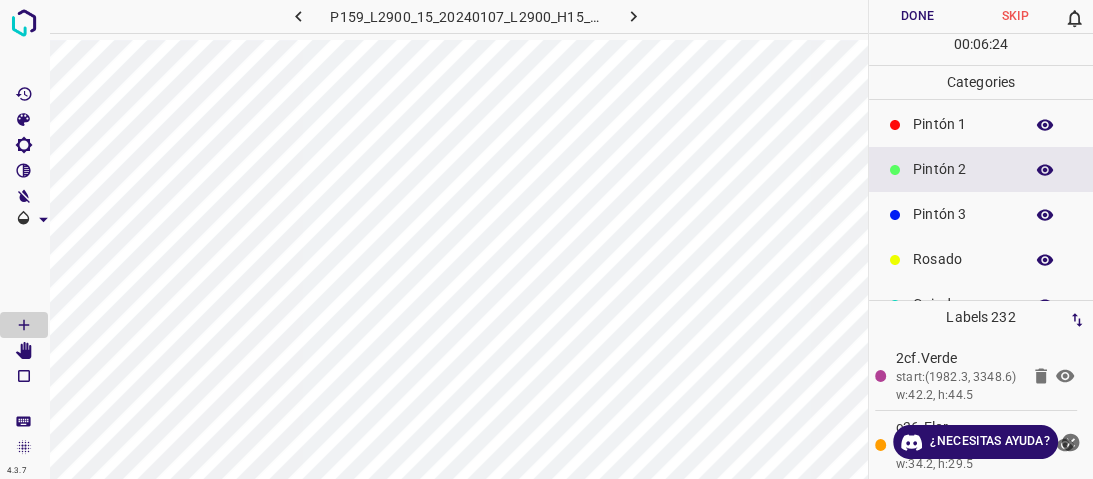 click on "Pintón 1" at bounding box center [963, 124] 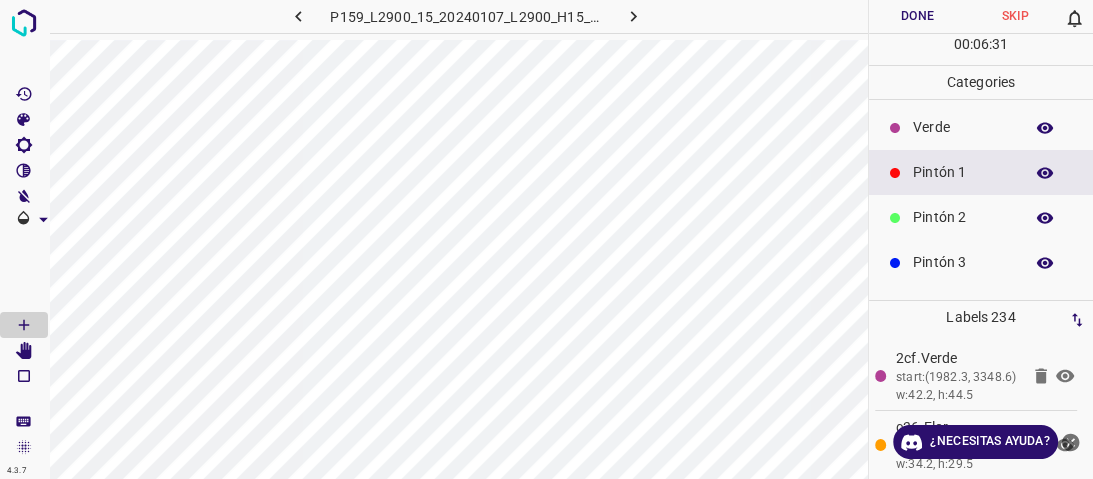 scroll, scrollTop: 0, scrollLeft: 0, axis: both 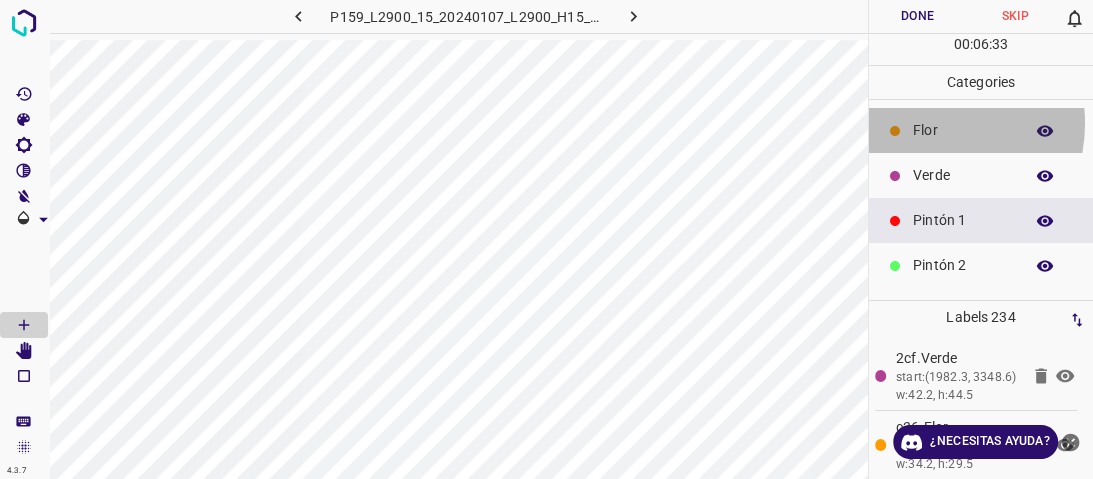 click on "Flor" at bounding box center (963, 130) 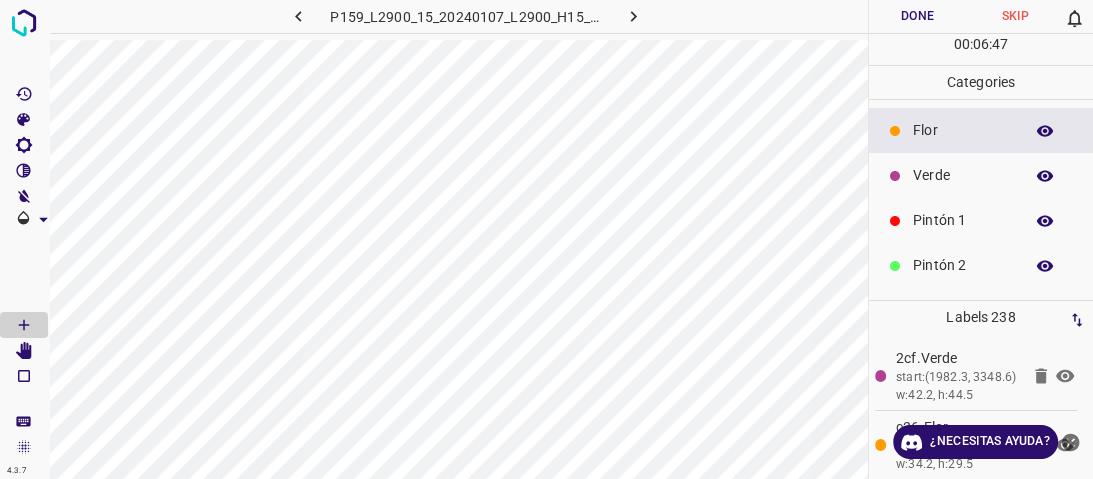 click on "Verde" at bounding box center [963, 175] 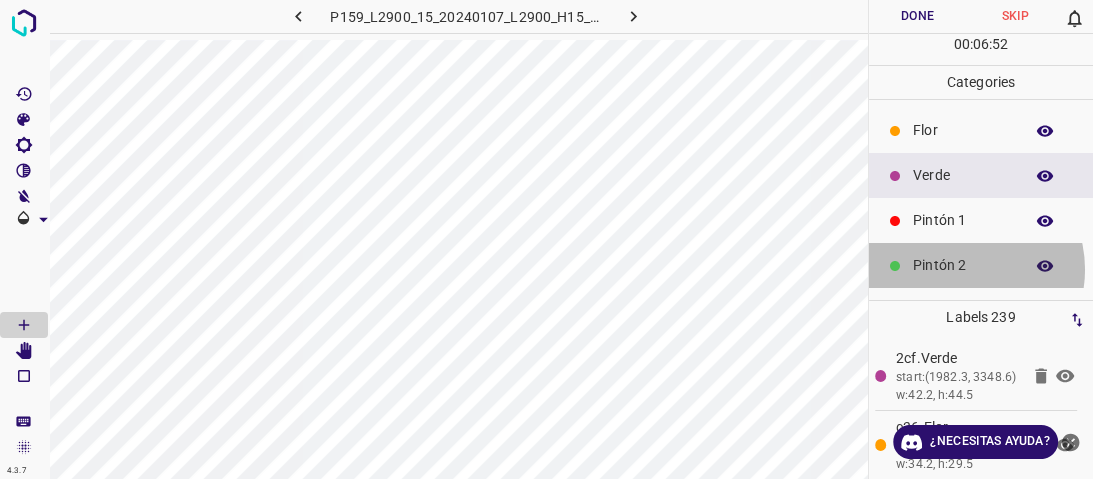 drag, startPoint x: 958, startPoint y: 269, endPoint x: 928, endPoint y: 259, distance: 31.622776 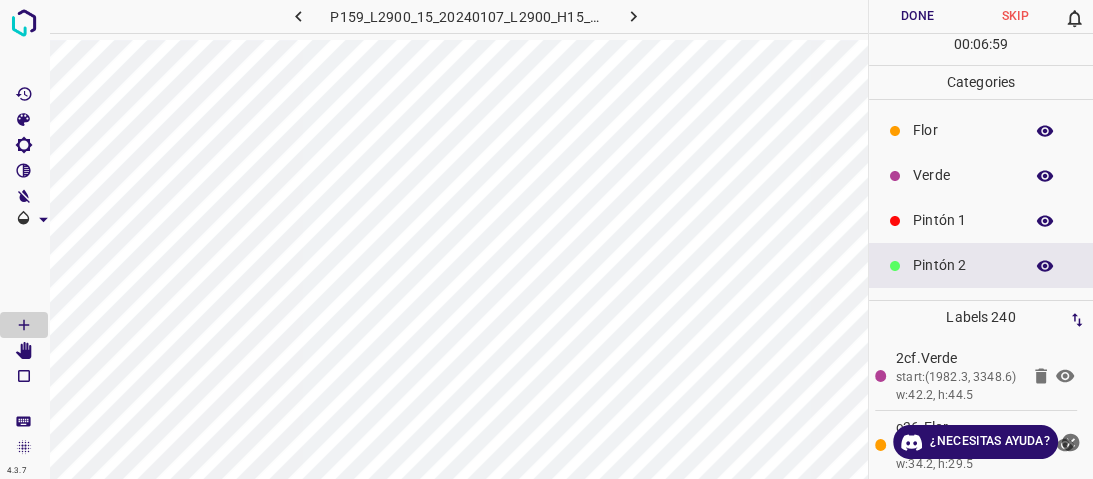 drag, startPoint x: 978, startPoint y: 157, endPoint x: 877, endPoint y: 119, distance: 107.912 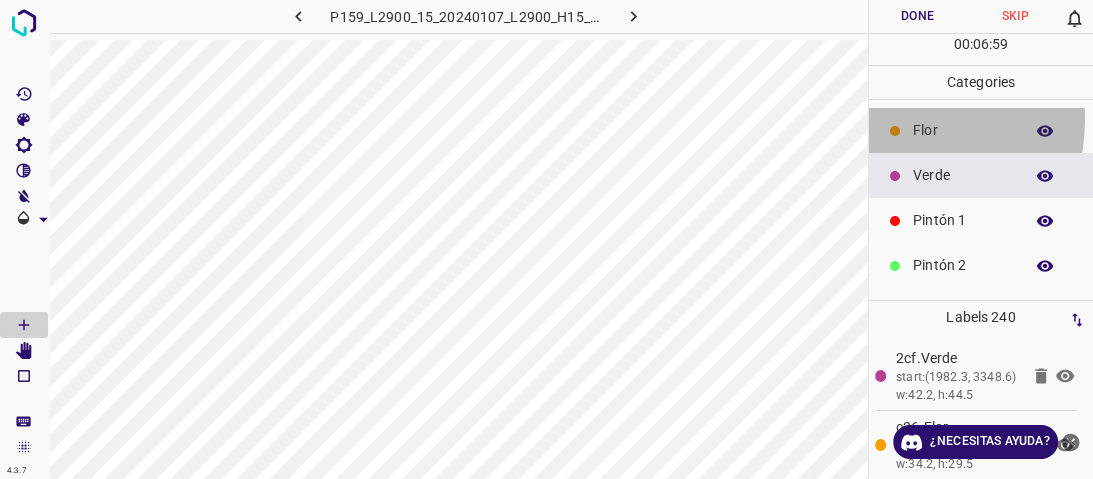 click on "Flor" at bounding box center [981, 130] 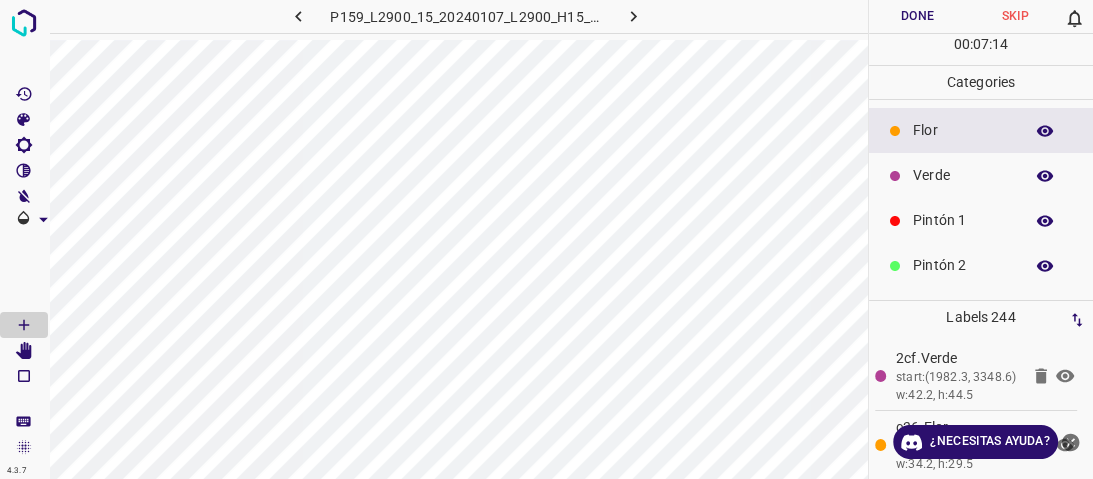 click on "Verde" at bounding box center [963, 175] 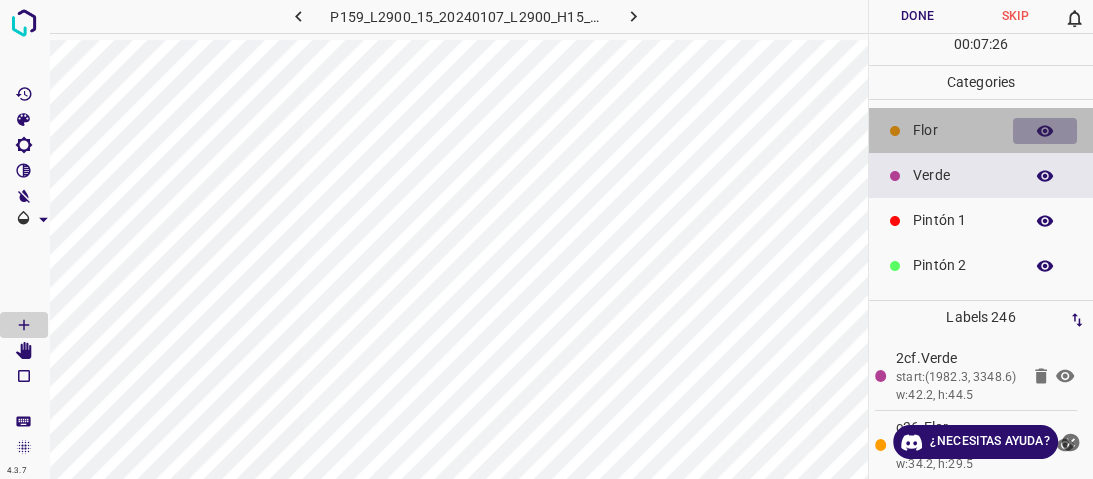 click on "Flor" at bounding box center (981, 130) 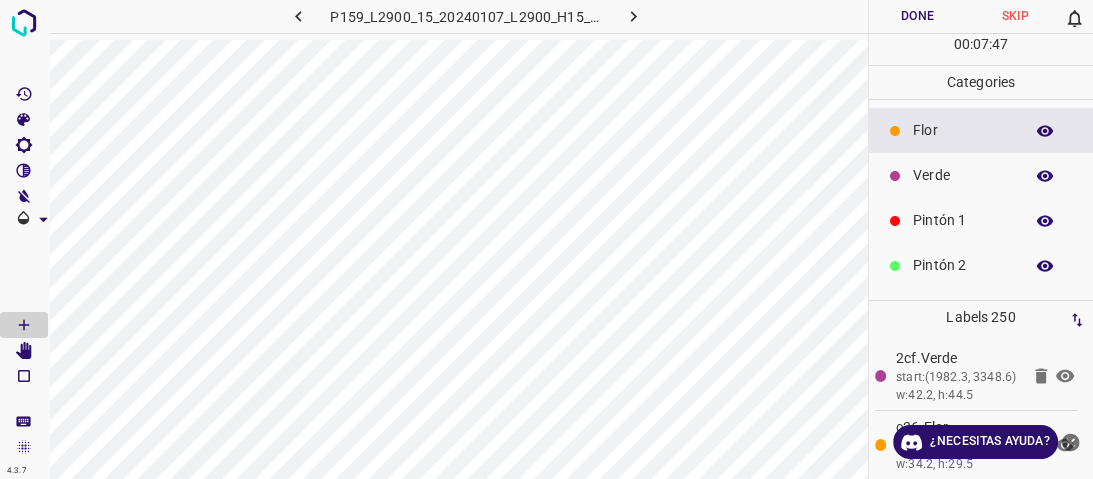 scroll, scrollTop: 176, scrollLeft: 0, axis: vertical 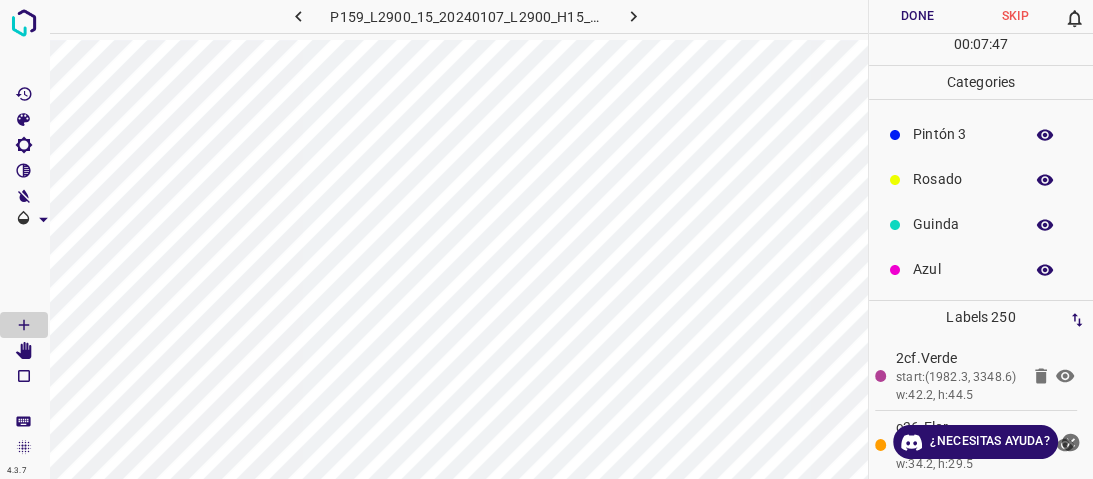 click on "Azul" at bounding box center (963, 269) 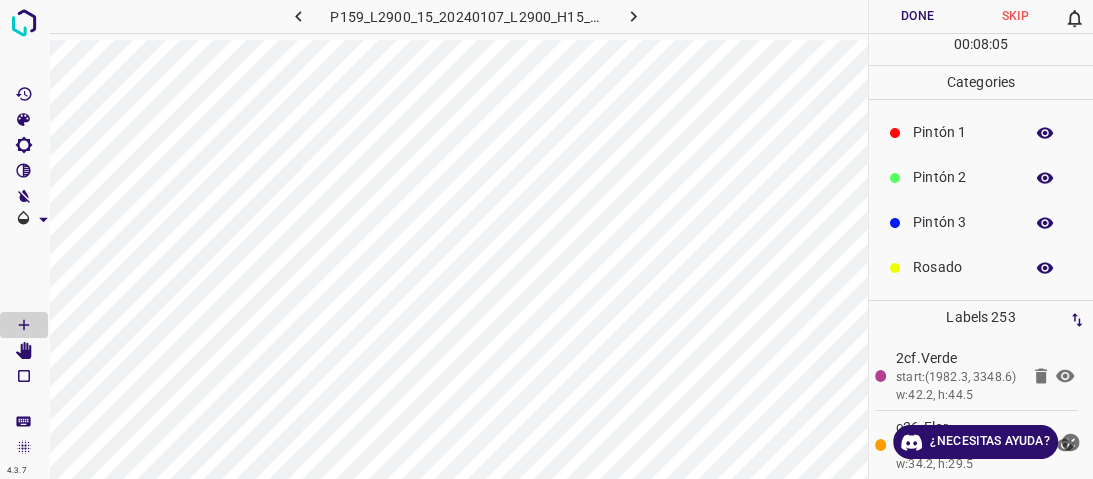 scroll, scrollTop: 176, scrollLeft: 0, axis: vertical 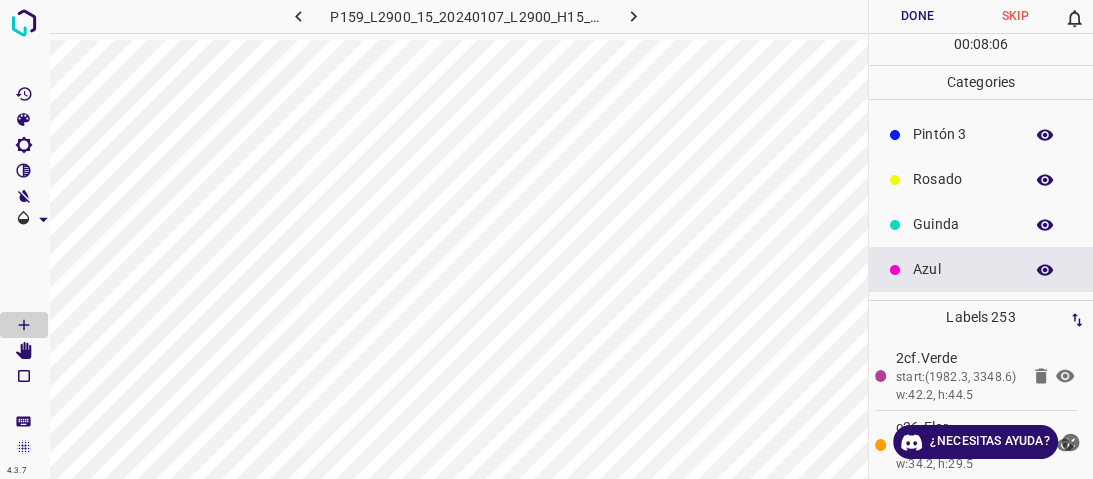 click on "Rosado" at bounding box center [981, 179] 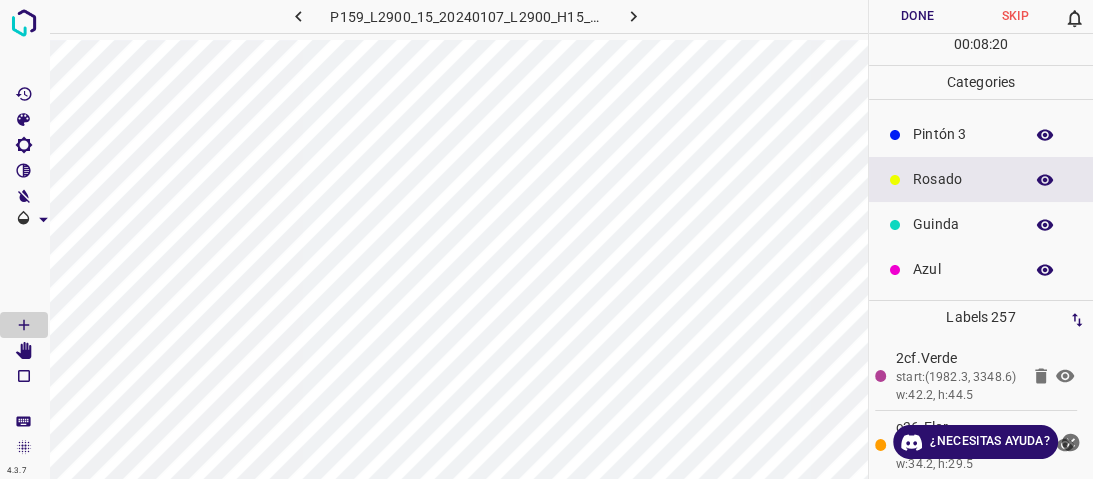 click on "Pintón 3" at bounding box center (963, 134) 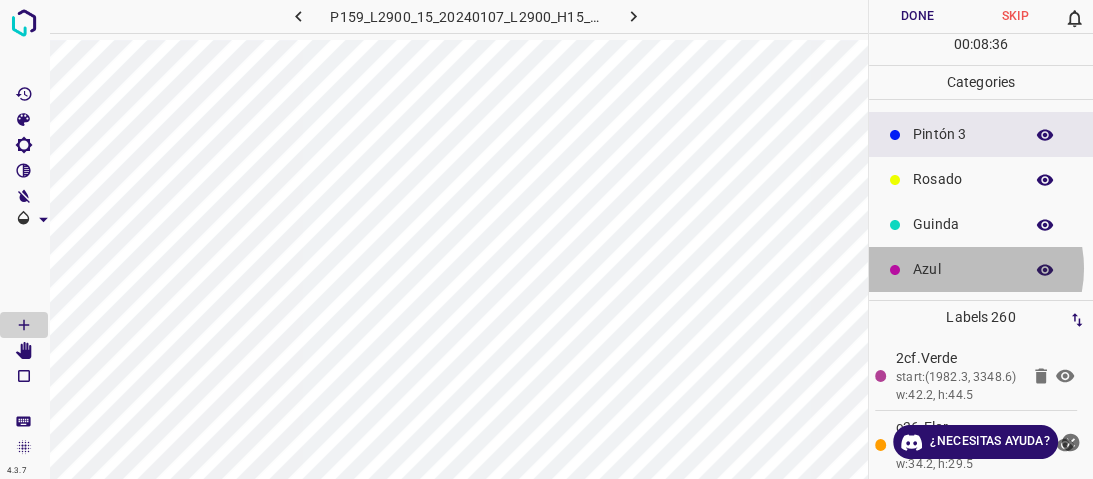 click on "Azul" at bounding box center (963, 269) 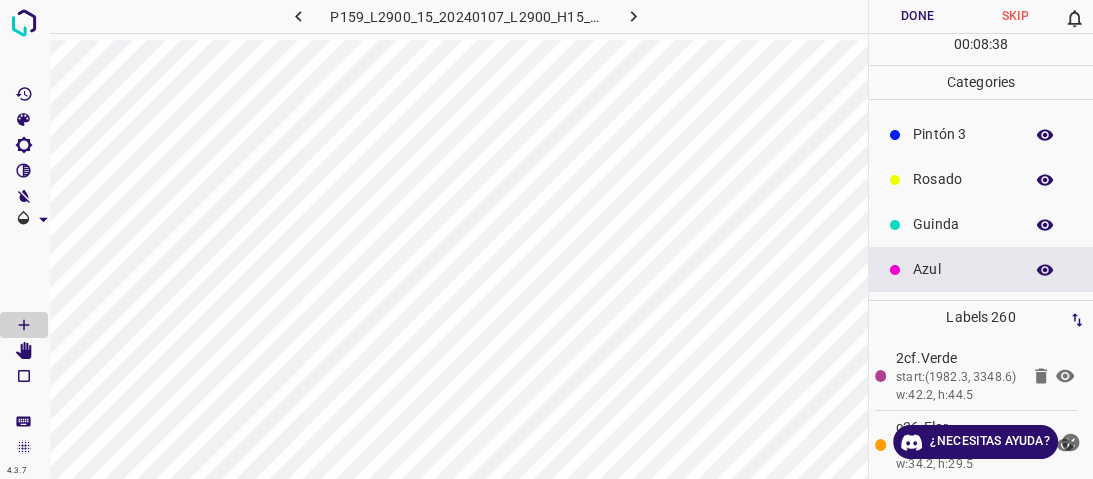 scroll, scrollTop: 96, scrollLeft: 0, axis: vertical 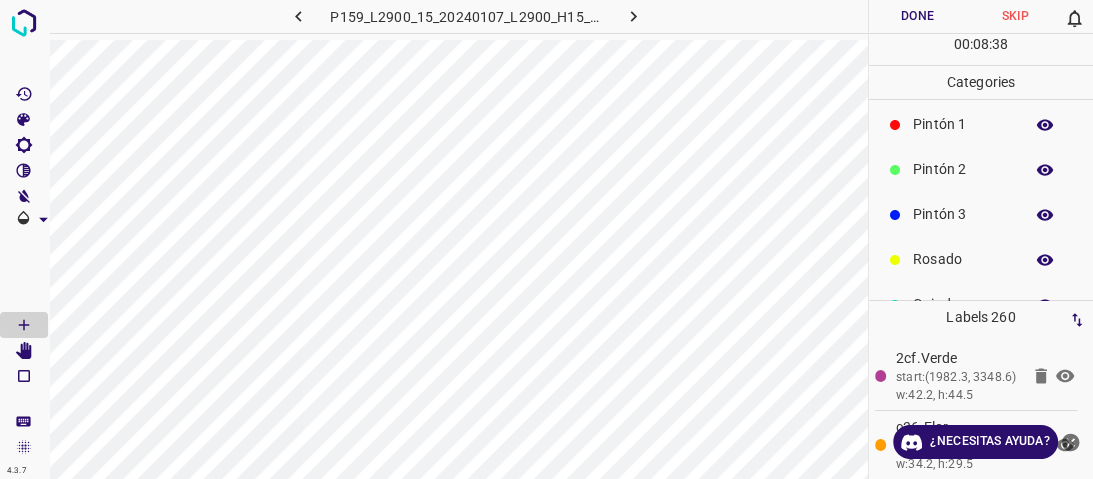 click on "Rosado" at bounding box center (963, 259) 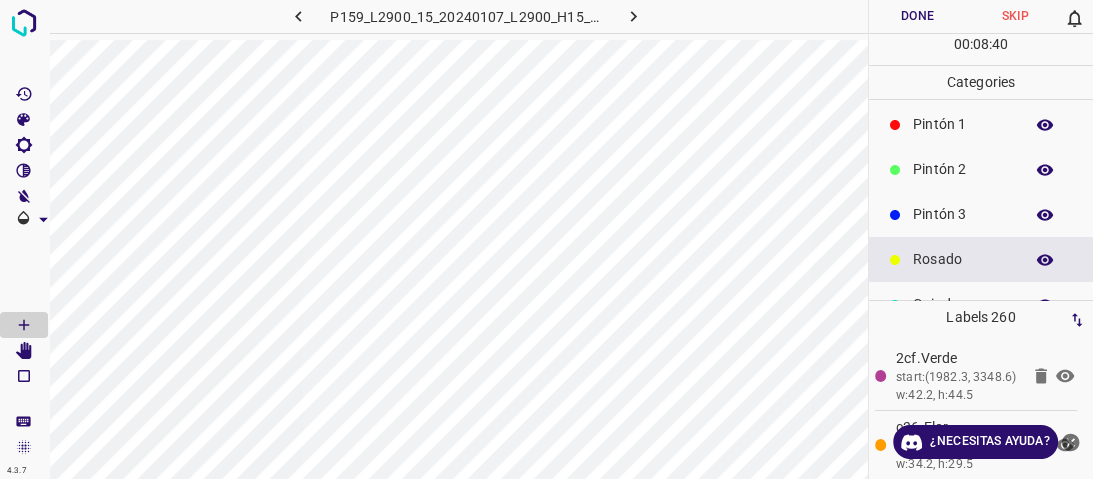 click on "Pintón 3" at bounding box center [963, 214] 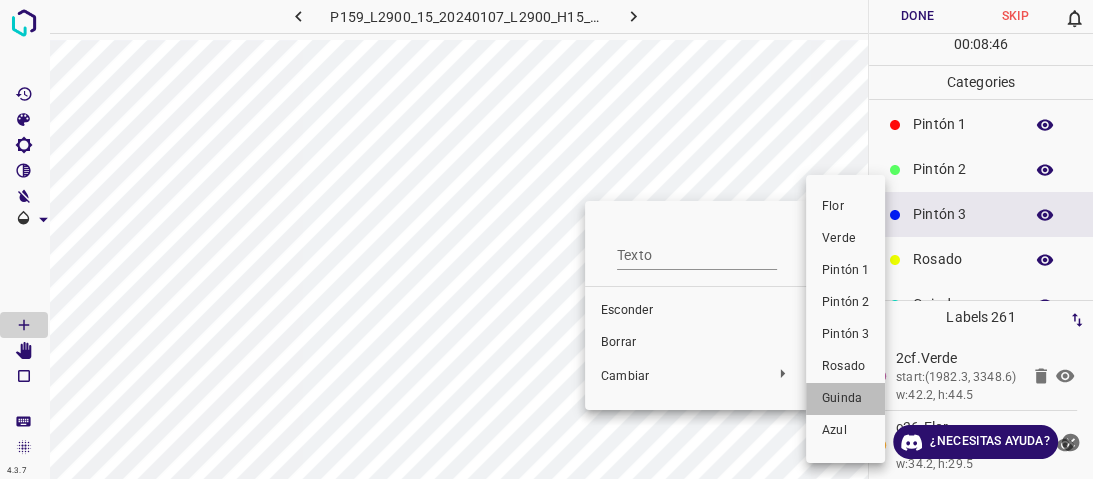 click on "Guinda" at bounding box center [842, 398] 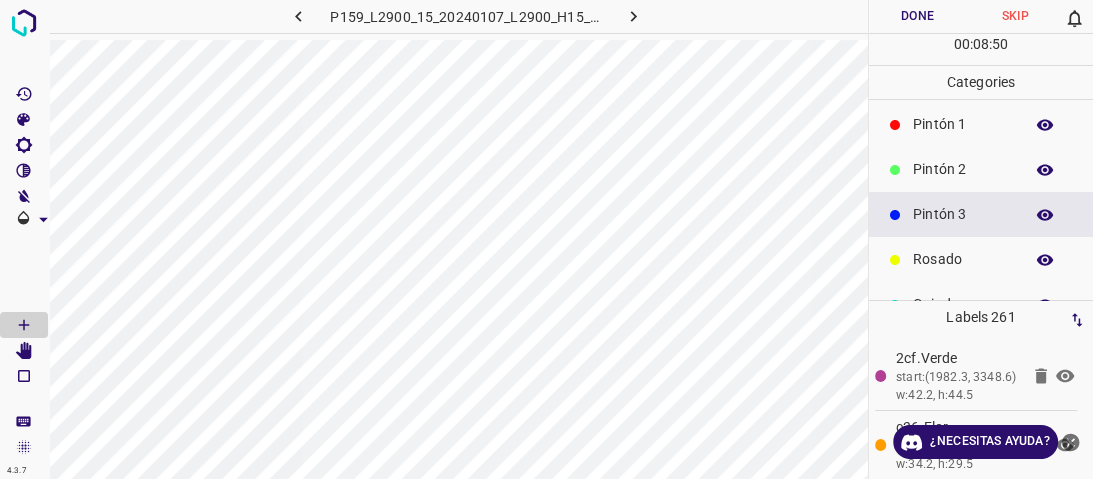 scroll, scrollTop: 176, scrollLeft: 0, axis: vertical 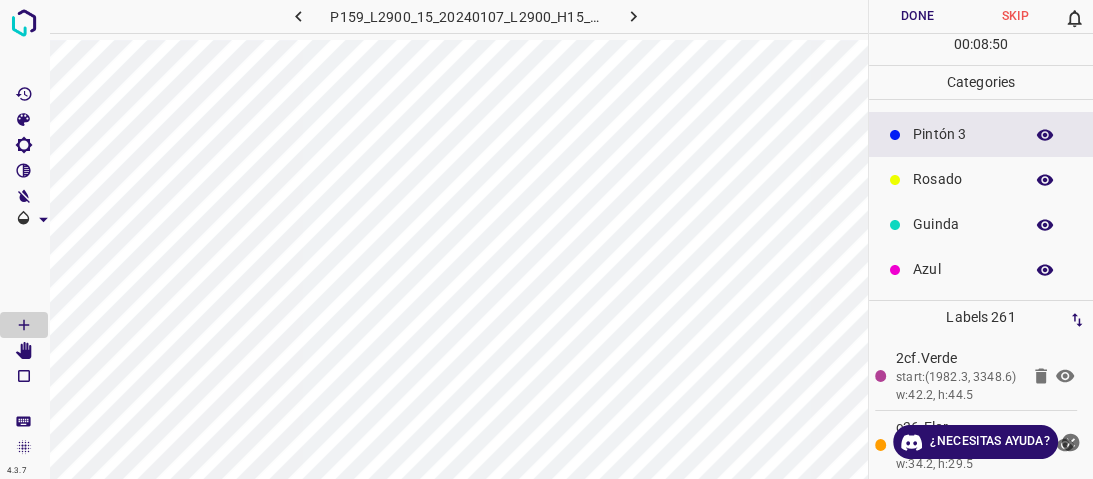 click on "Guinda" at bounding box center [963, 224] 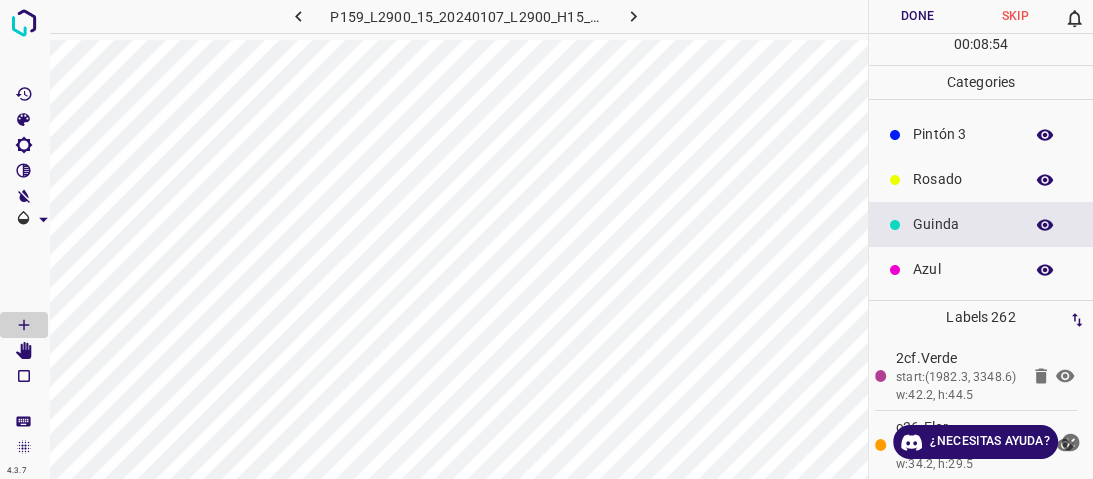 scroll, scrollTop: 96, scrollLeft: 0, axis: vertical 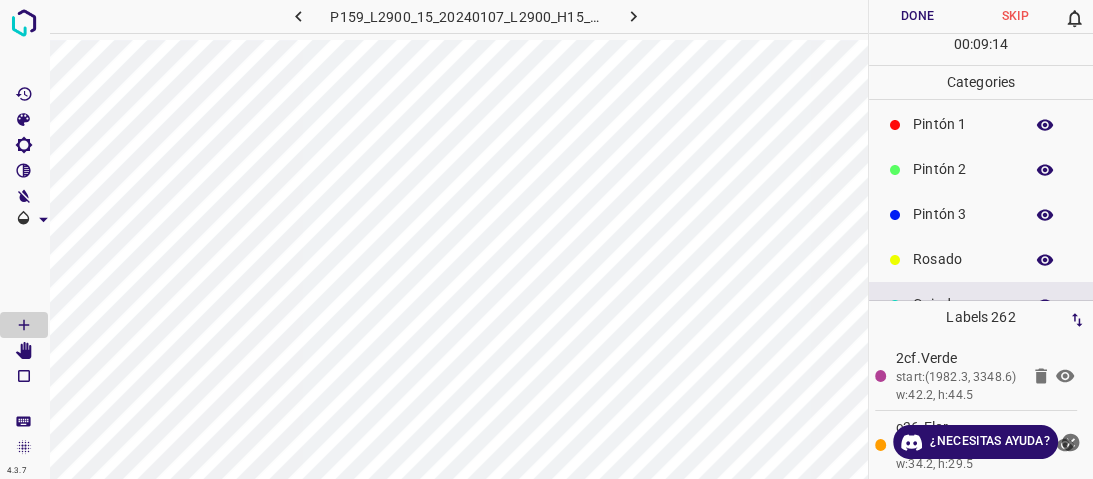 click on "Pintón 2" at bounding box center (963, 169) 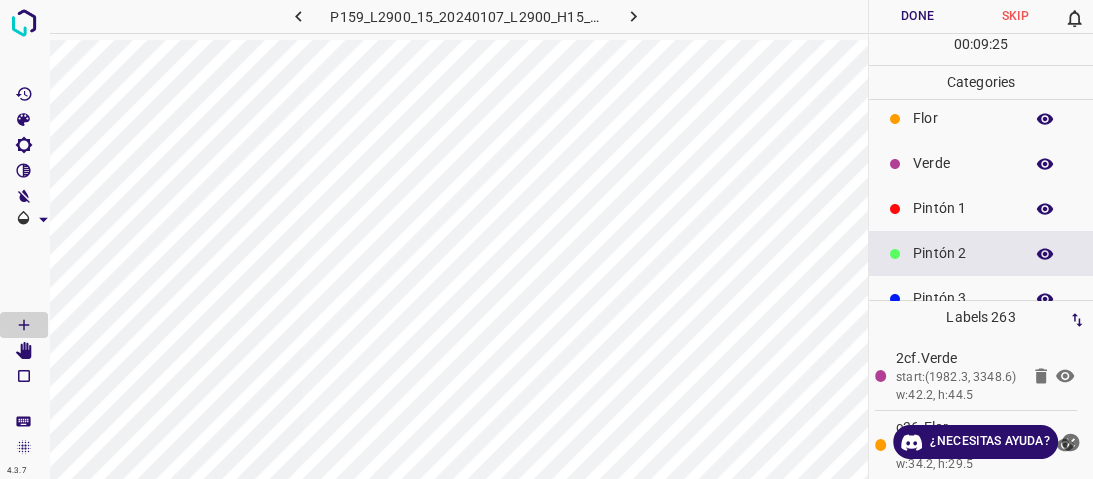 scroll, scrollTop: 0, scrollLeft: 0, axis: both 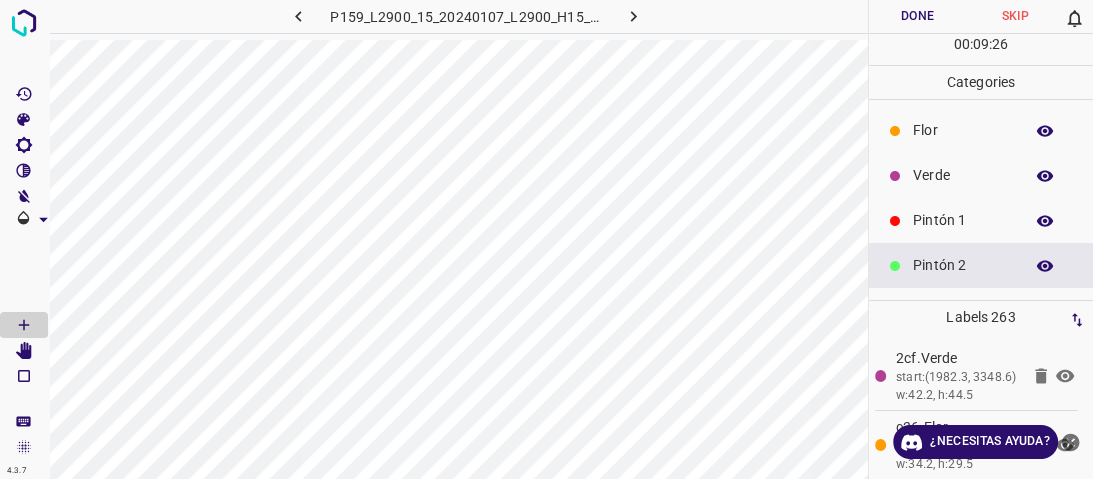 click on "Verde" at bounding box center (963, 175) 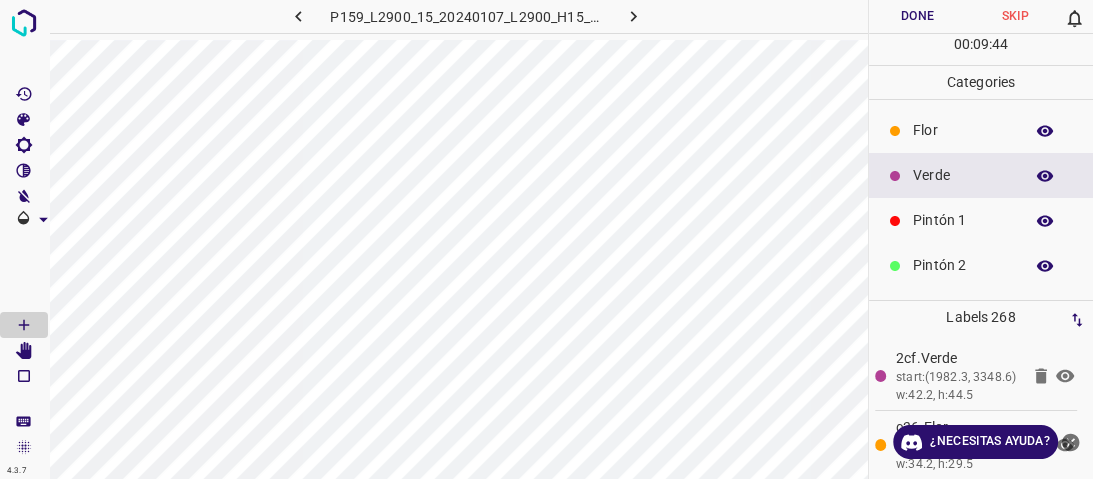 click on "Pintón 1" at bounding box center (963, 220) 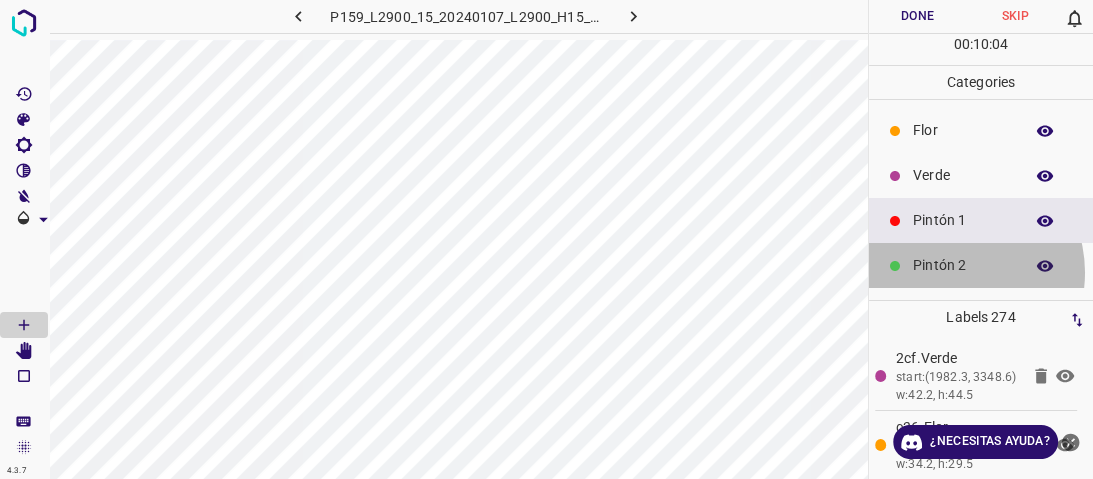 click on "Pintón 2" at bounding box center [963, 265] 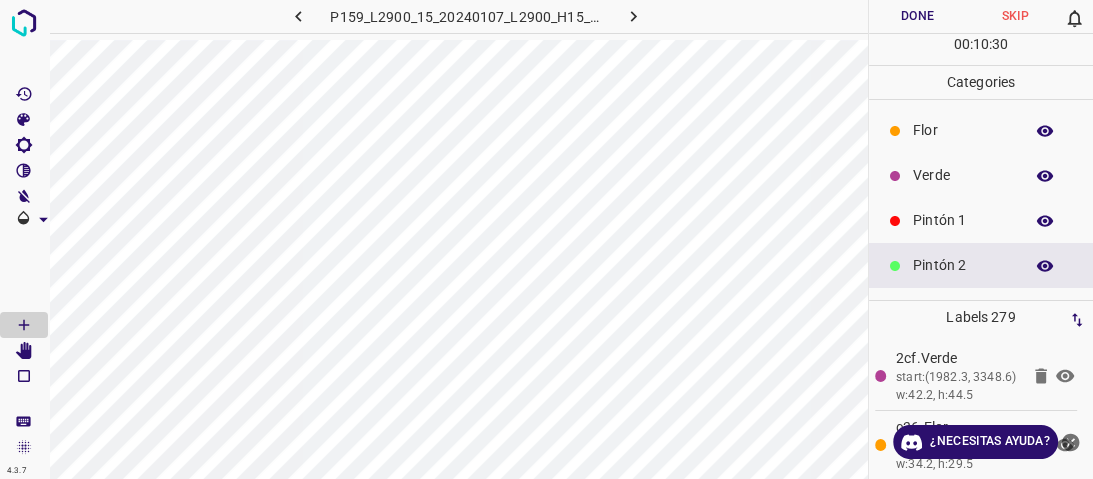 click on "Pintón 1" at bounding box center (981, 220) 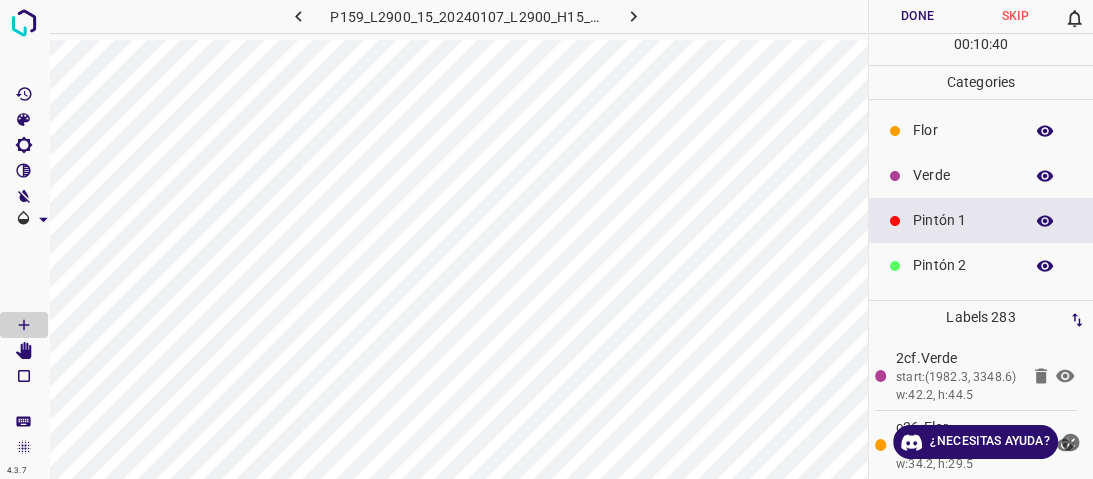 click on "Pintón 2" at bounding box center [981, 265] 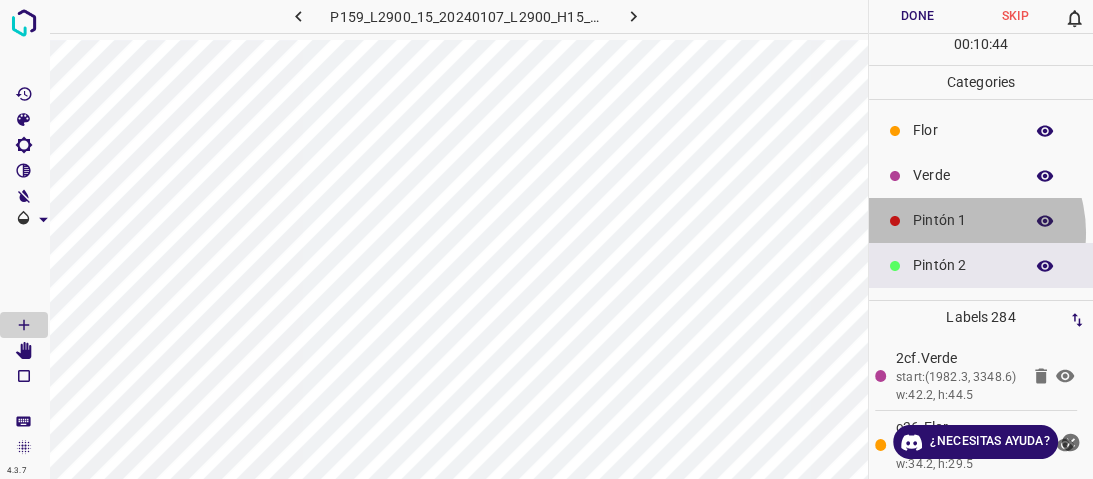 click on "Pintón 1" at bounding box center [981, 220] 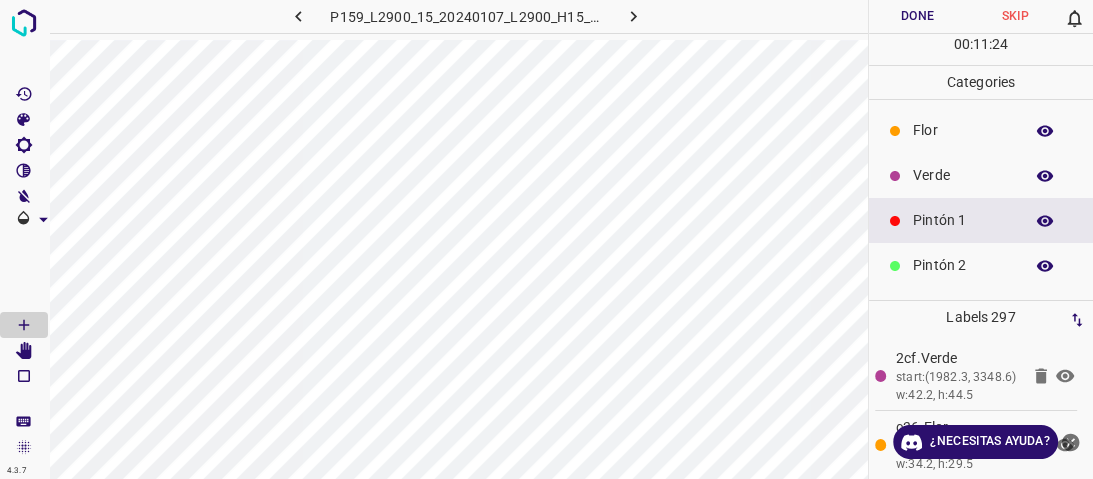 click on "Verde" at bounding box center [963, 175] 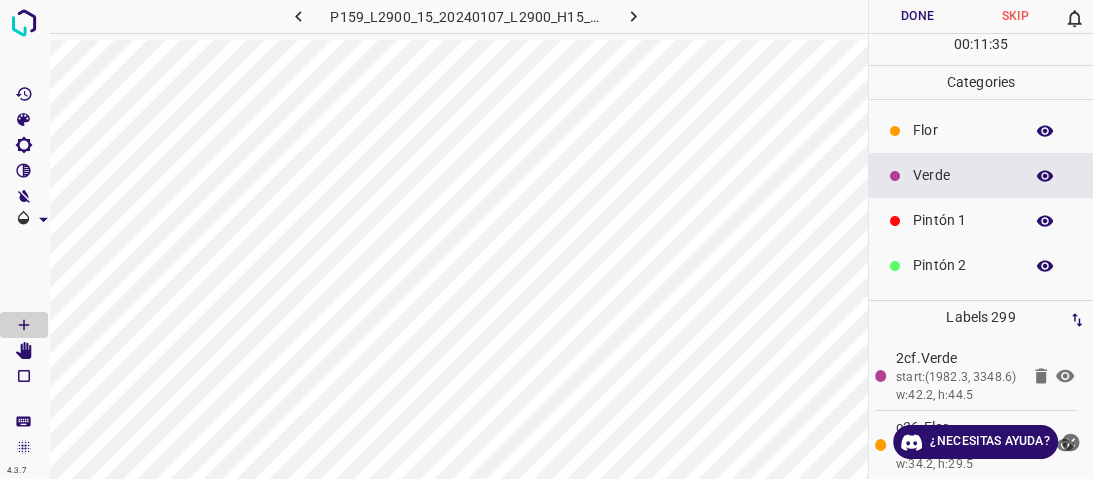 click on "Pintón 1" at bounding box center (981, 220) 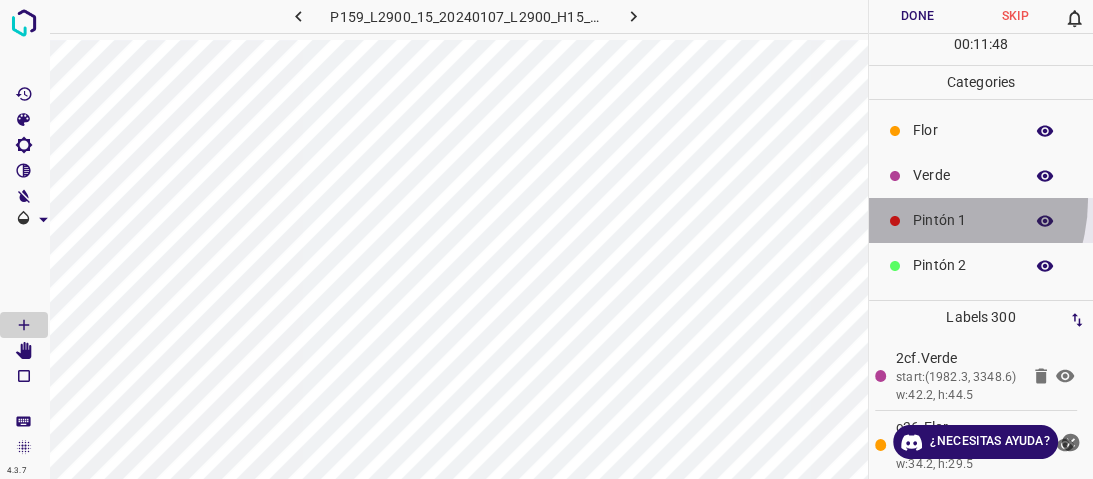 click on "Pintón 1" at bounding box center [981, 220] 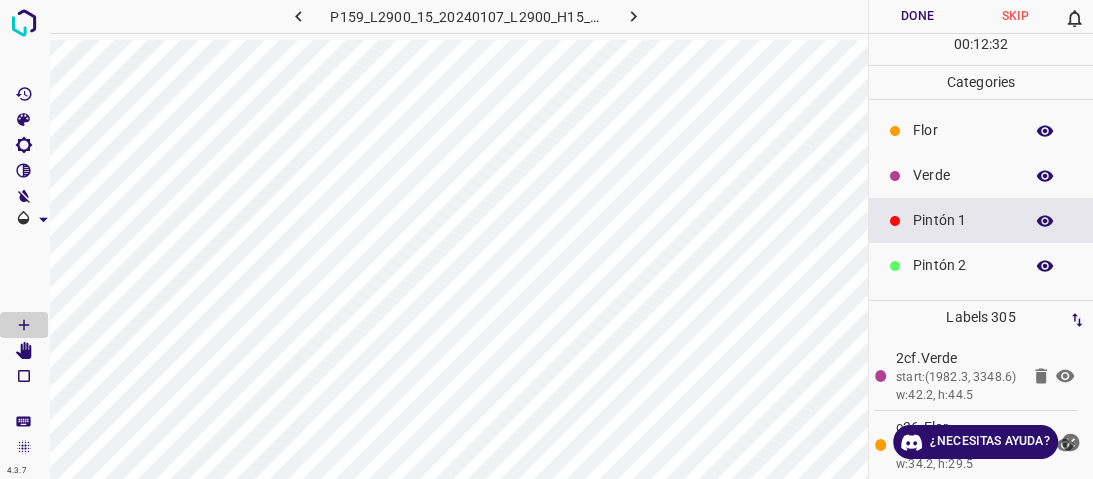 scroll, scrollTop: 80, scrollLeft: 0, axis: vertical 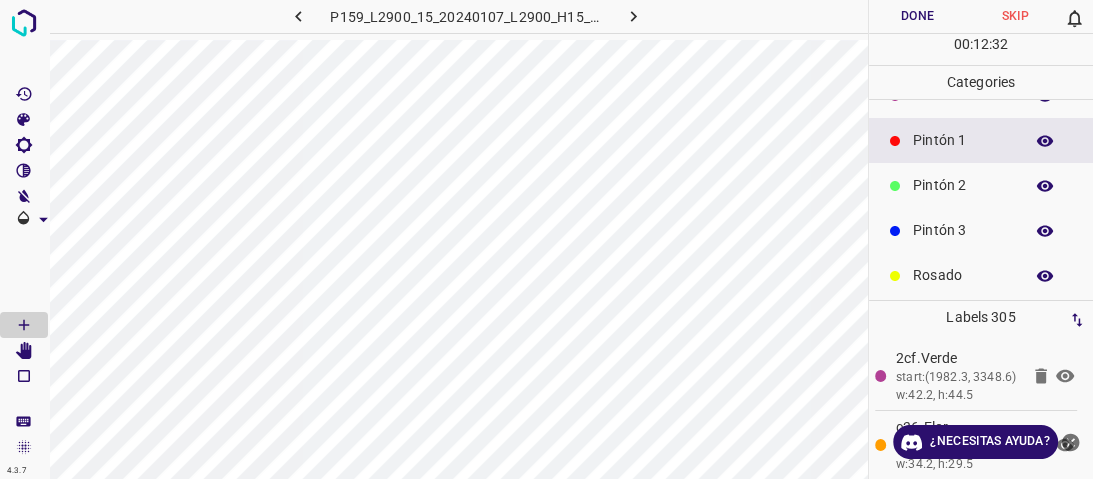 click on "Pintón 2" at bounding box center (963, 185) 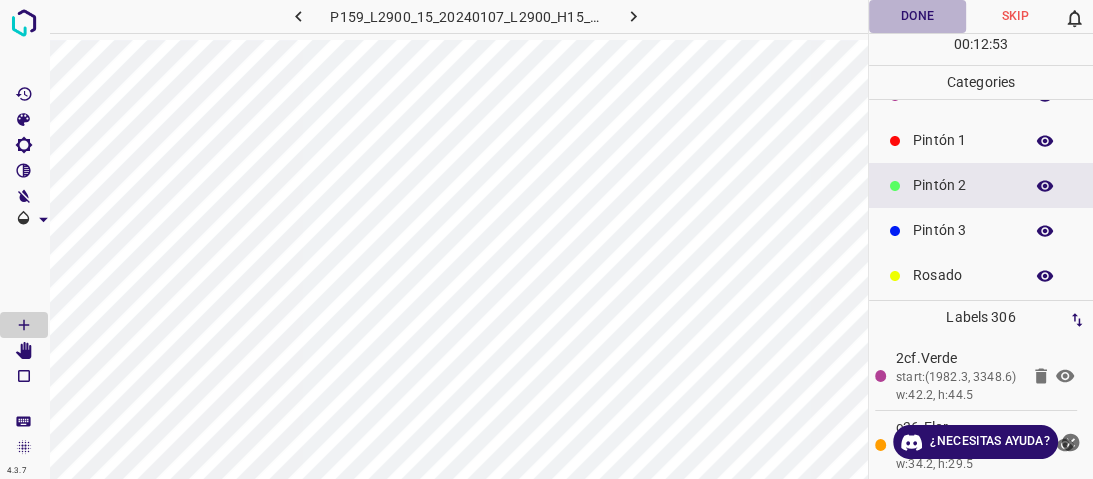 click on "Done" at bounding box center [918, 16] 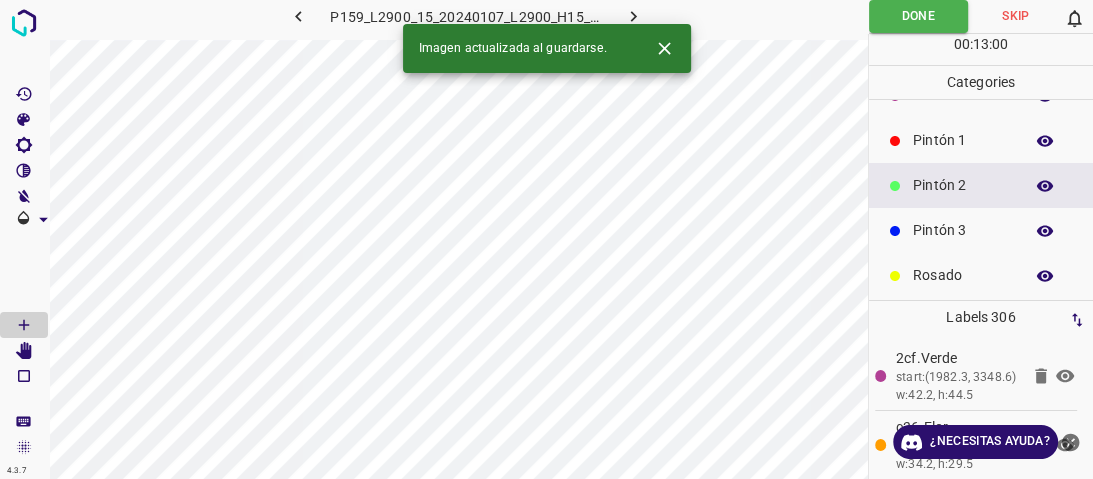 click 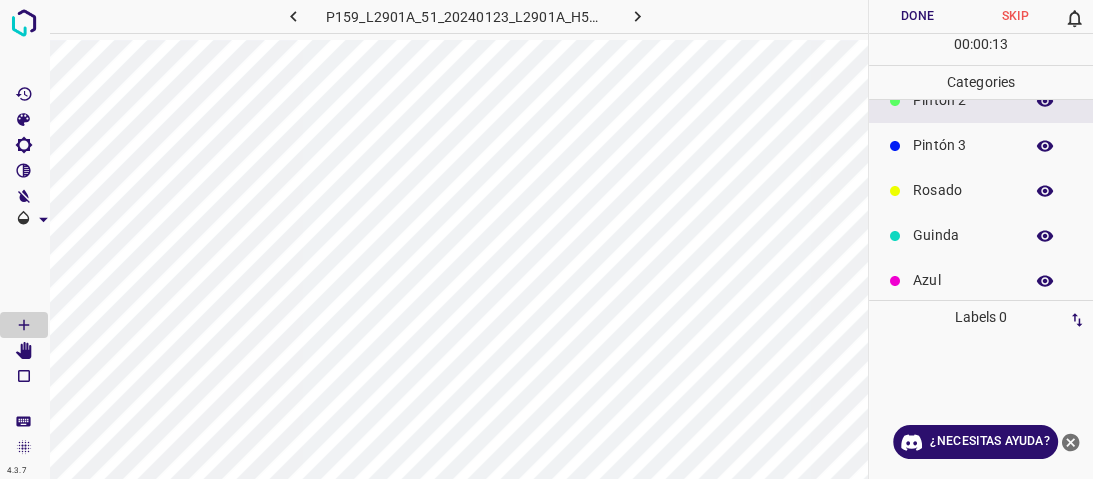 scroll, scrollTop: 176, scrollLeft: 0, axis: vertical 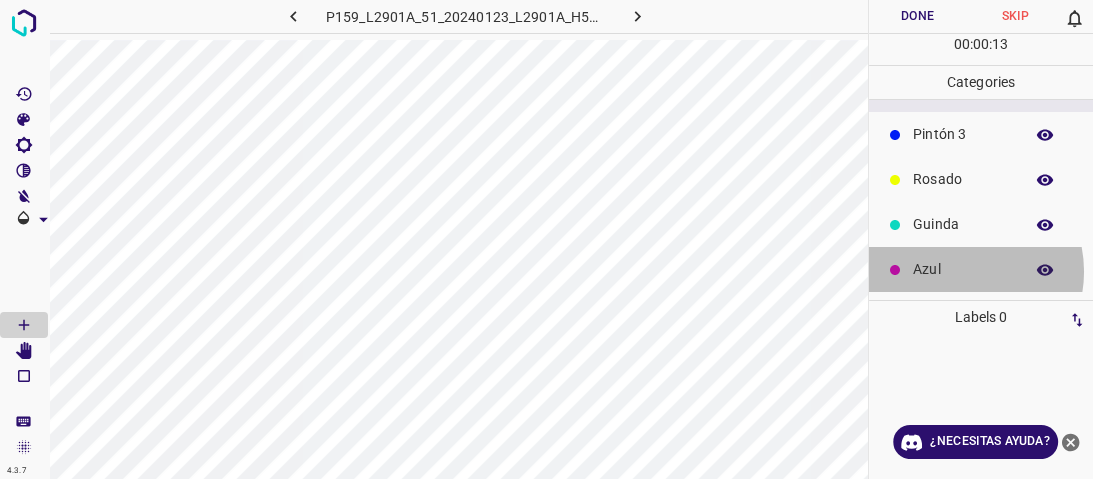 click on "Azul" at bounding box center [963, 269] 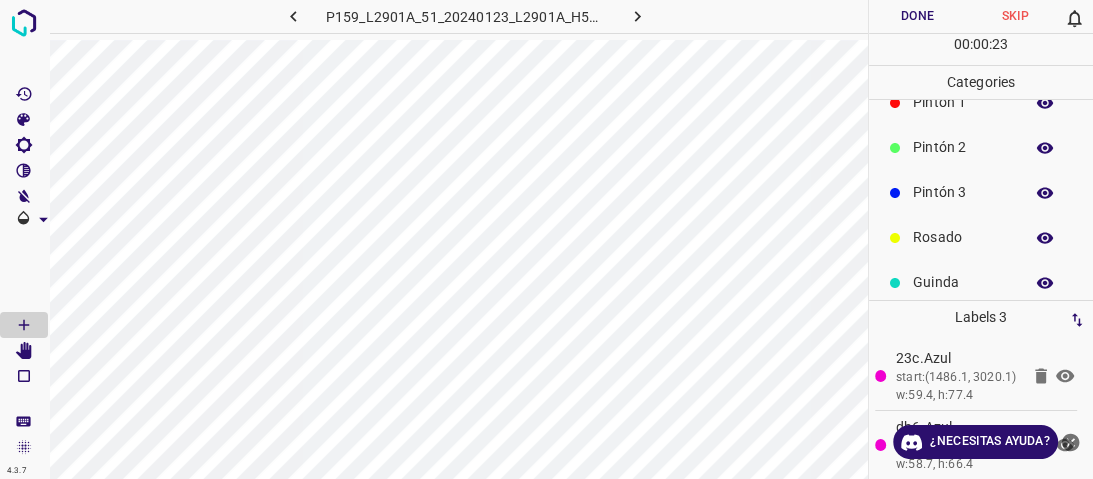scroll, scrollTop: 96, scrollLeft: 0, axis: vertical 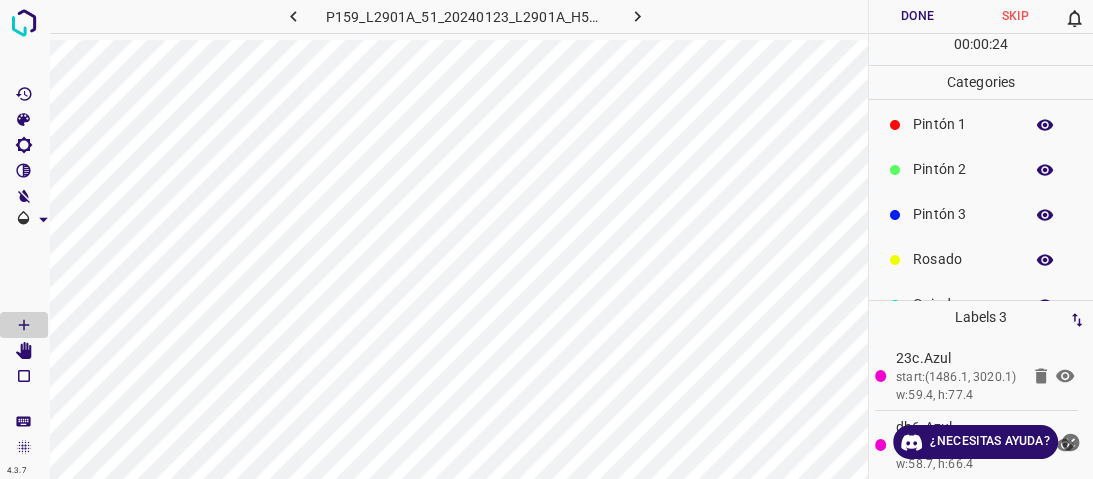 click on "Pintón 1" at bounding box center [981, 124] 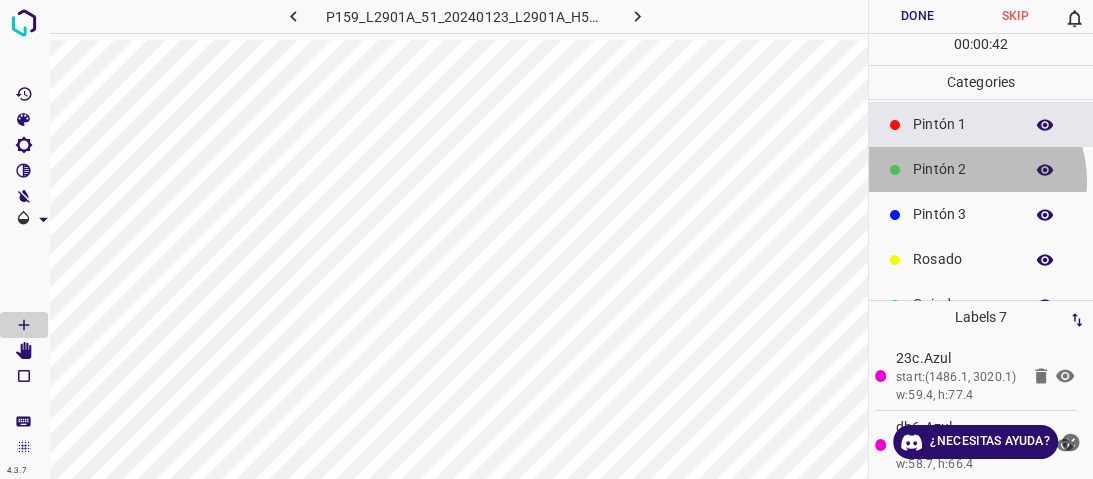 drag, startPoint x: 962, startPoint y: 181, endPoint x: 925, endPoint y: 194, distance: 39.217342 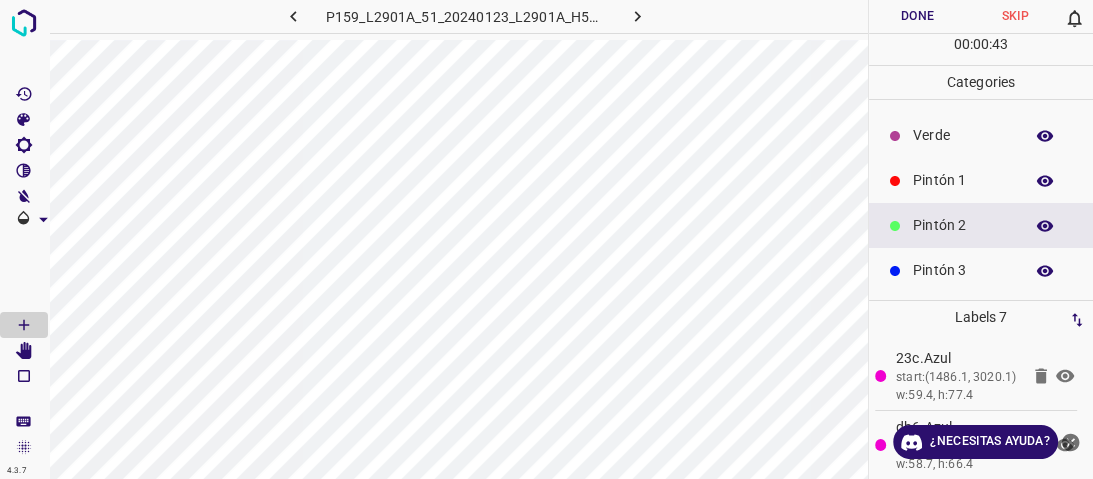 scroll, scrollTop: 16, scrollLeft: 0, axis: vertical 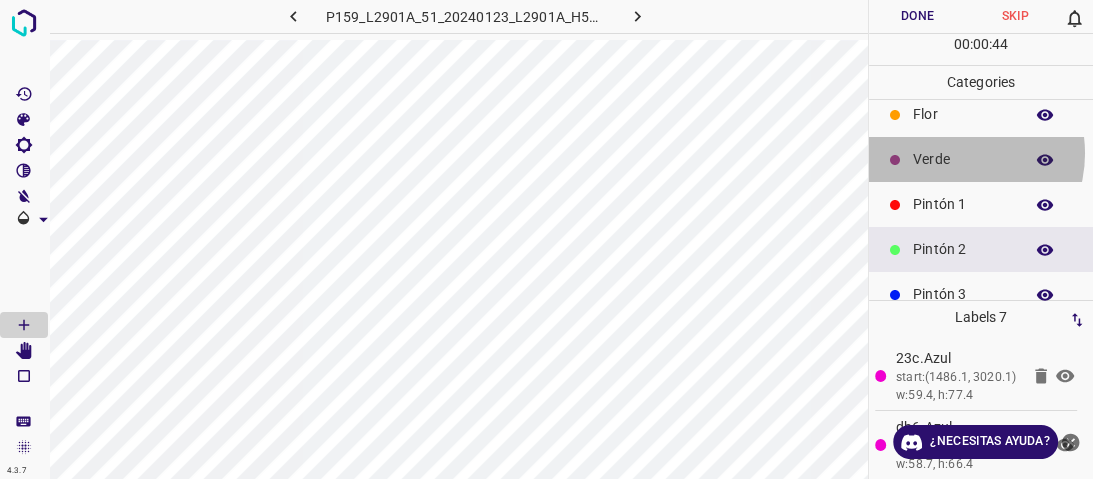 click on "Verde" at bounding box center (963, 159) 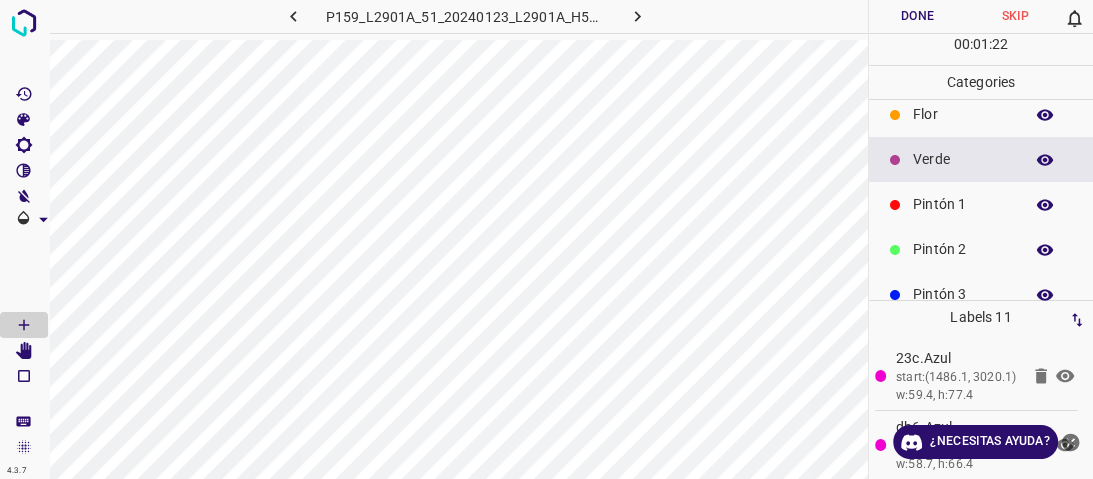 click on "Verde" at bounding box center (963, 159) 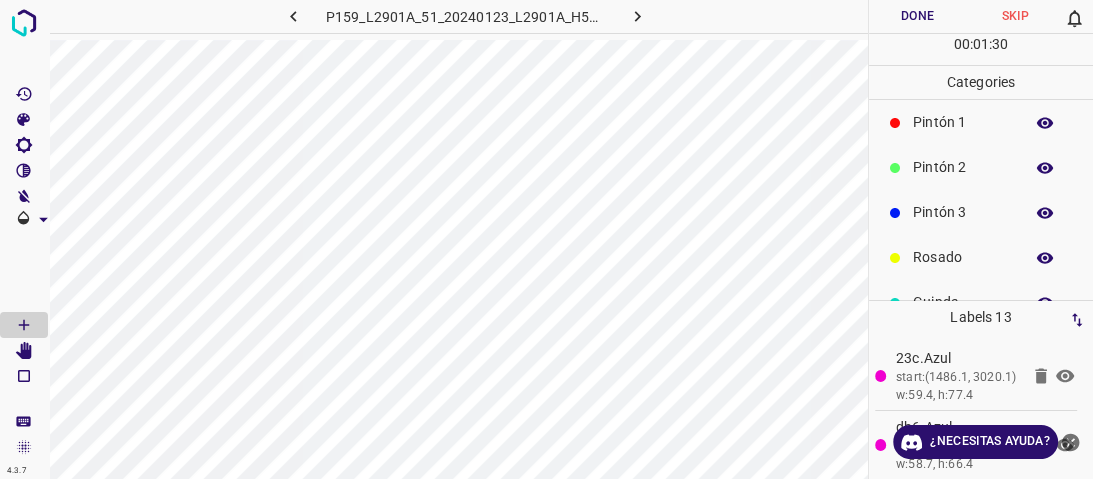 scroll, scrollTop: 176, scrollLeft: 0, axis: vertical 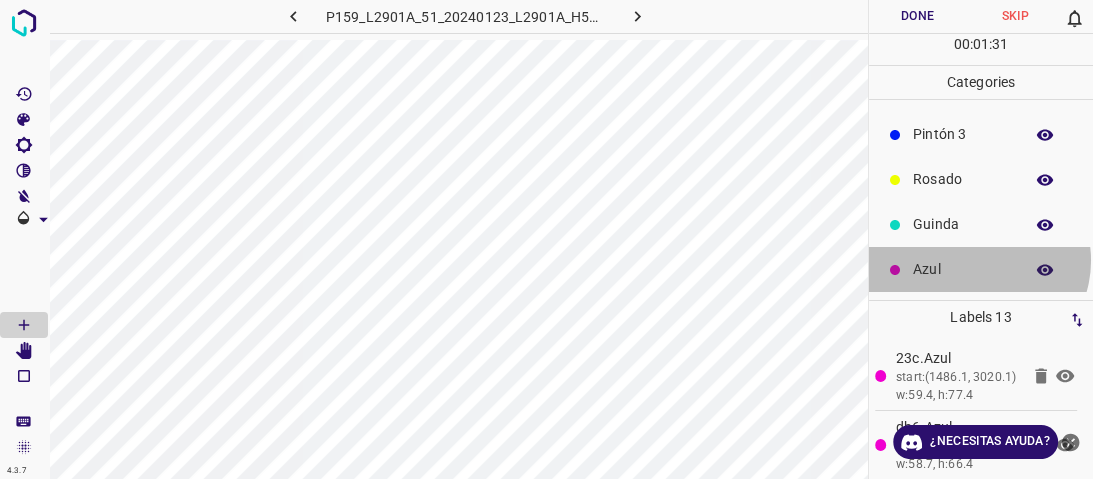 click on "Azul" at bounding box center [963, 269] 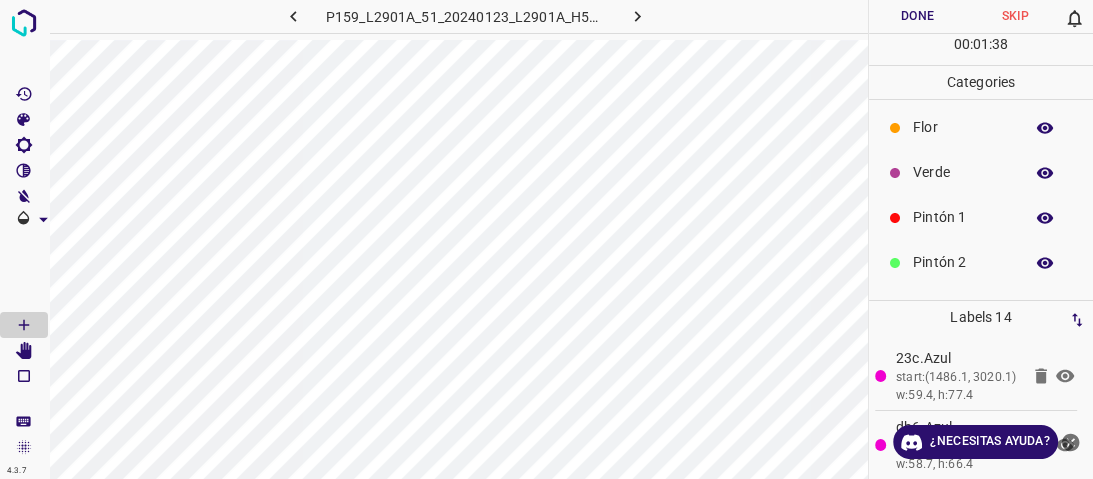 scroll, scrollTop: 0, scrollLeft: 0, axis: both 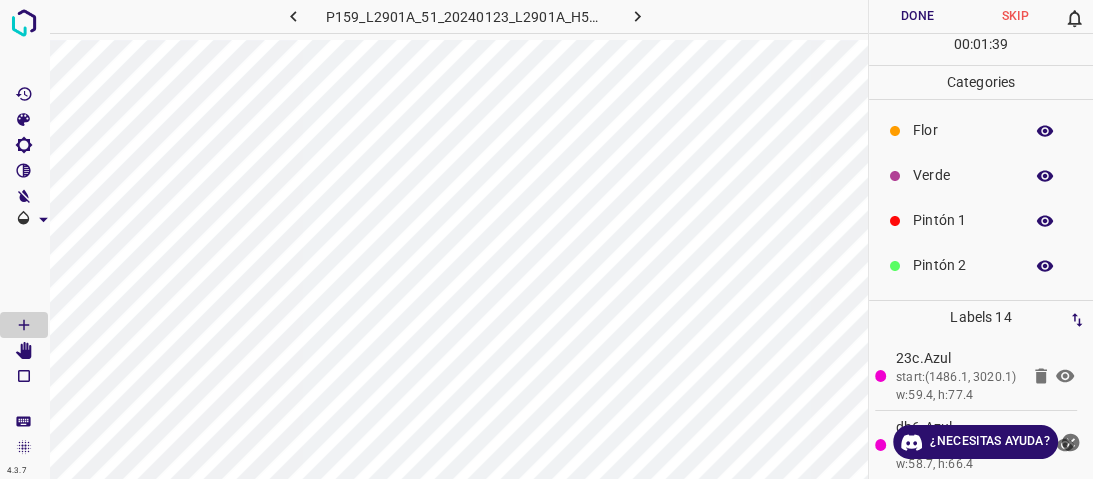 click on "Verde" at bounding box center (963, 175) 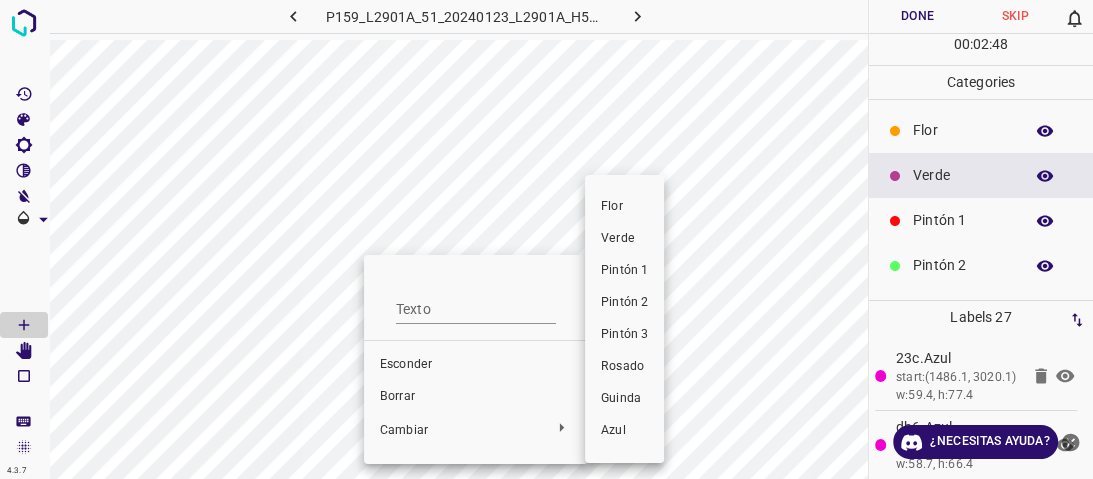 click on "Pintón 1" at bounding box center (624, 270) 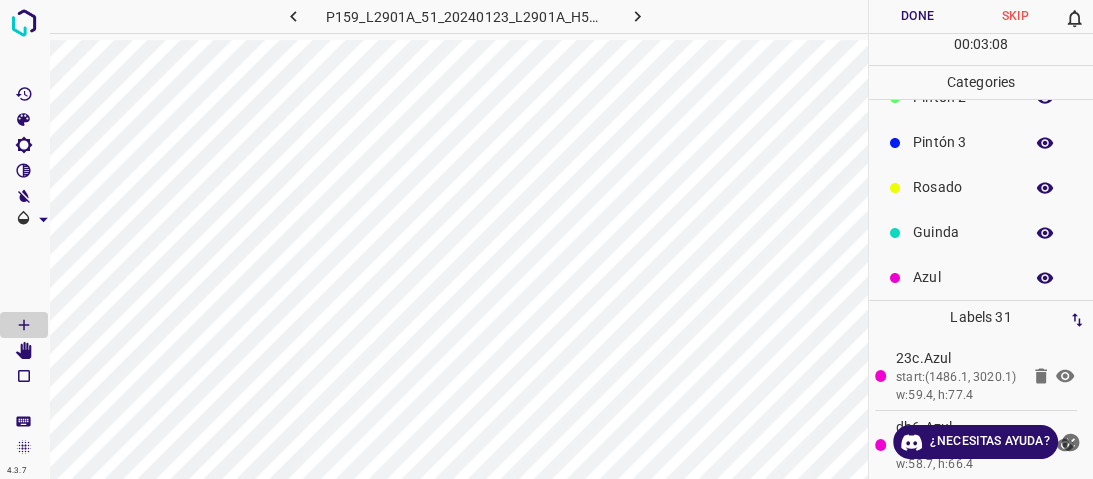 scroll, scrollTop: 176, scrollLeft: 0, axis: vertical 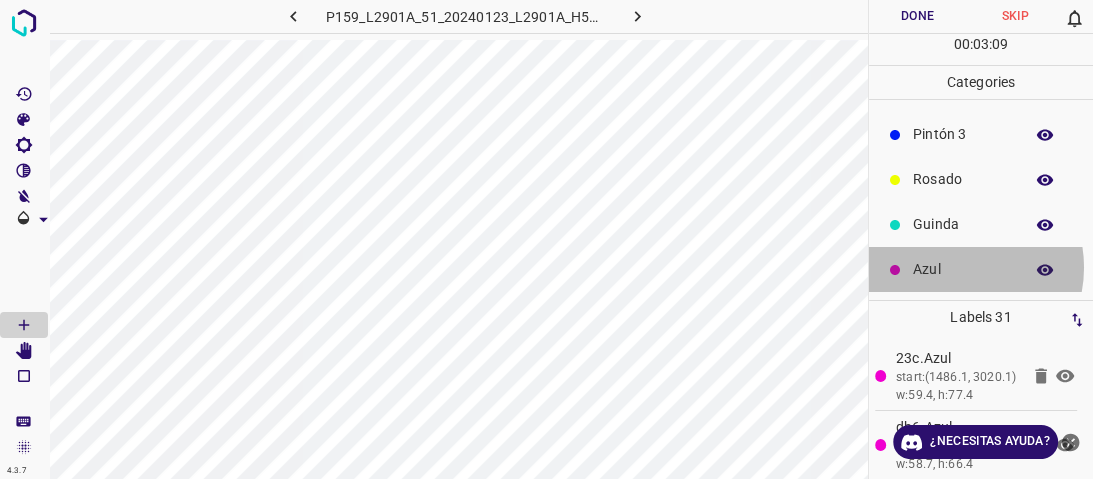 drag, startPoint x: 947, startPoint y: 268, endPoint x: 930, endPoint y: 268, distance: 17 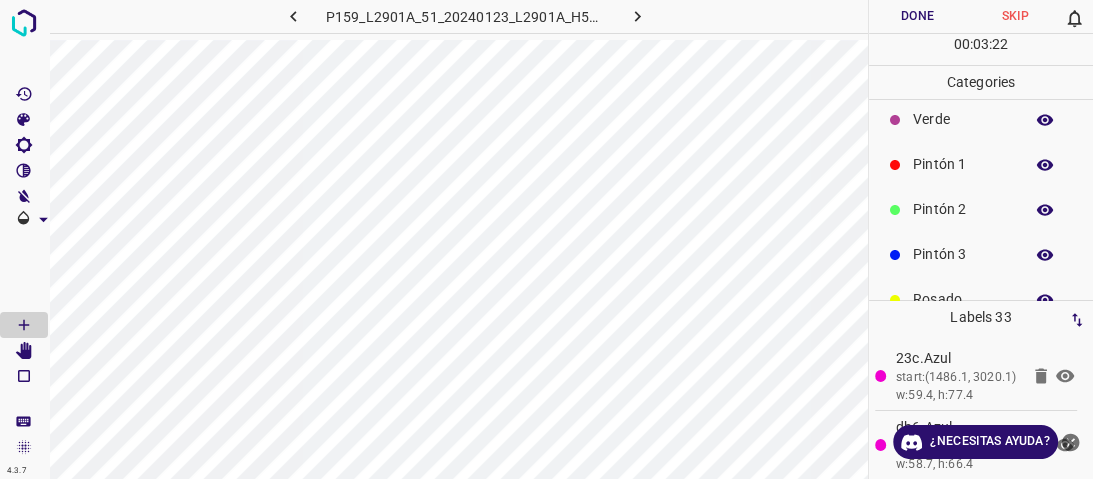 scroll, scrollTop: 0, scrollLeft: 0, axis: both 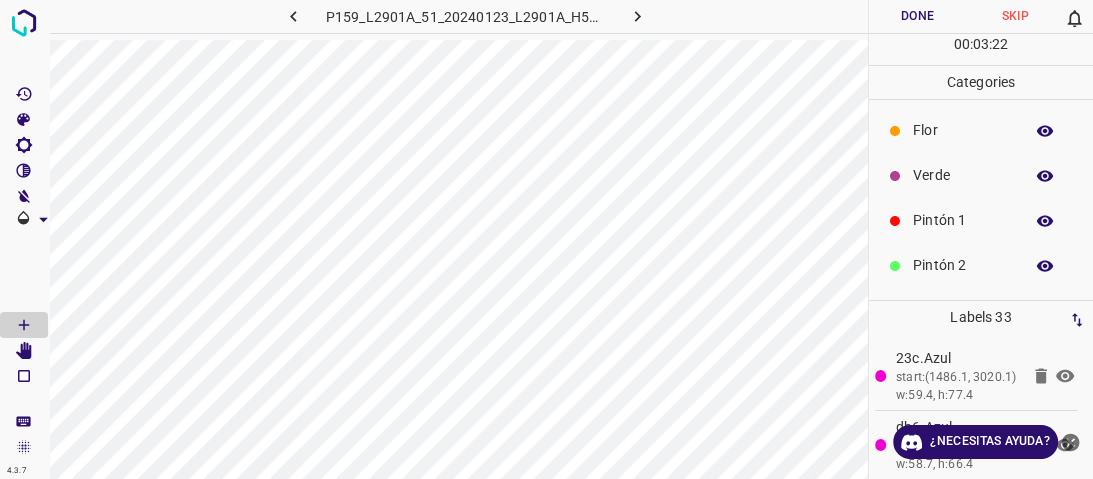 click on "Flor" at bounding box center [963, 130] 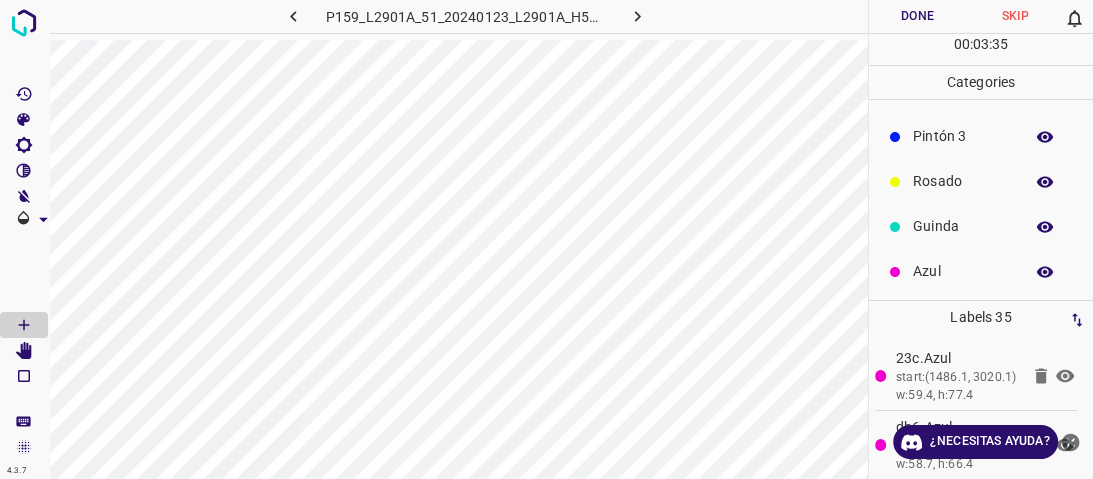 scroll, scrollTop: 176, scrollLeft: 0, axis: vertical 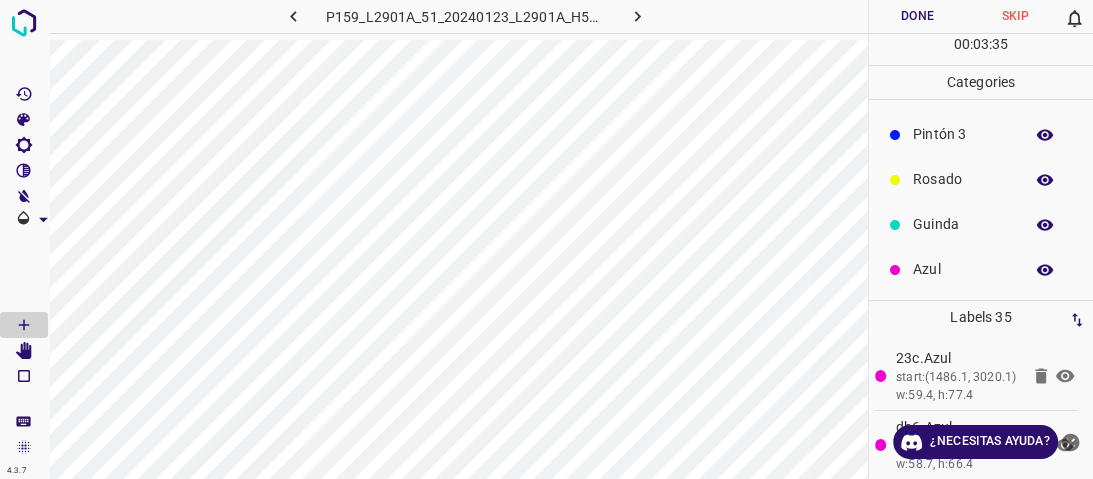 click on "Azul" at bounding box center (981, 269) 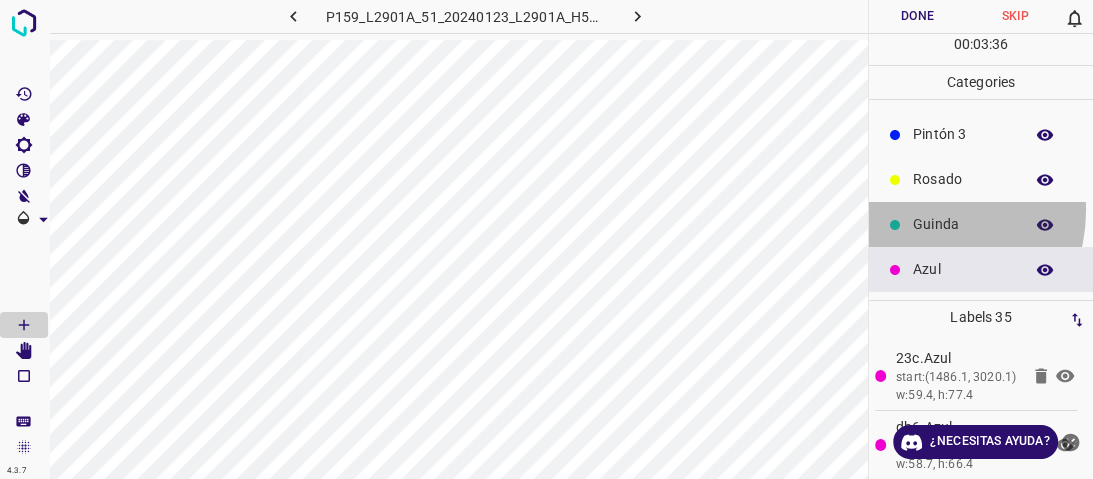 click on "Guinda" at bounding box center [981, 224] 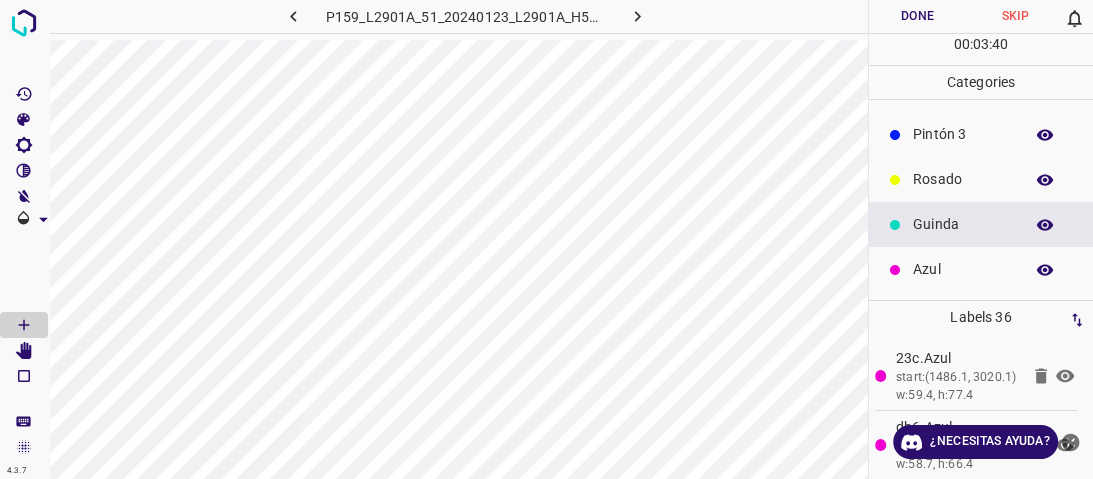 scroll, scrollTop: 0, scrollLeft: 0, axis: both 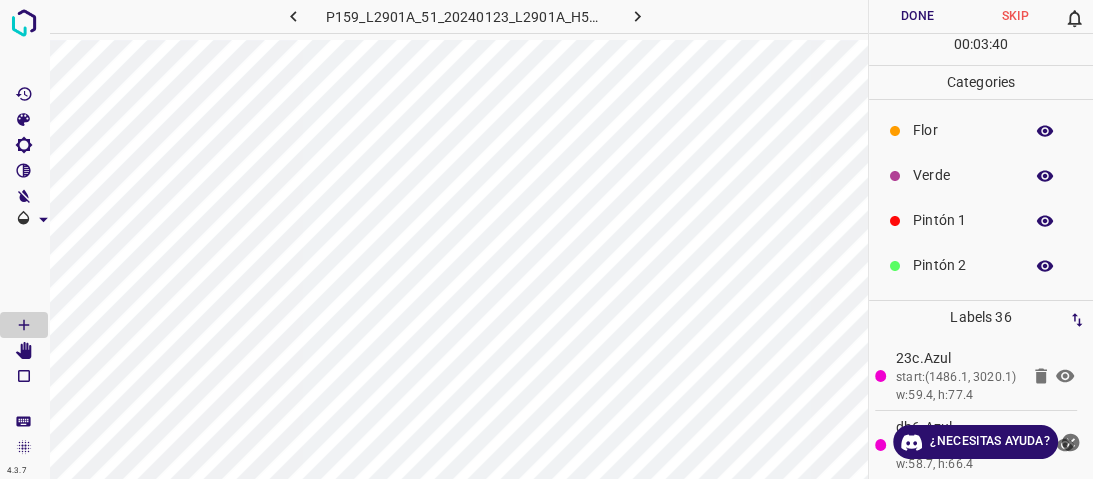 click on "Verde" at bounding box center [963, 175] 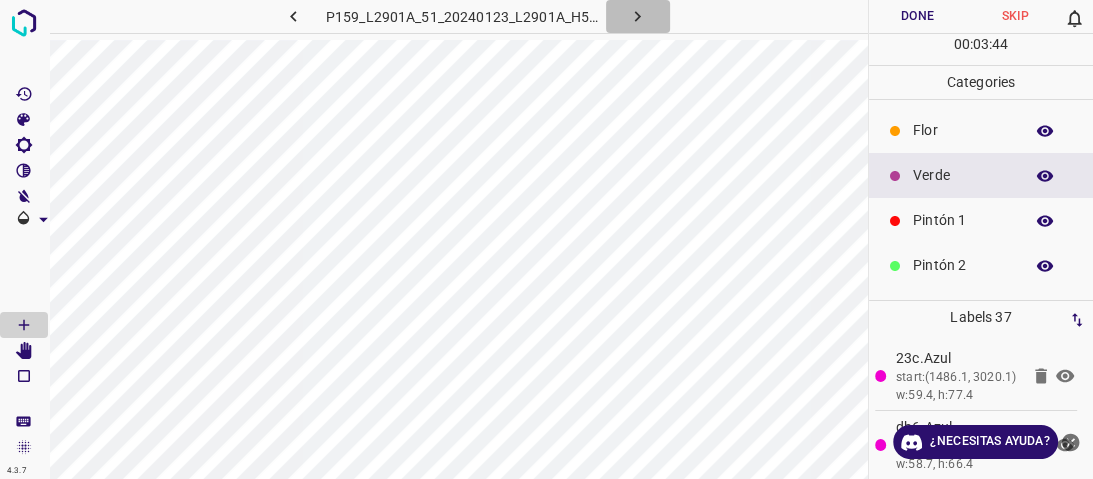 click at bounding box center [638, 16] 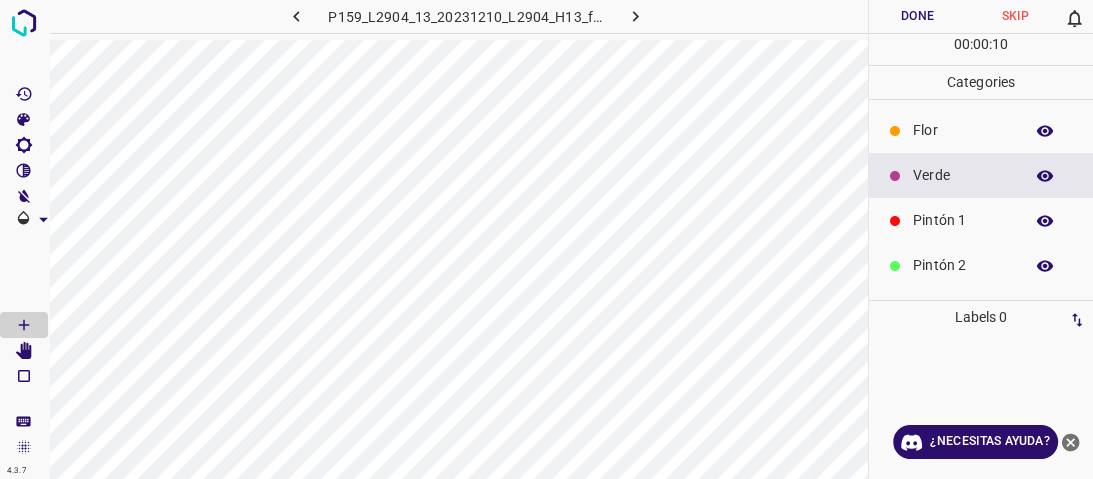 click 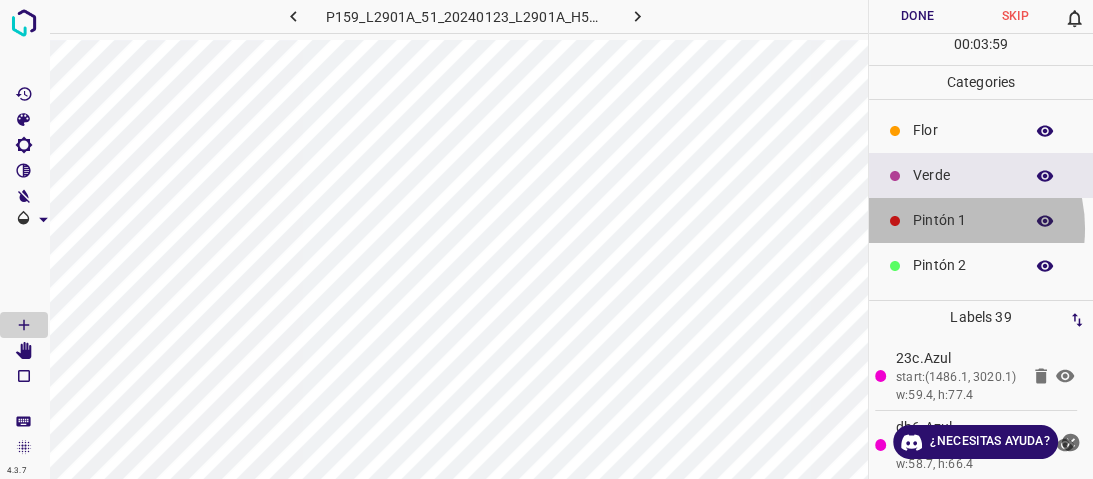 click on "Pintón 1" at bounding box center [963, 220] 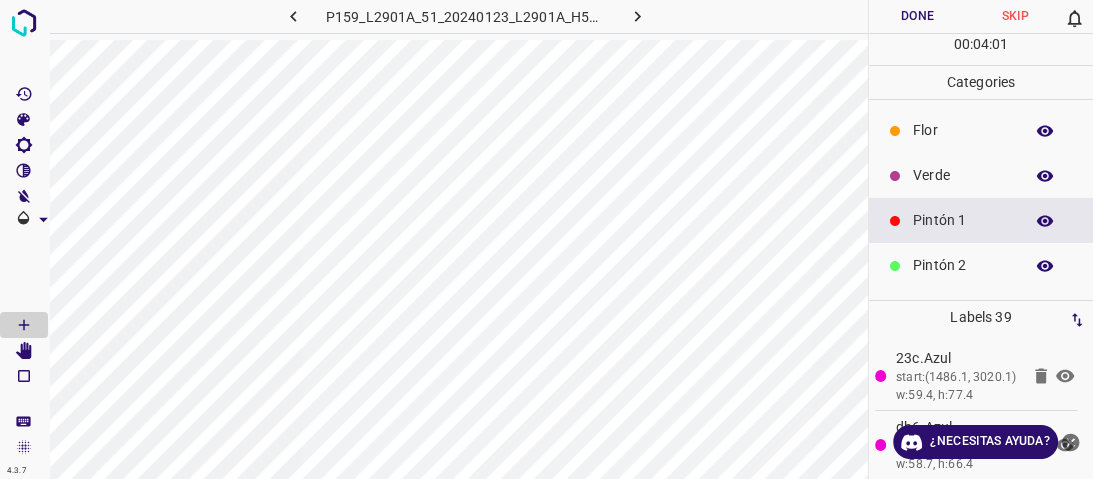 click on "Pintón 2" at bounding box center (963, 265) 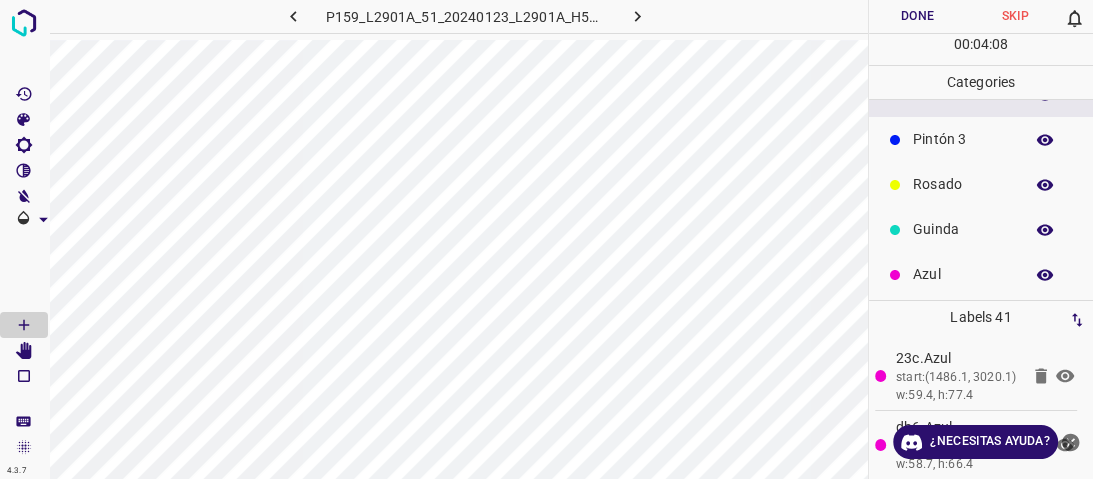 scroll, scrollTop: 176, scrollLeft: 0, axis: vertical 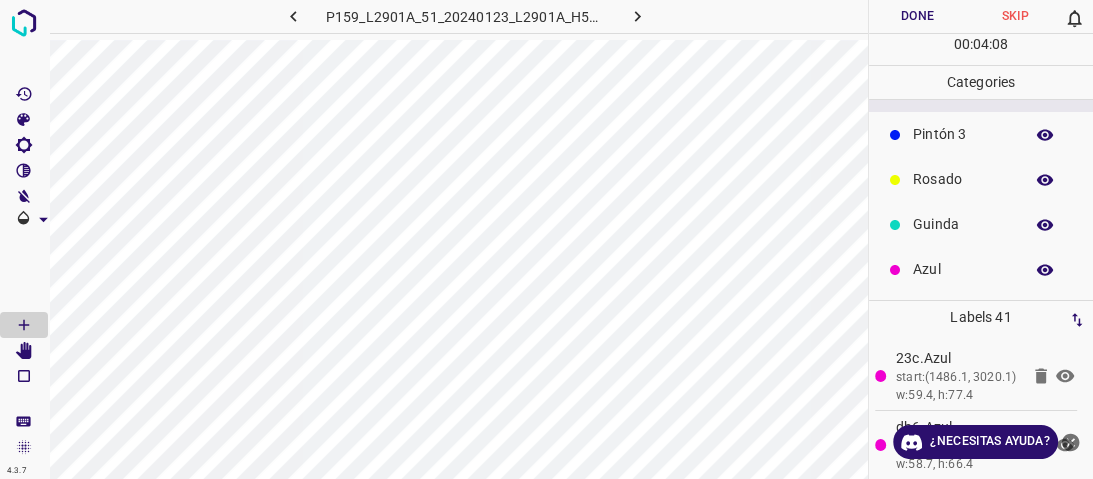 click on "Azul" at bounding box center (963, 269) 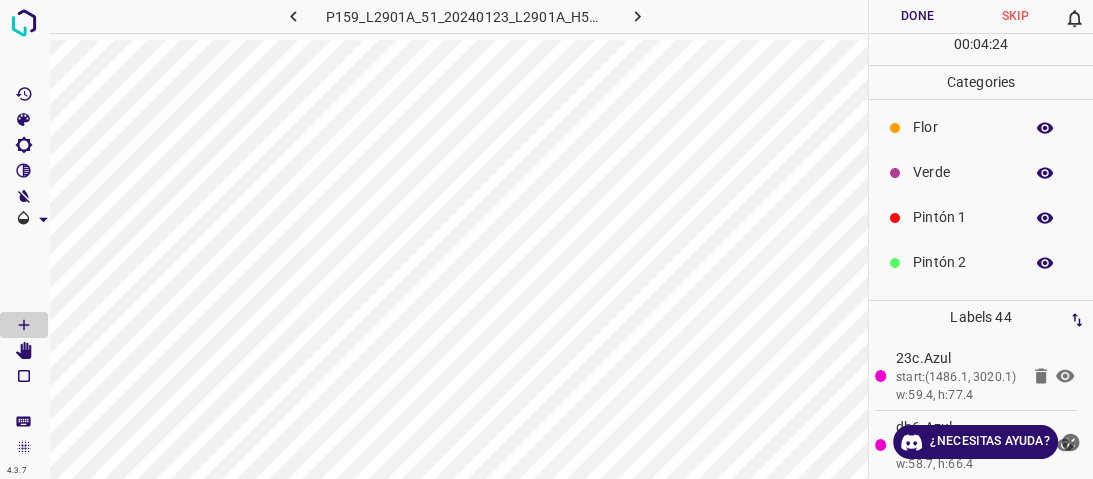scroll, scrollTop: 0, scrollLeft: 0, axis: both 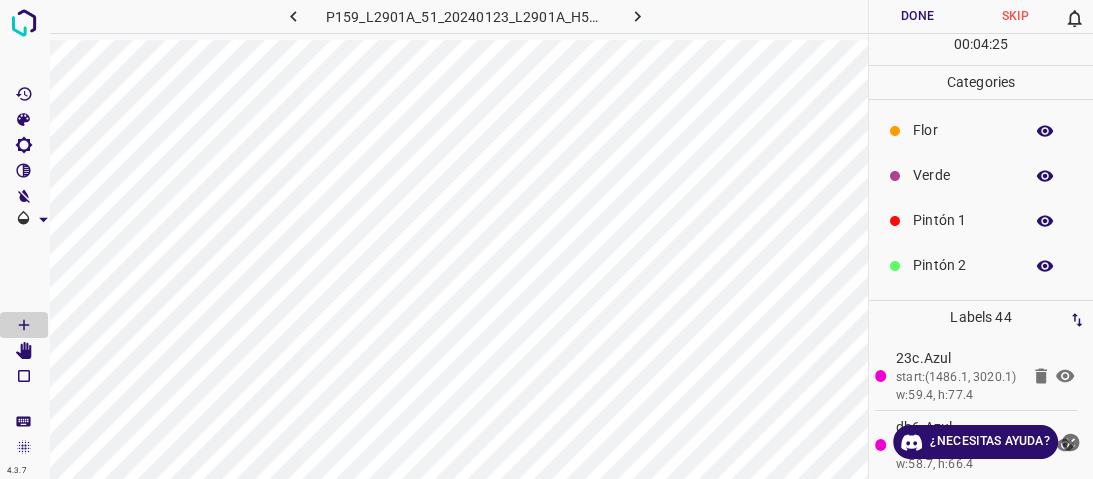 click on "Verde" at bounding box center [981, 175] 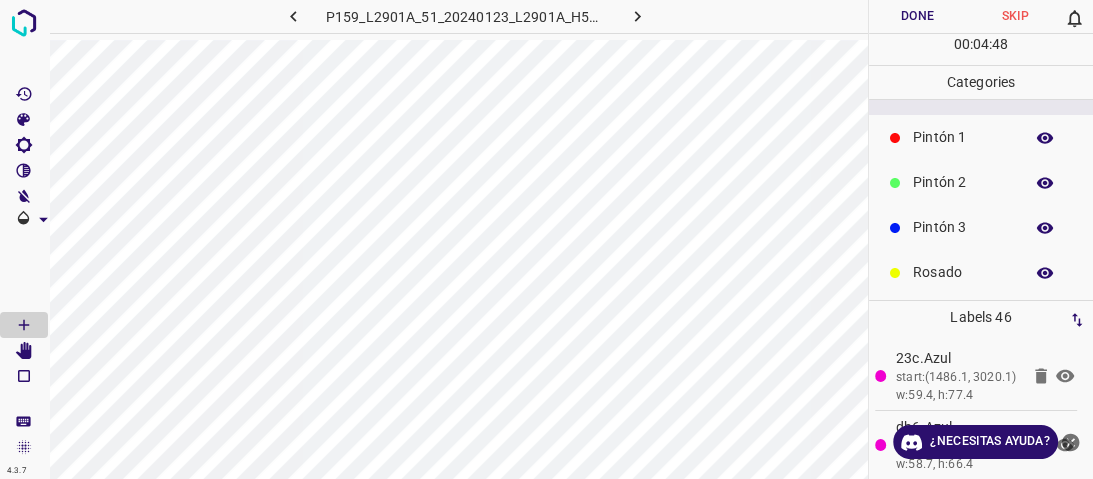 scroll, scrollTop: 176, scrollLeft: 0, axis: vertical 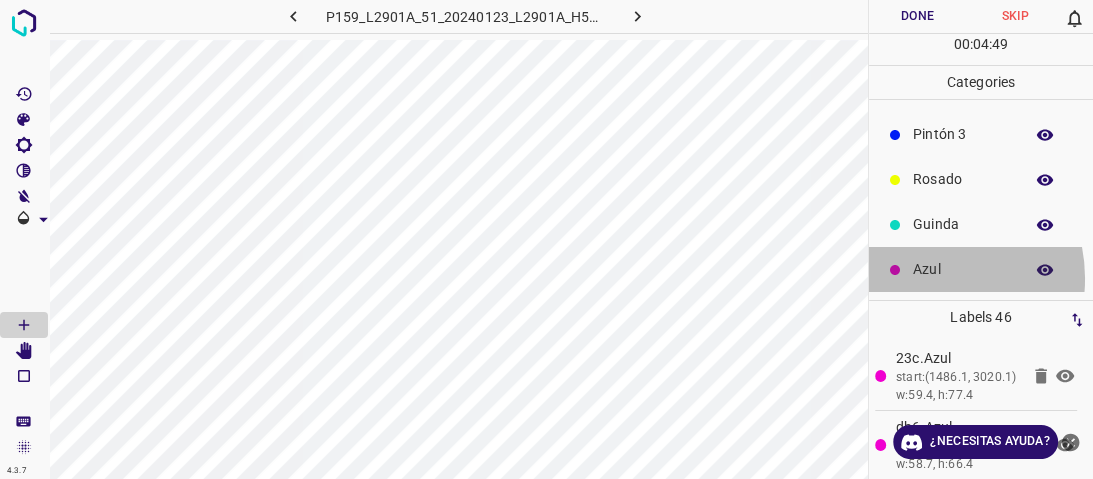 click on "Azul" at bounding box center (963, 269) 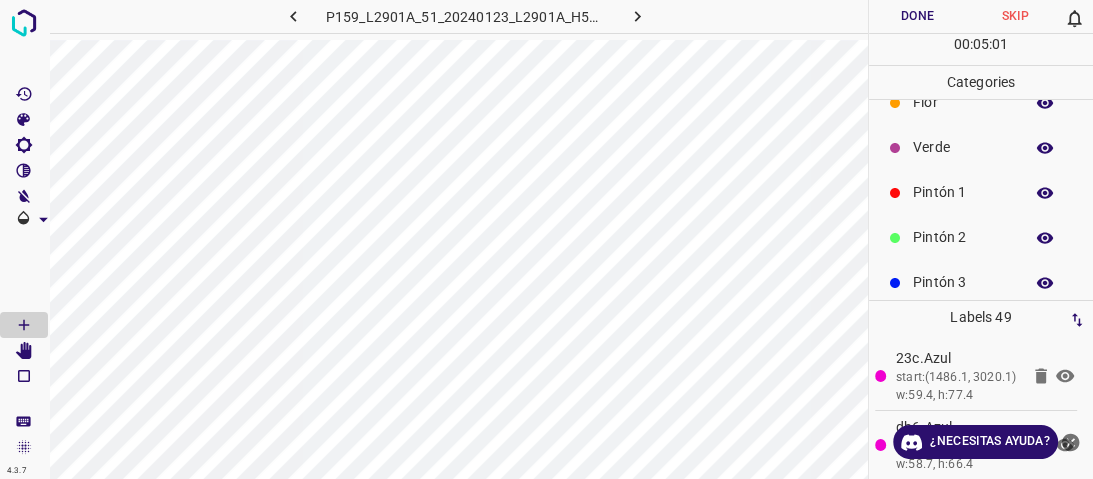 scroll, scrollTop: 16, scrollLeft: 0, axis: vertical 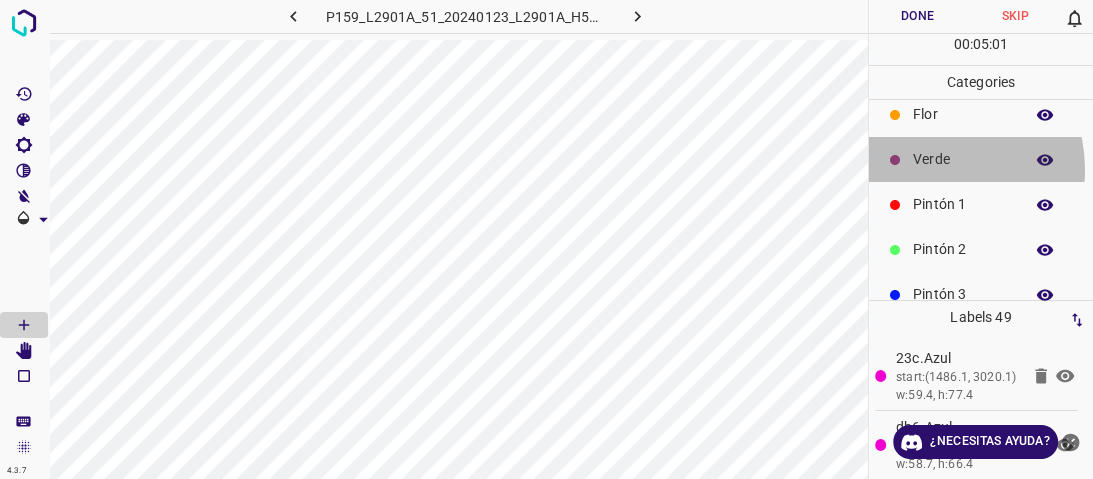 drag, startPoint x: 931, startPoint y: 169, endPoint x: 906, endPoint y: 176, distance: 25.96151 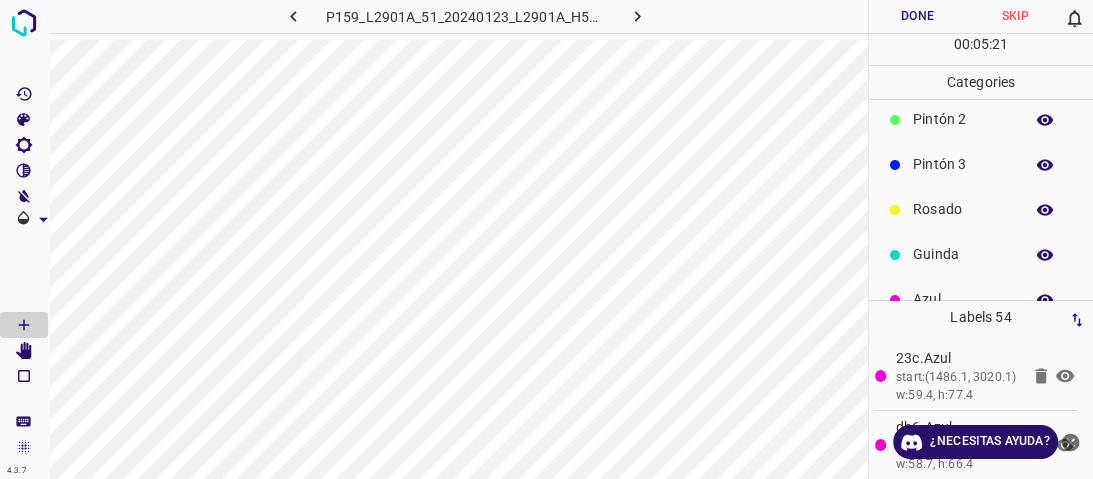 scroll, scrollTop: 176, scrollLeft: 0, axis: vertical 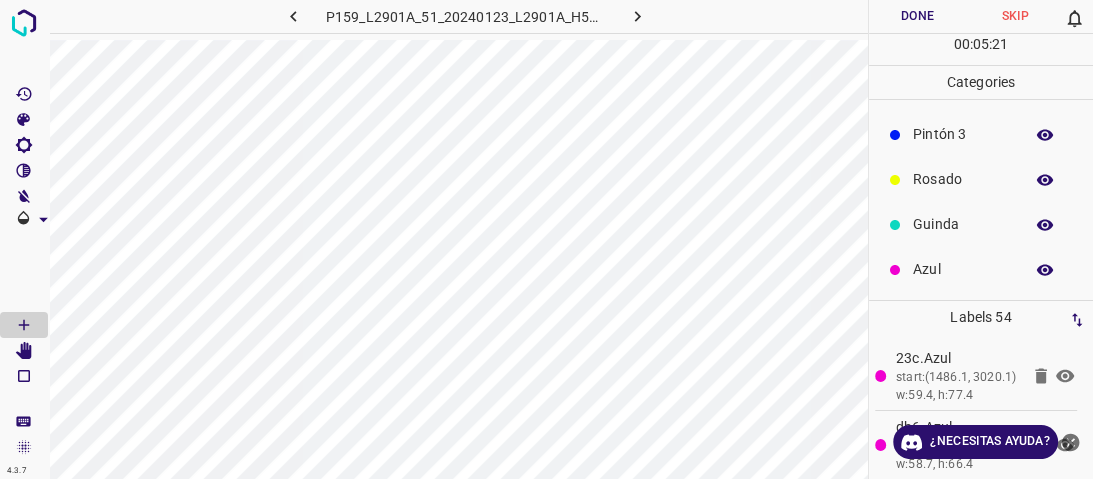 drag, startPoint x: 923, startPoint y: 277, endPoint x: 914, endPoint y: 272, distance: 10.29563 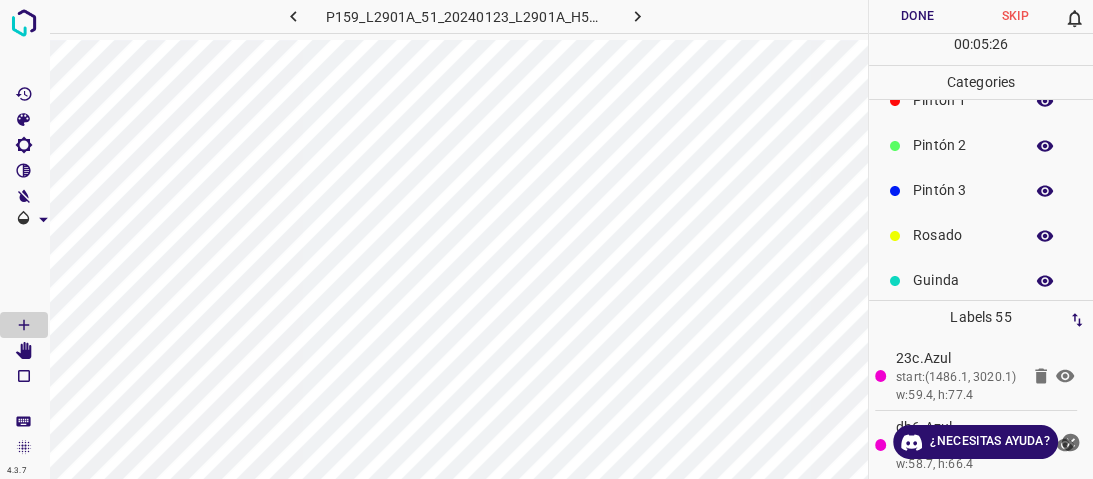 scroll, scrollTop: 16, scrollLeft: 0, axis: vertical 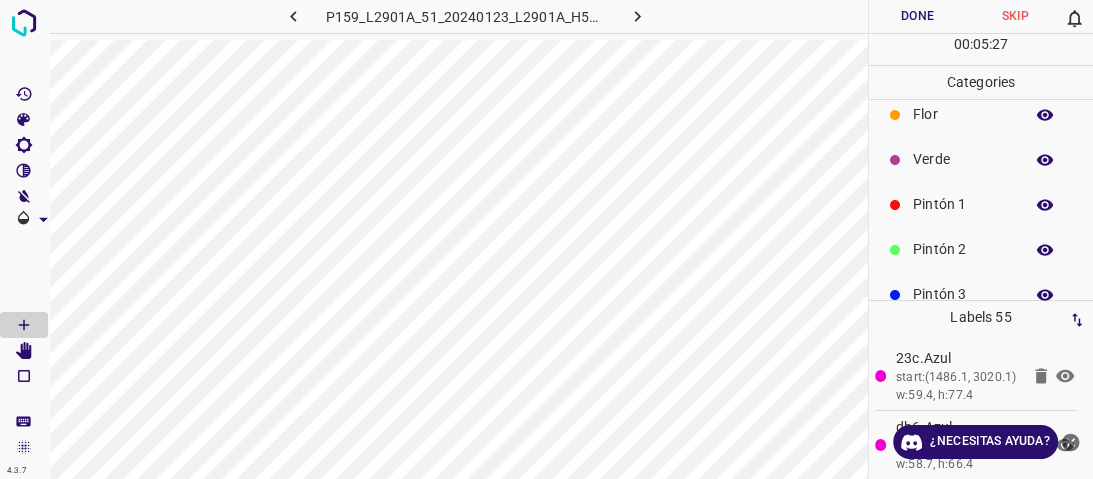 click on "Verde" at bounding box center (963, 159) 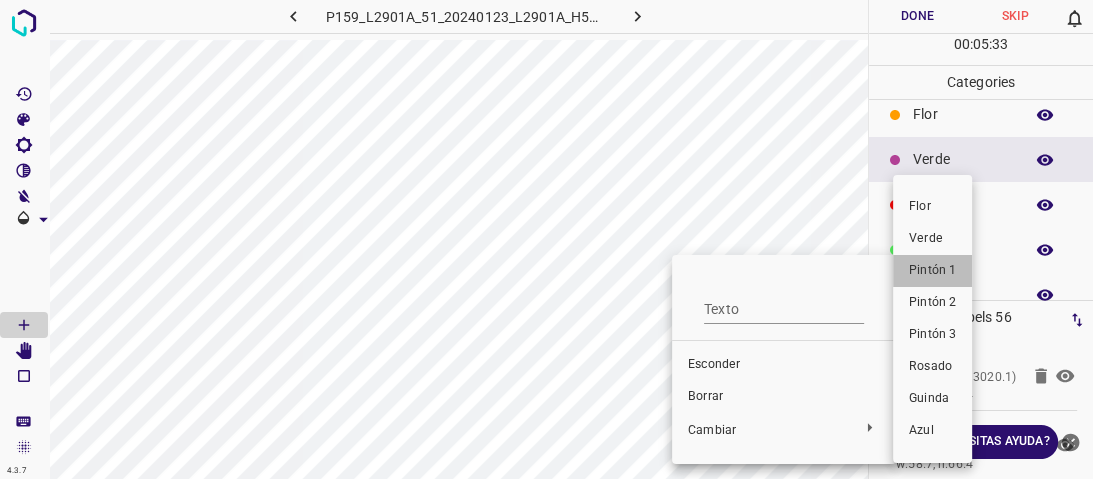 click on "Pintón 1" at bounding box center [932, 271] 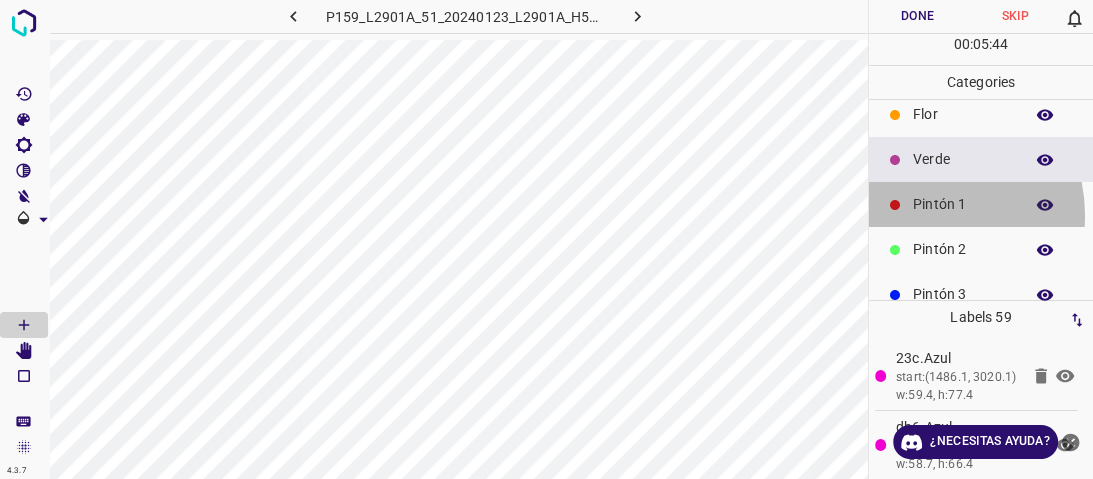 click on "Pintón 1" at bounding box center (981, 204) 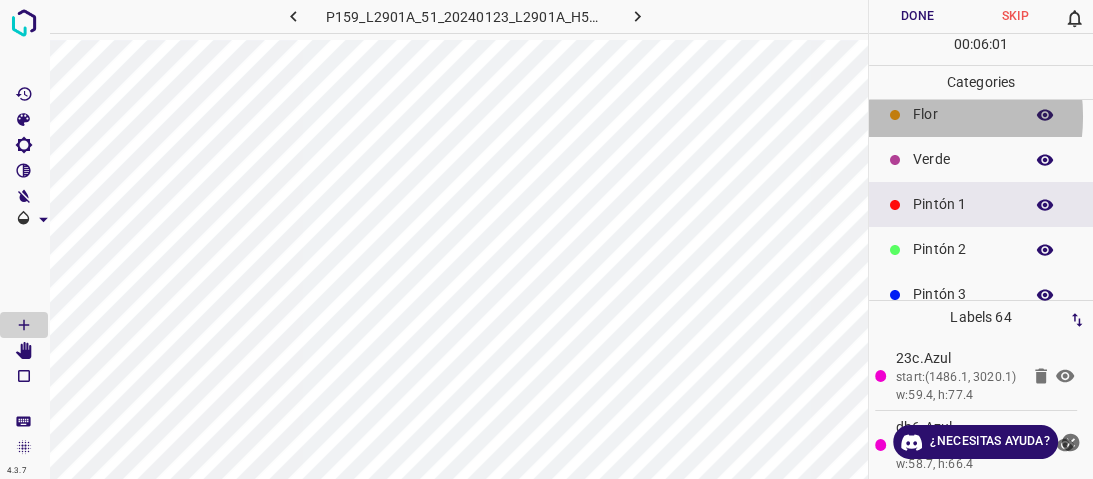 click 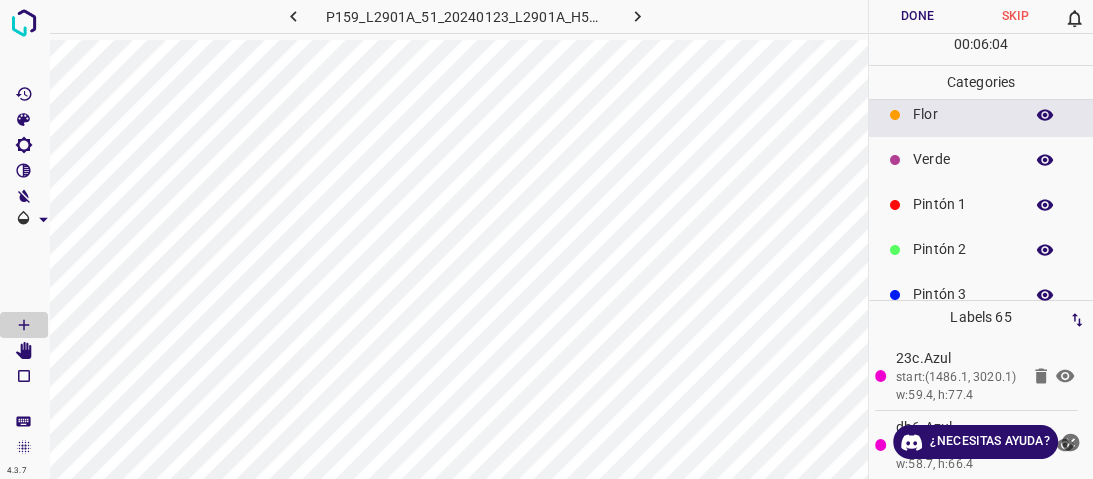 click on "Pintón 1" at bounding box center (963, 204) 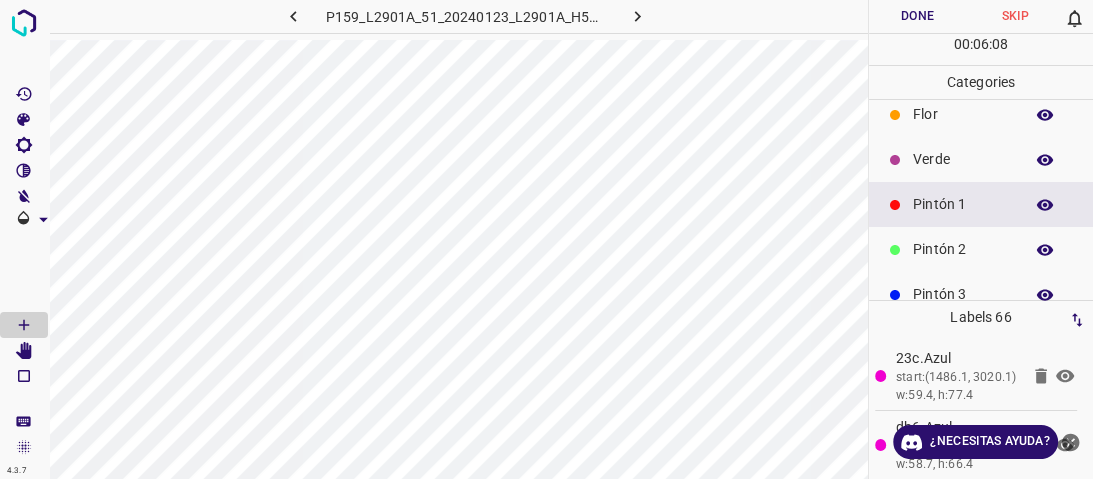 click on "Verde" at bounding box center (963, 159) 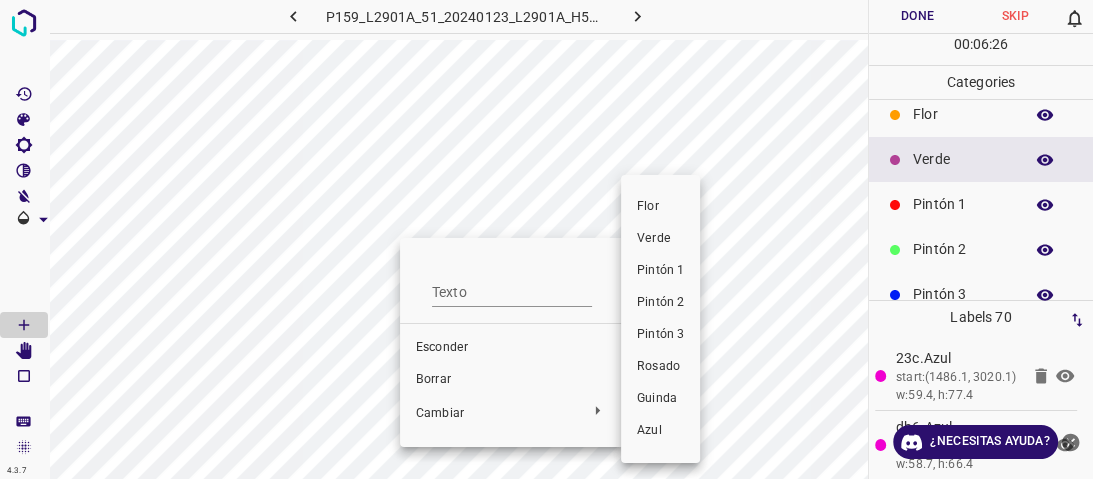click on "Pintón 1" at bounding box center (660, 270) 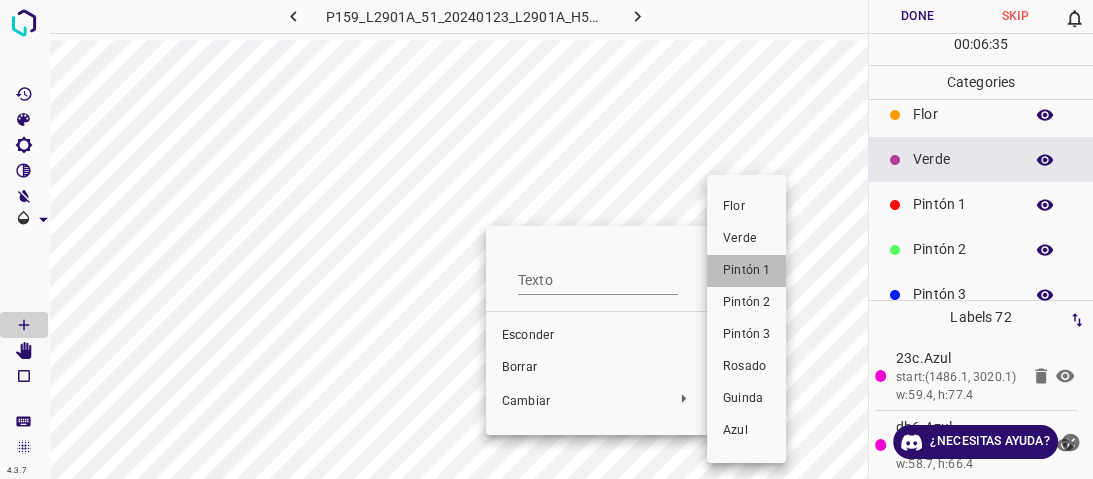 click on "Pintón 1" at bounding box center (746, 270) 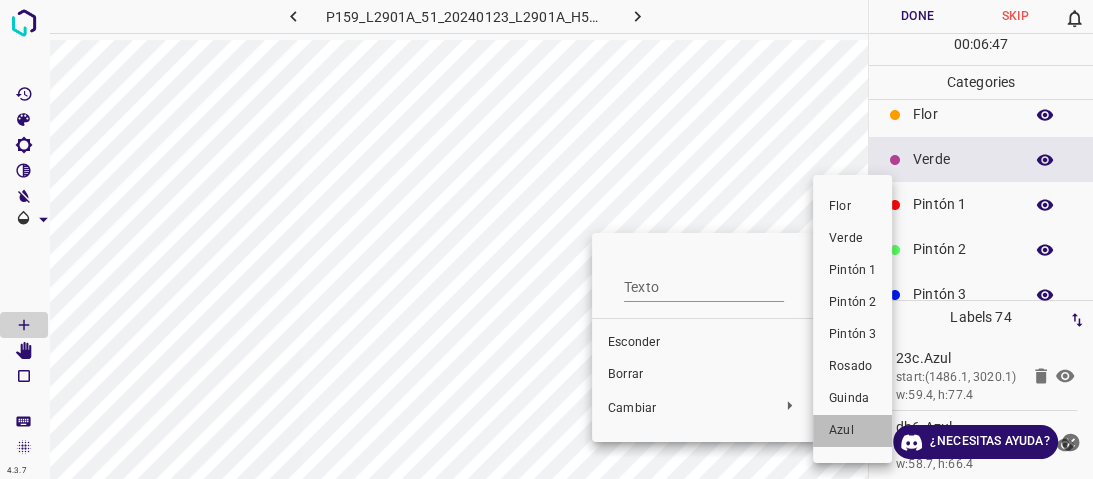 click on "Azul" at bounding box center [841, 430] 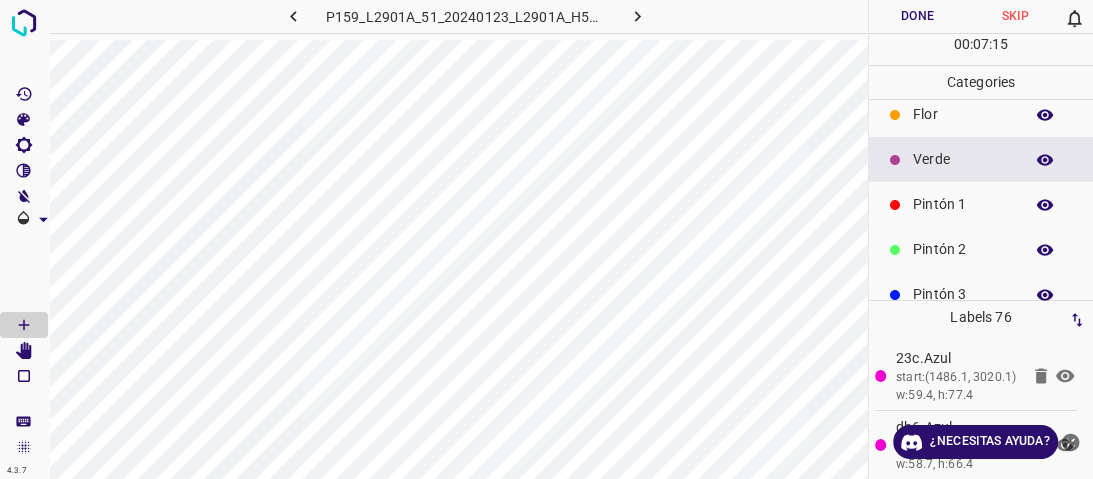 scroll, scrollTop: 176, scrollLeft: 0, axis: vertical 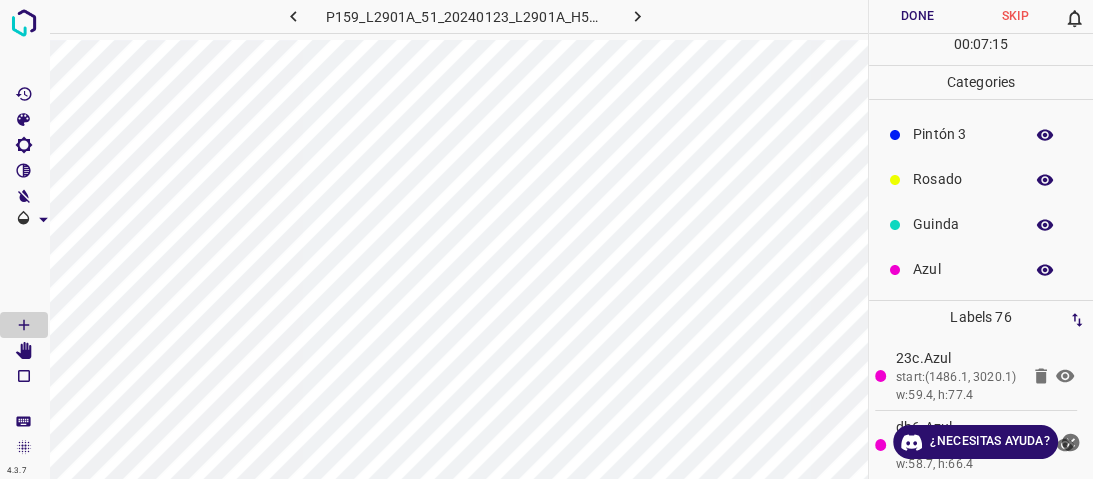 click on "Azul" at bounding box center [981, 269] 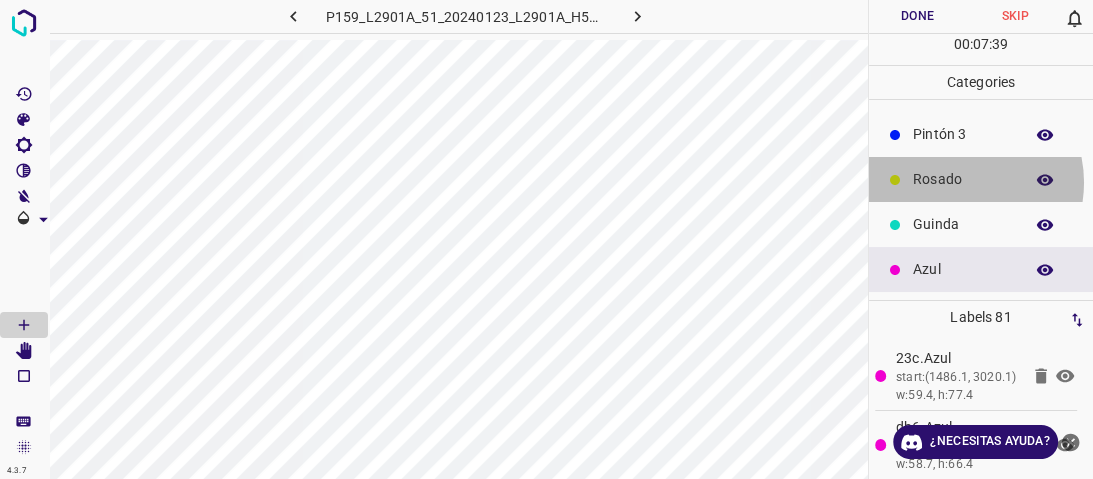 drag, startPoint x: 955, startPoint y: 182, endPoint x: 942, endPoint y: 191, distance: 15.811388 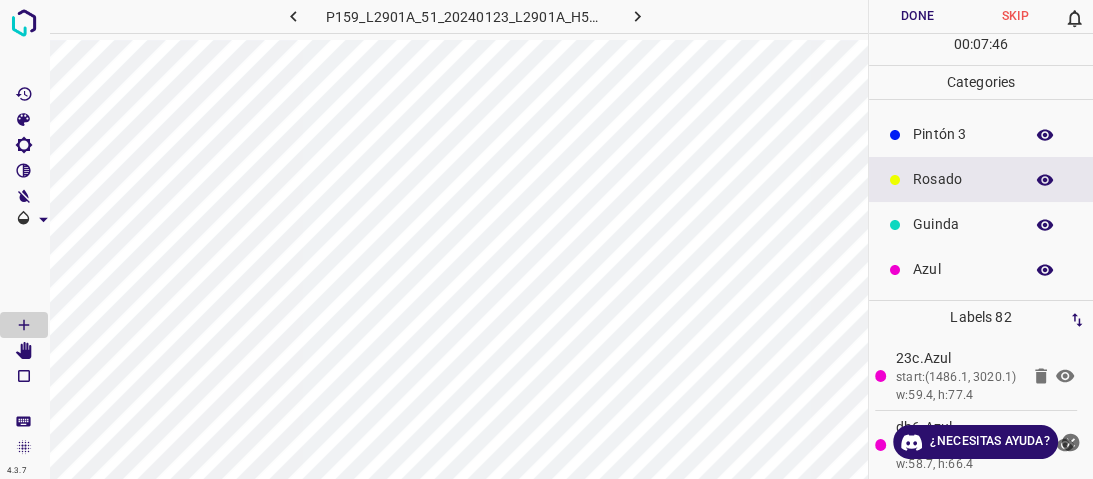 scroll, scrollTop: 0, scrollLeft: 0, axis: both 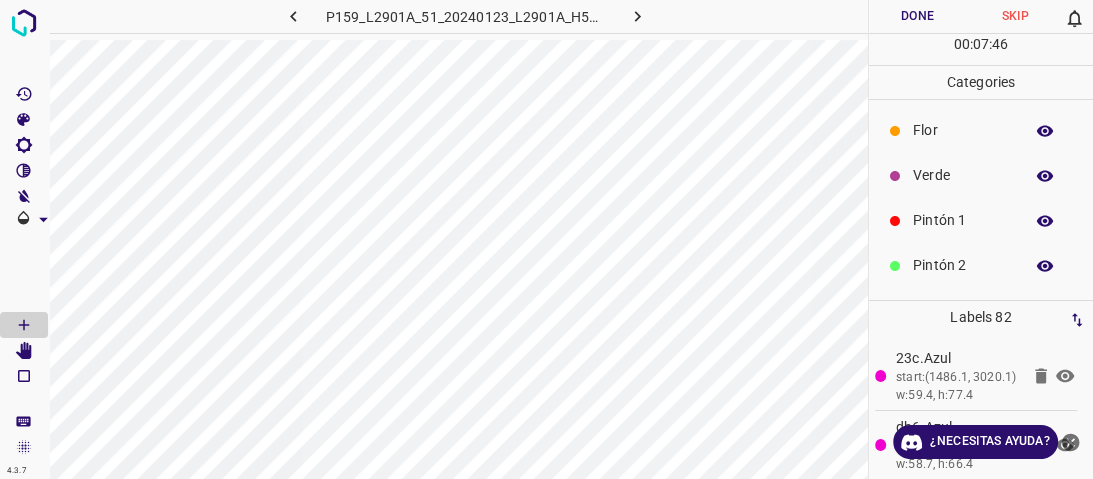 click on "Verde" at bounding box center (963, 175) 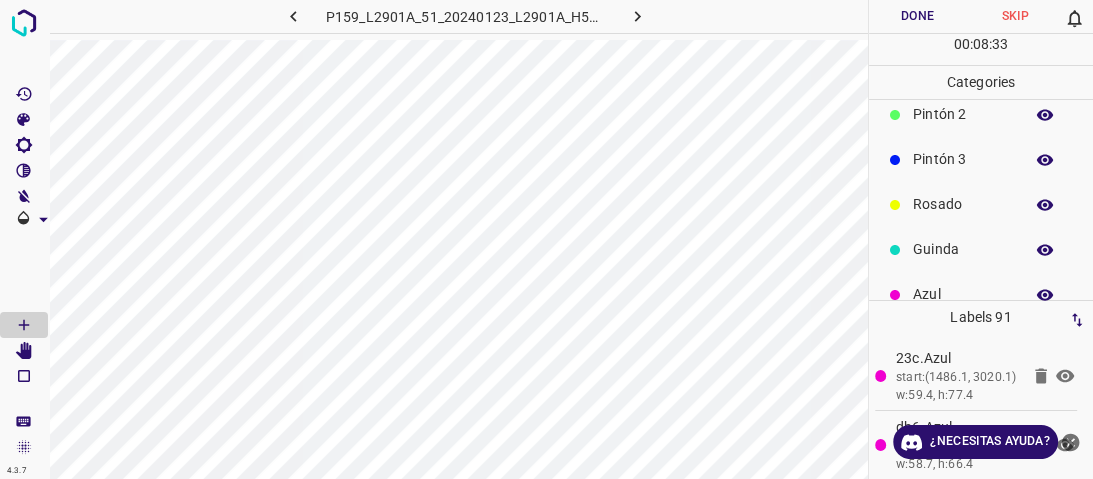 scroll, scrollTop: 176, scrollLeft: 0, axis: vertical 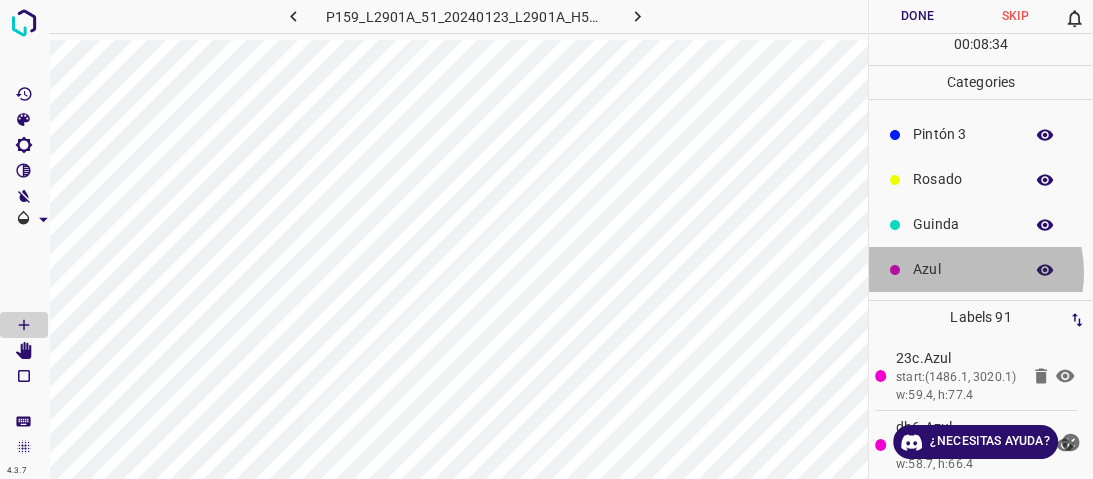 click on "Azul" at bounding box center (963, 269) 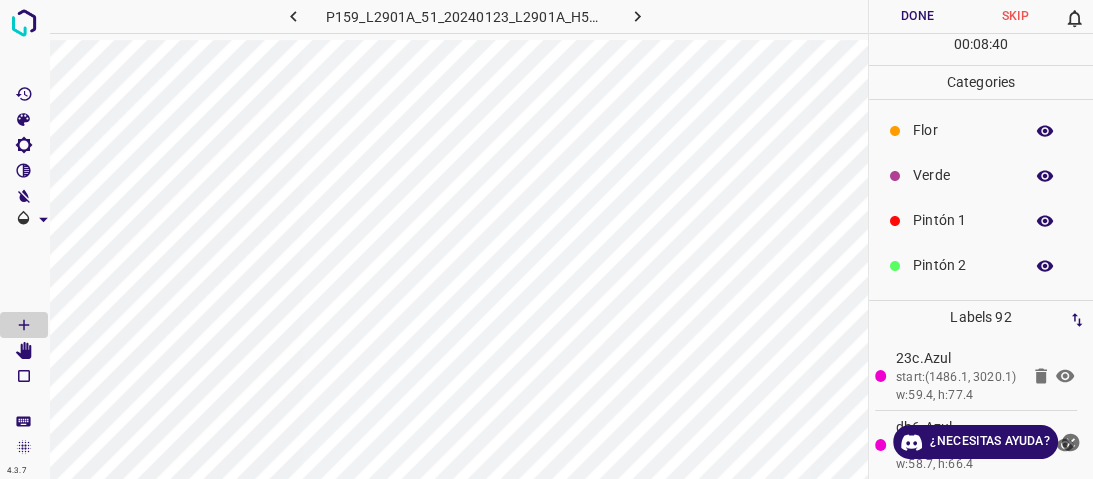 scroll, scrollTop: 0, scrollLeft: 0, axis: both 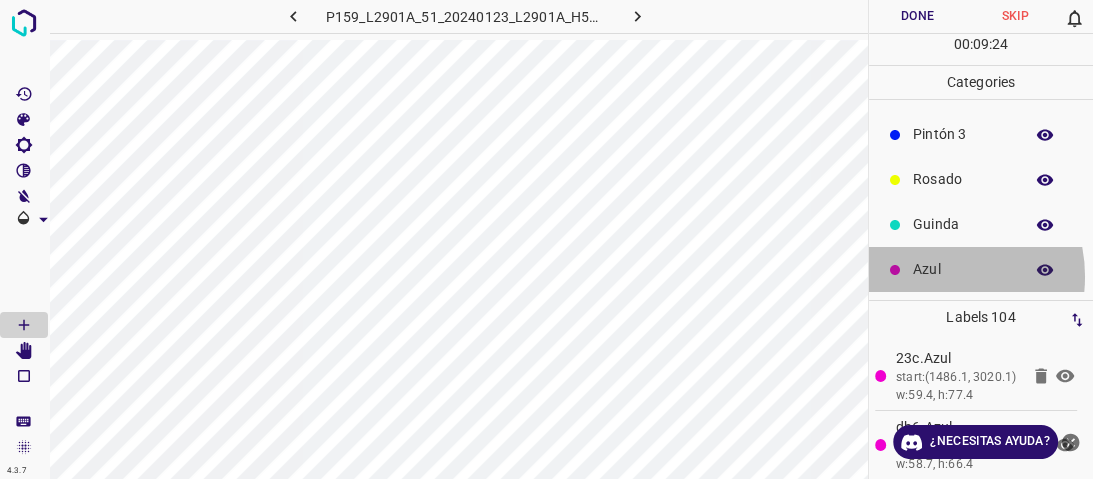 click on "Azul" at bounding box center [963, 269] 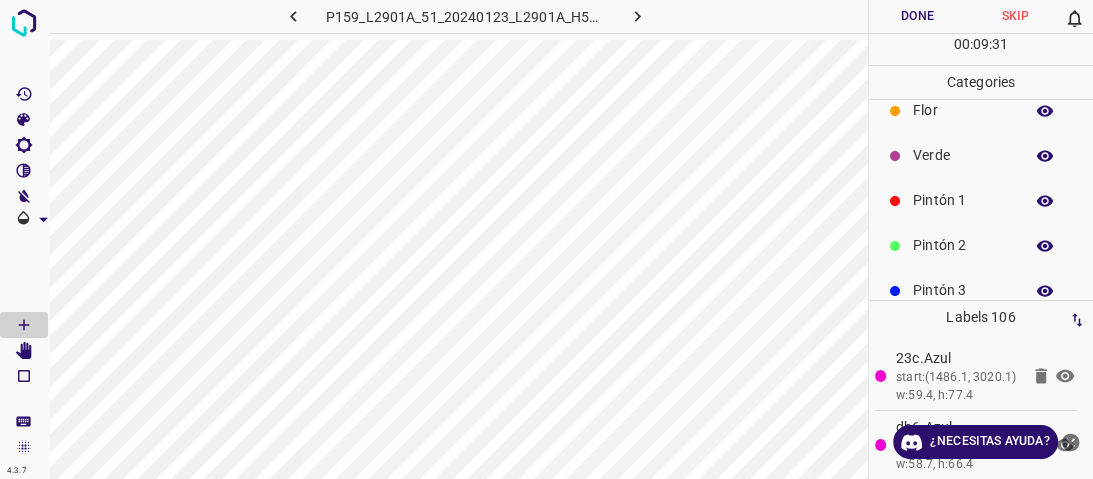 scroll, scrollTop: 16, scrollLeft: 0, axis: vertical 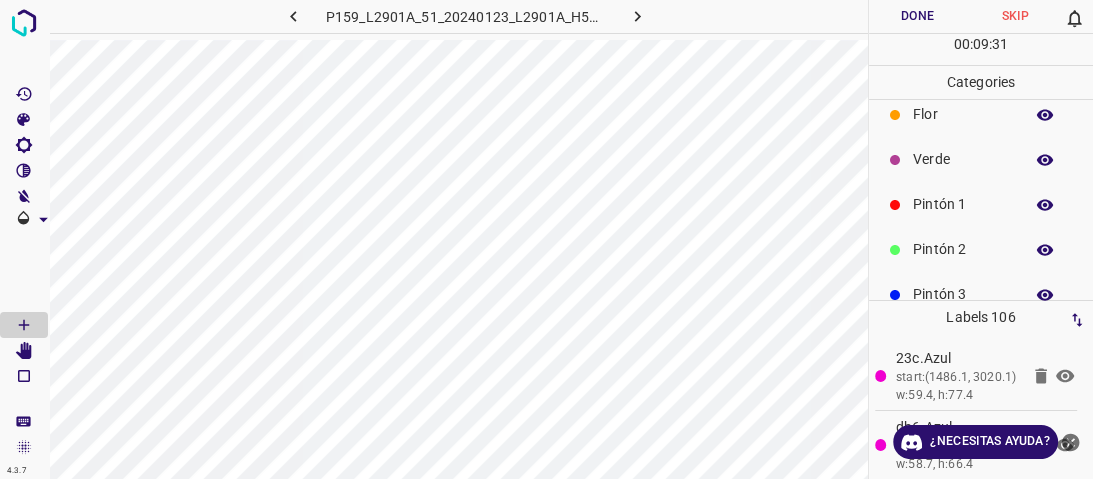 click on "Pintón 2" at bounding box center [963, 249] 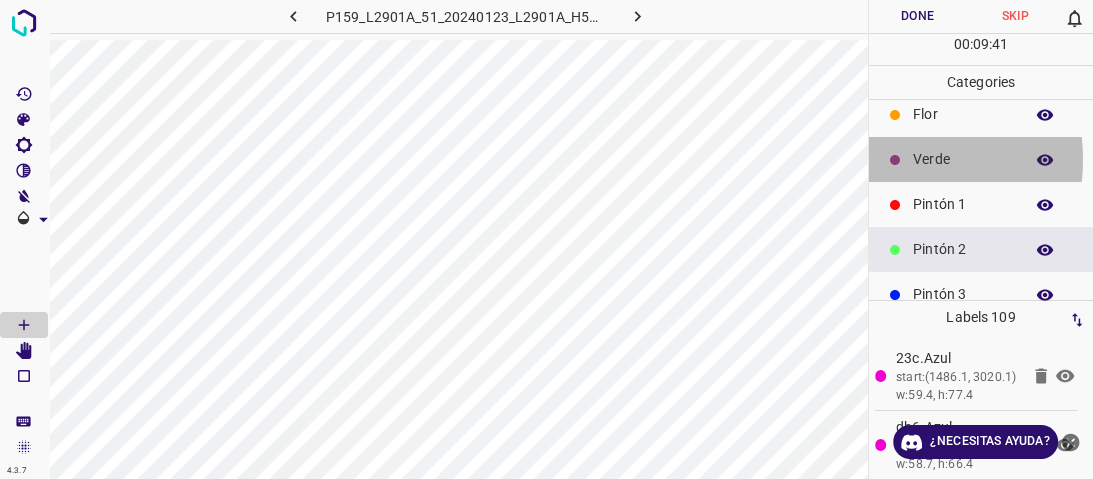 click at bounding box center [895, 160] 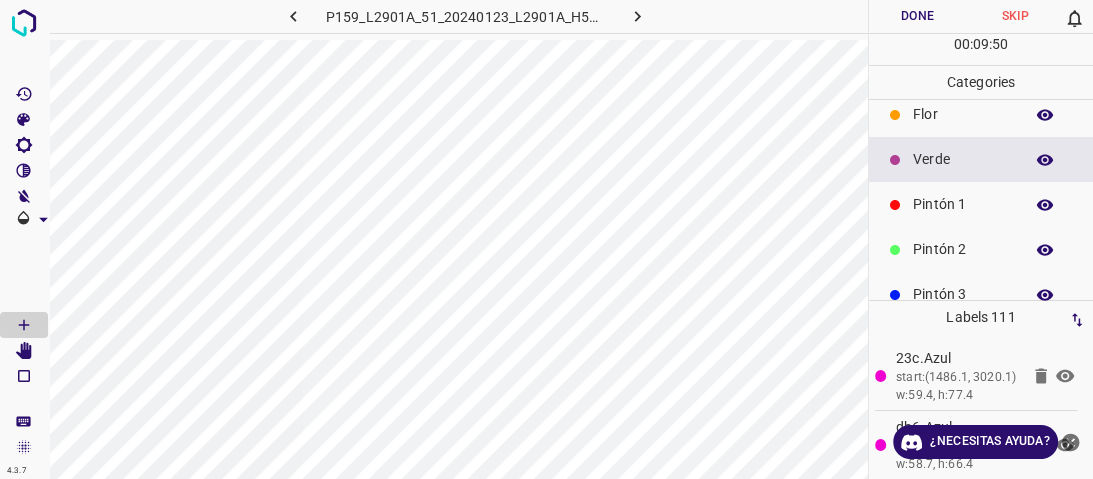 drag, startPoint x: 947, startPoint y: 243, endPoint x: 937, endPoint y: 241, distance: 10.198039 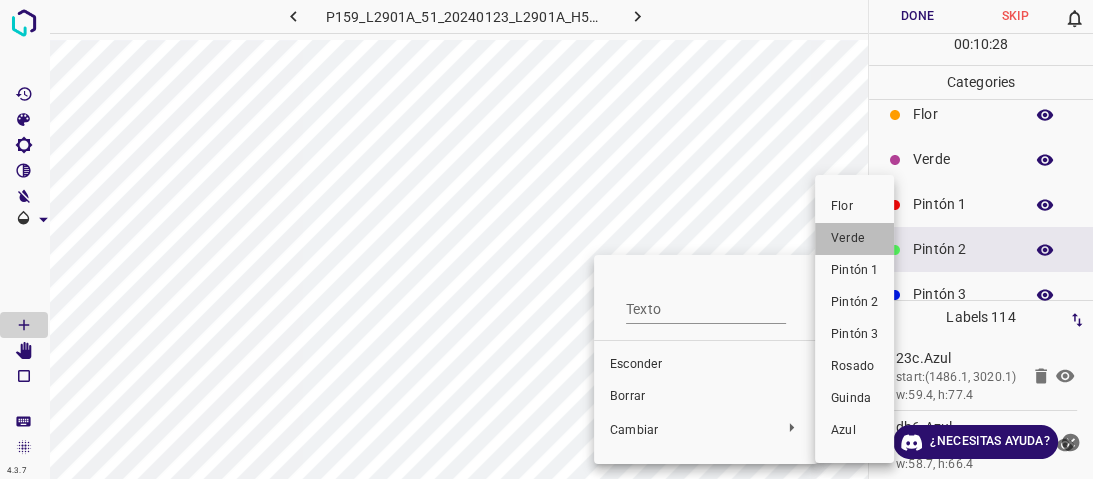 click on "Verde" at bounding box center [848, 238] 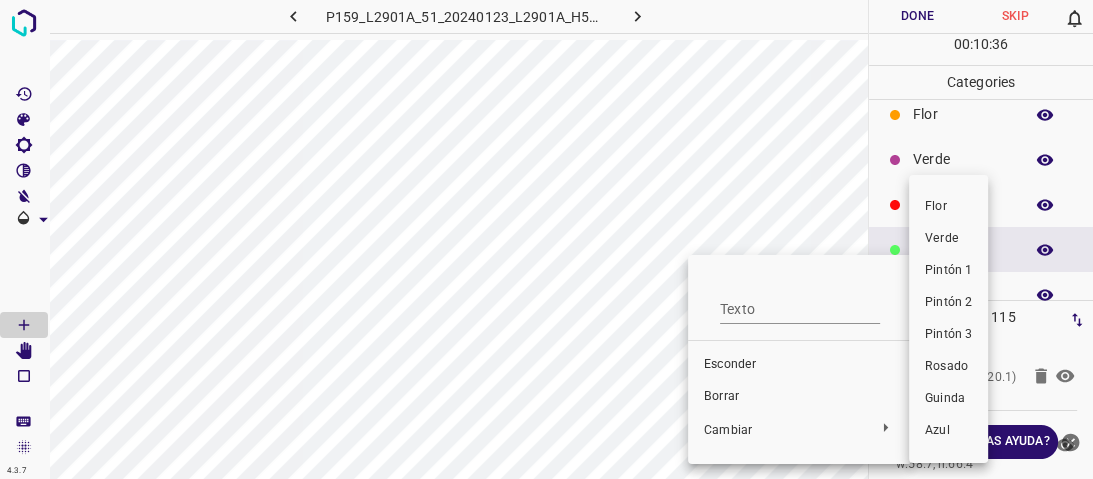 click on "Verde" at bounding box center (942, 238) 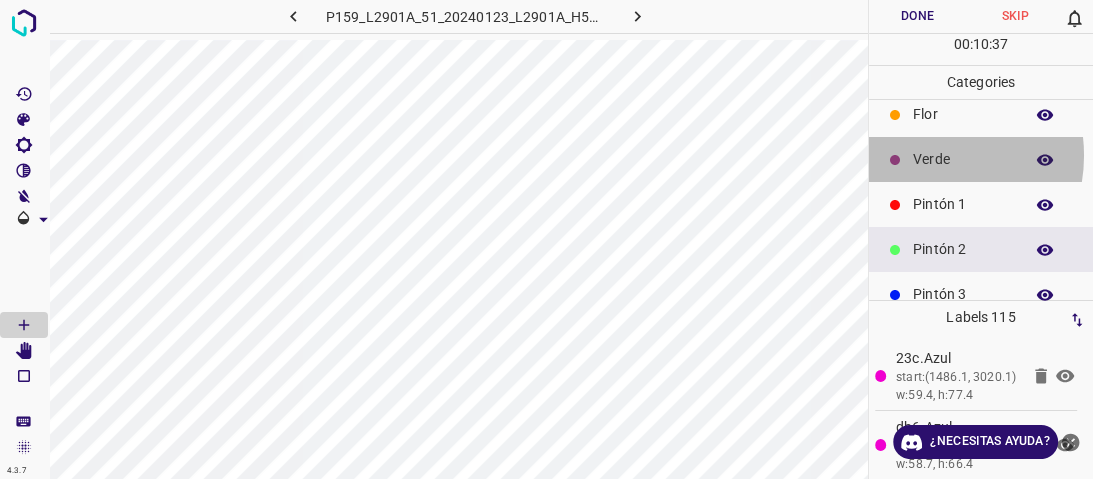 click on "Verde" at bounding box center (963, 159) 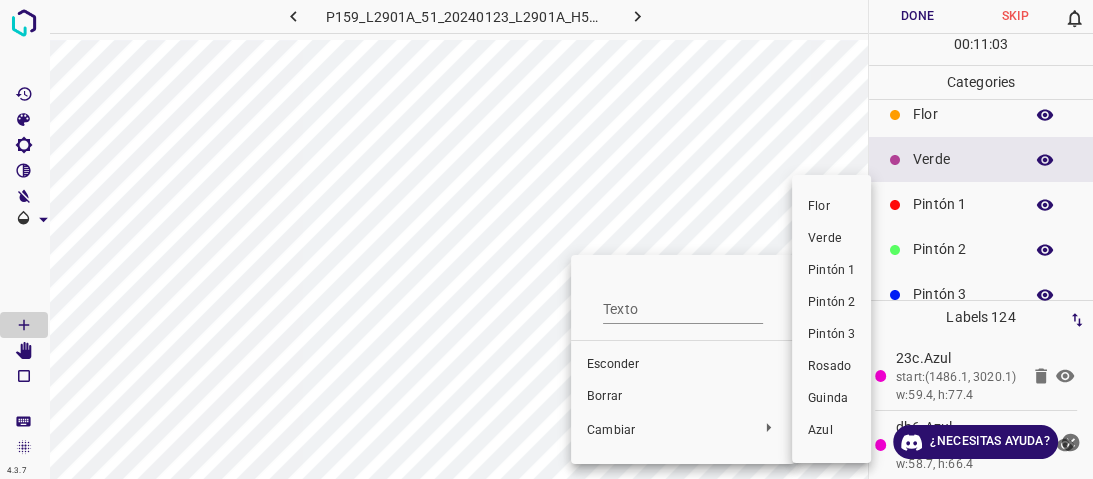 click on "Pintón 1" at bounding box center [831, 270] 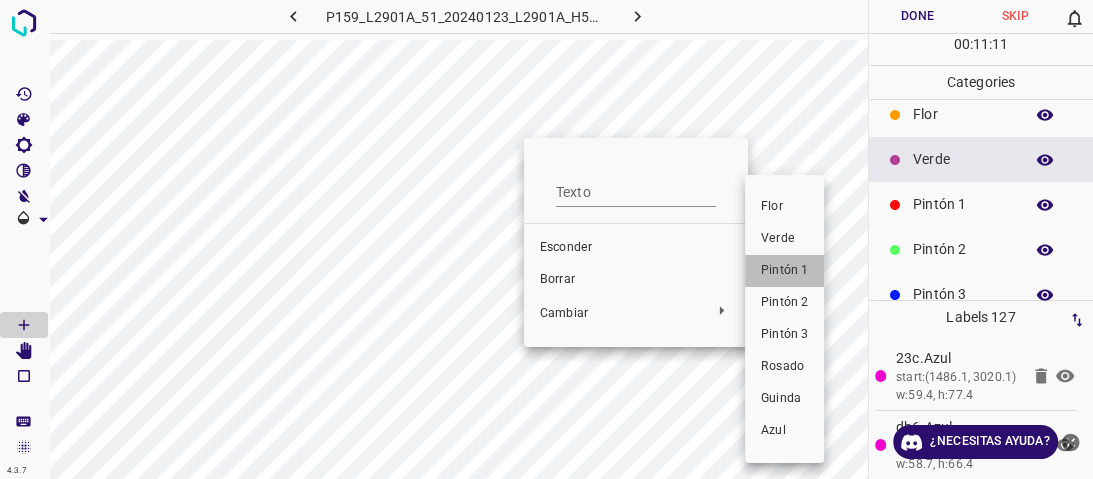 click on "Pintón 1" at bounding box center [784, 271] 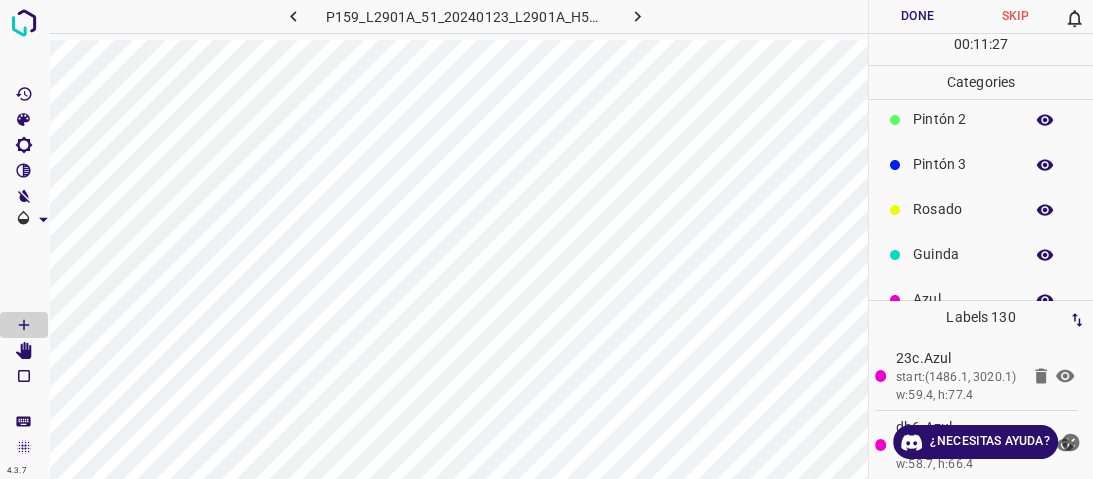 scroll, scrollTop: 176, scrollLeft: 0, axis: vertical 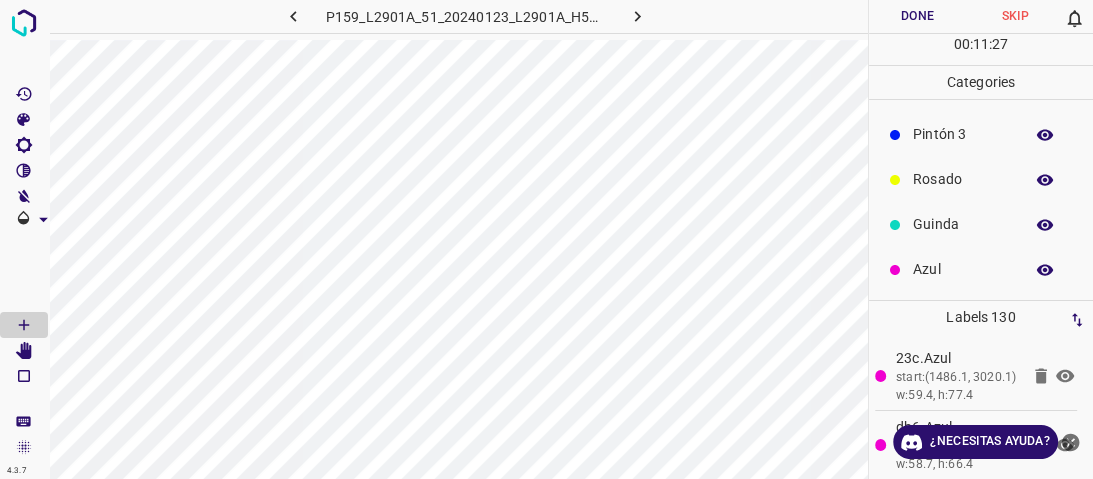 click on "Azul" at bounding box center (963, 269) 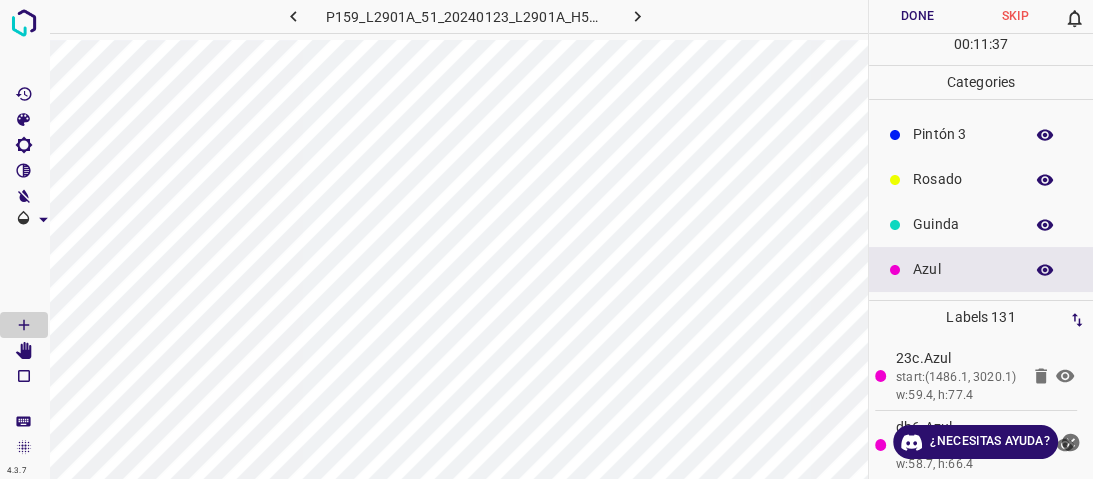 drag, startPoint x: 946, startPoint y: 236, endPoint x: 872, endPoint y: 246, distance: 74.672615 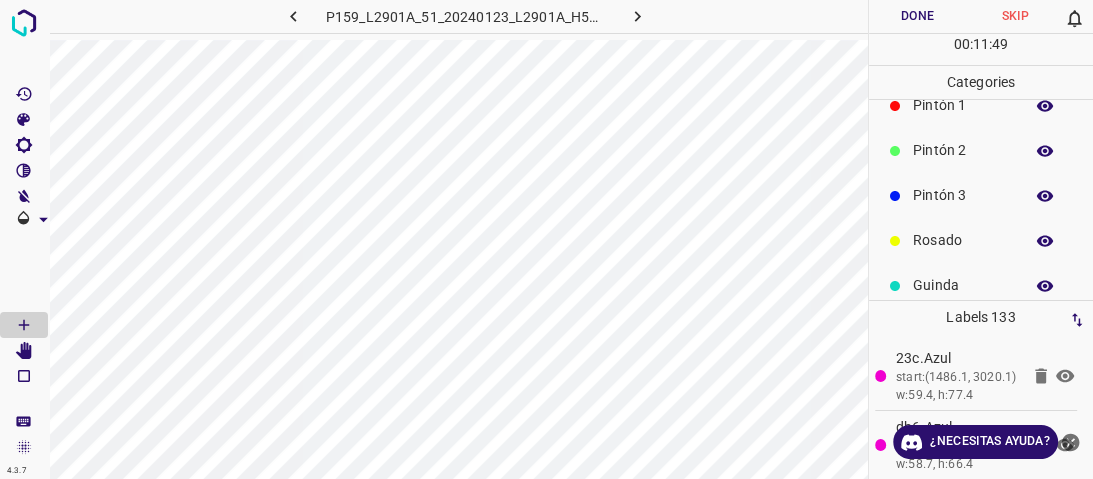 scroll, scrollTop: 0, scrollLeft: 0, axis: both 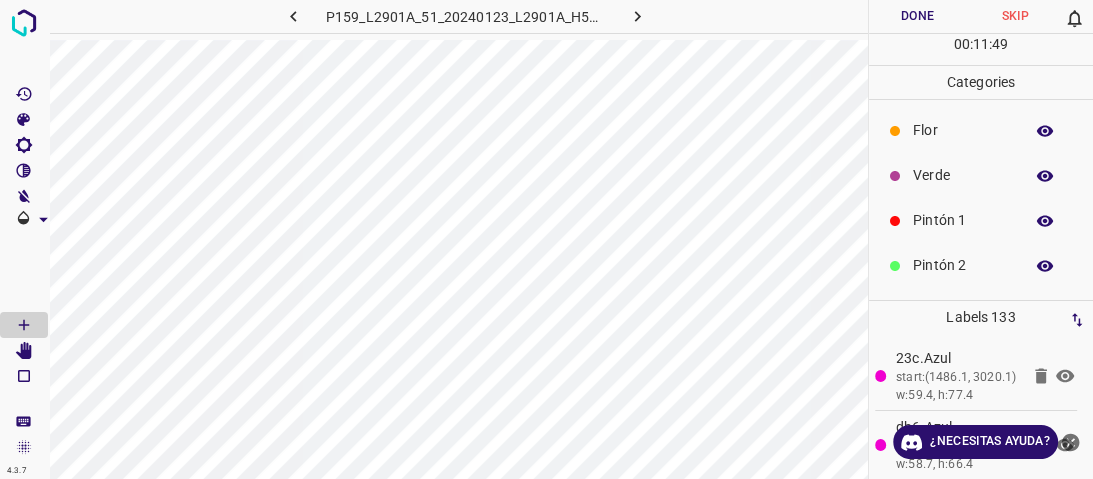 drag, startPoint x: 958, startPoint y: 182, endPoint x: 876, endPoint y: 248, distance: 105.26158 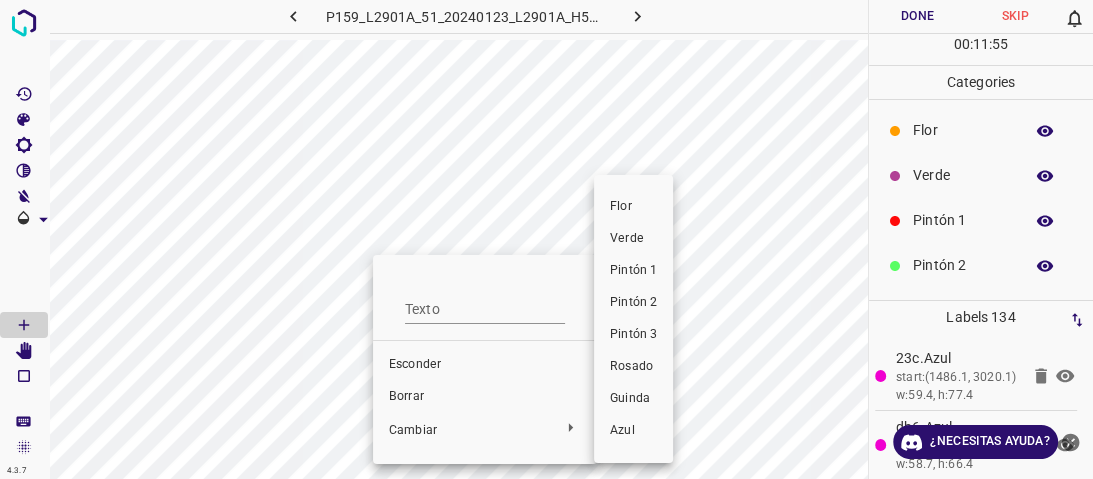 click on "Verde" at bounding box center [633, 239] 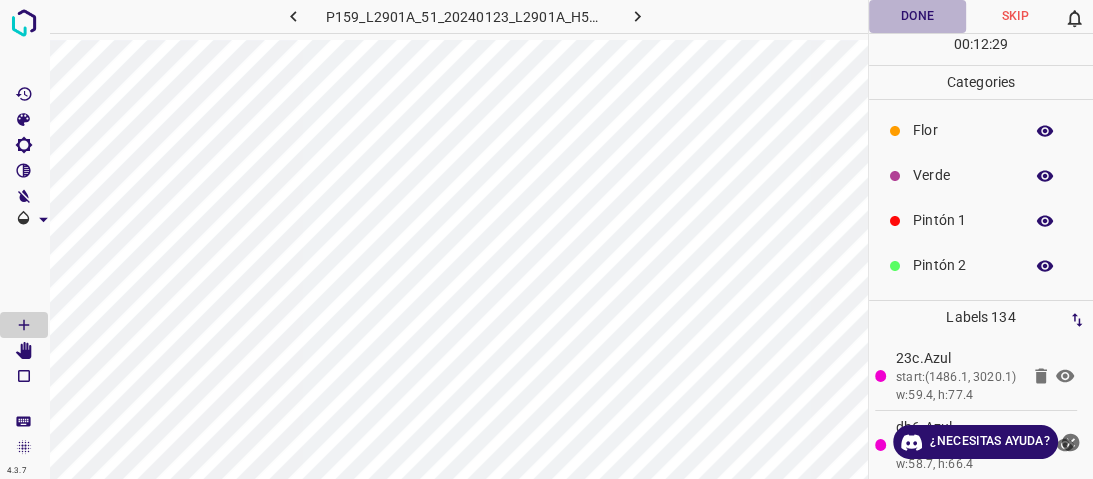 click on "Done" at bounding box center [918, 16] 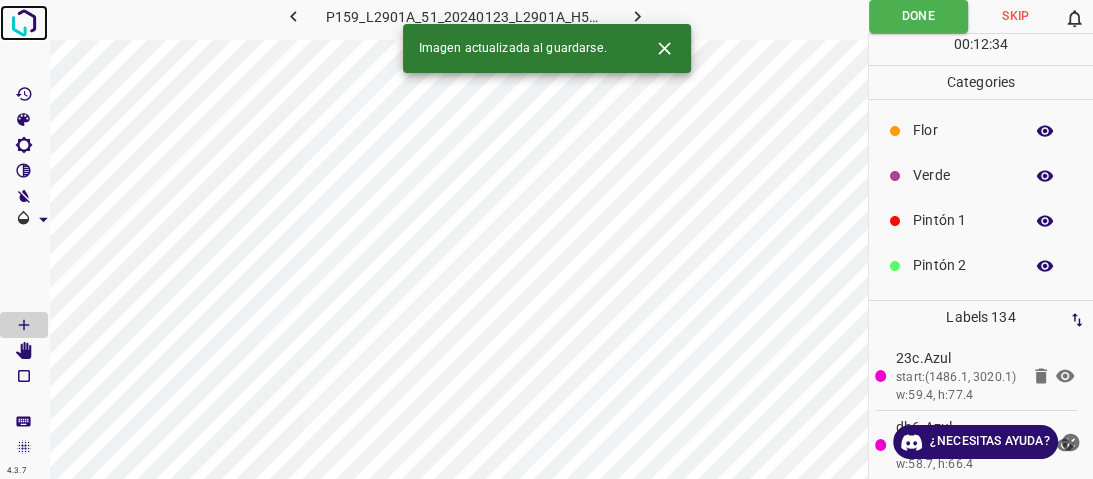 click at bounding box center [24, 23] 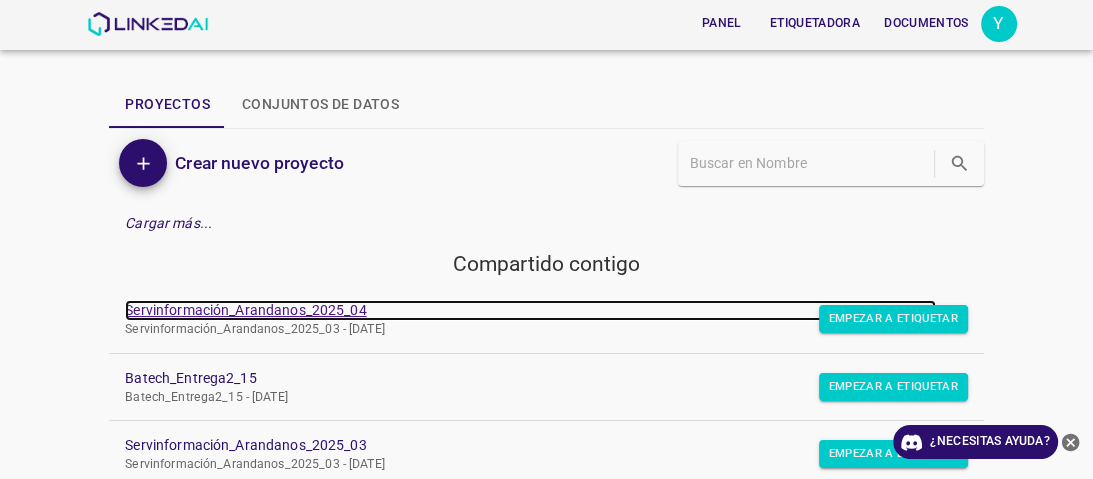 click on "Servinformación_Arandanos_2025_04" at bounding box center (245, 310) 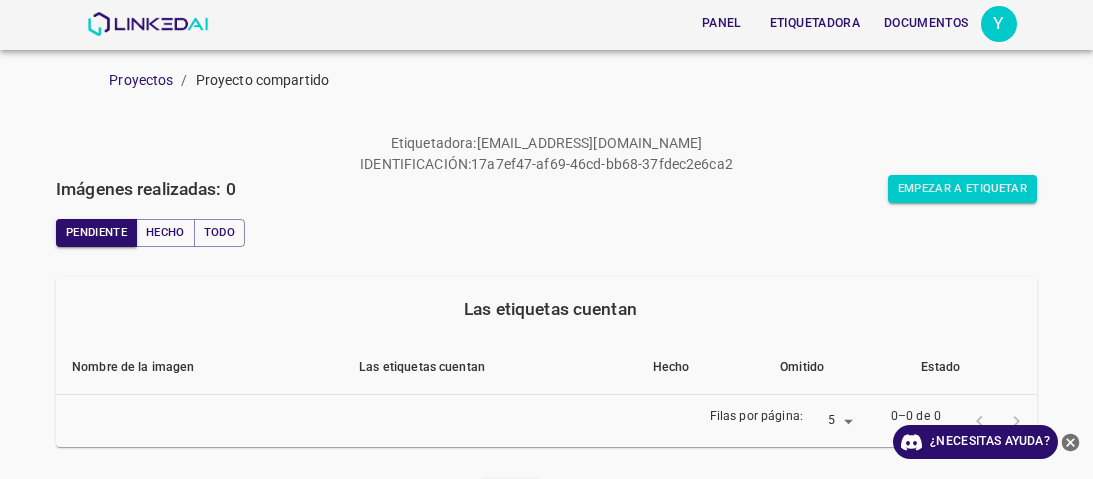 scroll, scrollTop: 0, scrollLeft: 0, axis: both 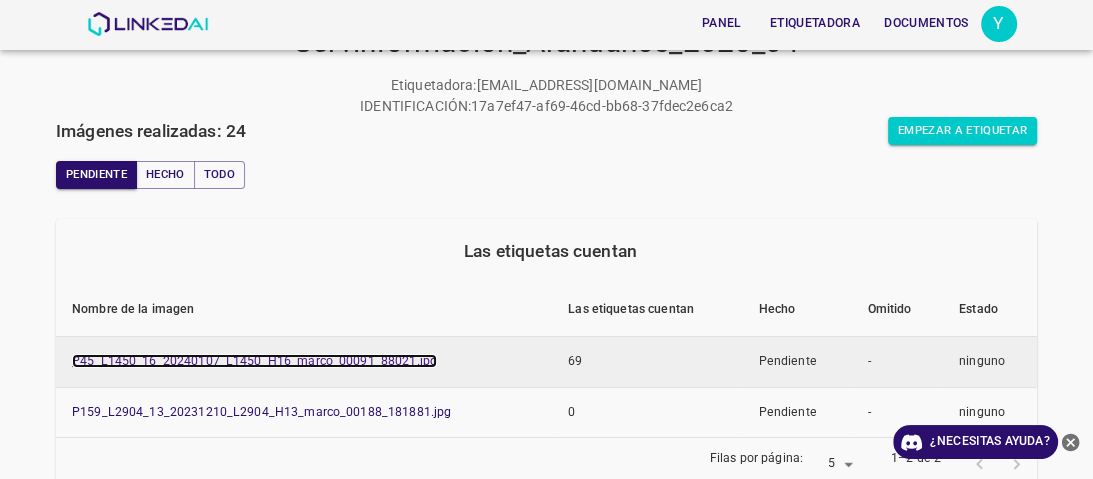 click on "P45_L1450_16_20240107_L1450_H16_marco_00091_88021.jpg" at bounding box center (254, 361) 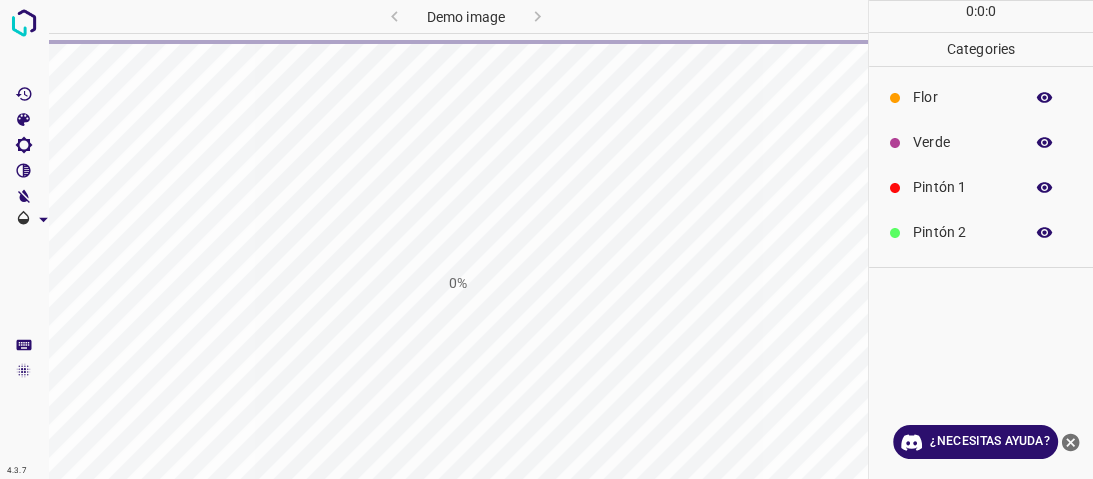 scroll, scrollTop: 0, scrollLeft: 0, axis: both 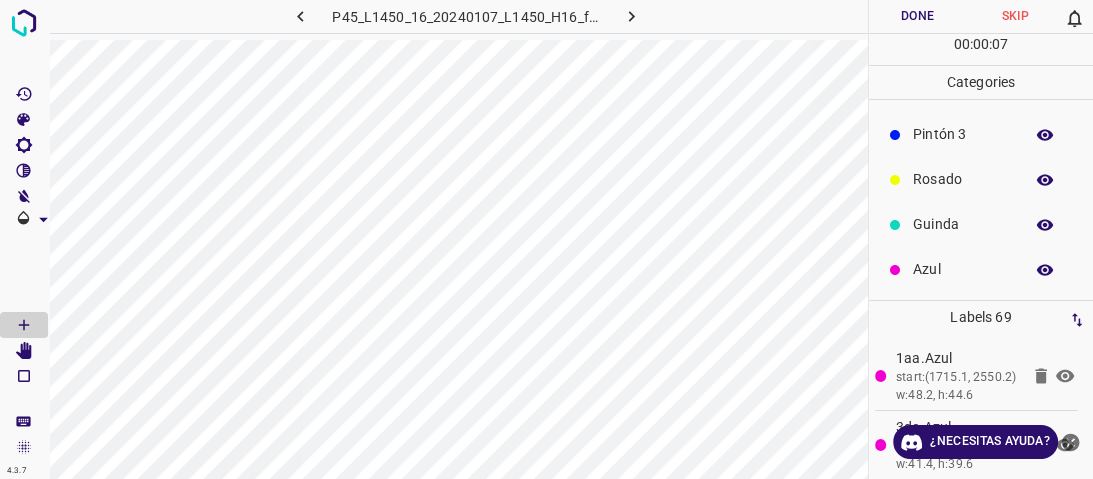 click on "Azul" at bounding box center (963, 269) 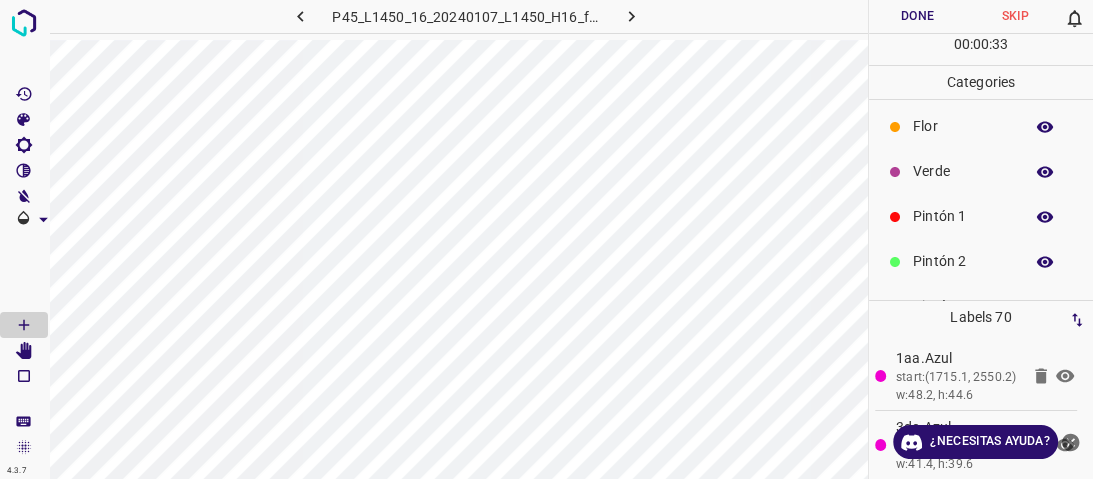 scroll, scrollTop: 0, scrollLeft: 0, axis: both 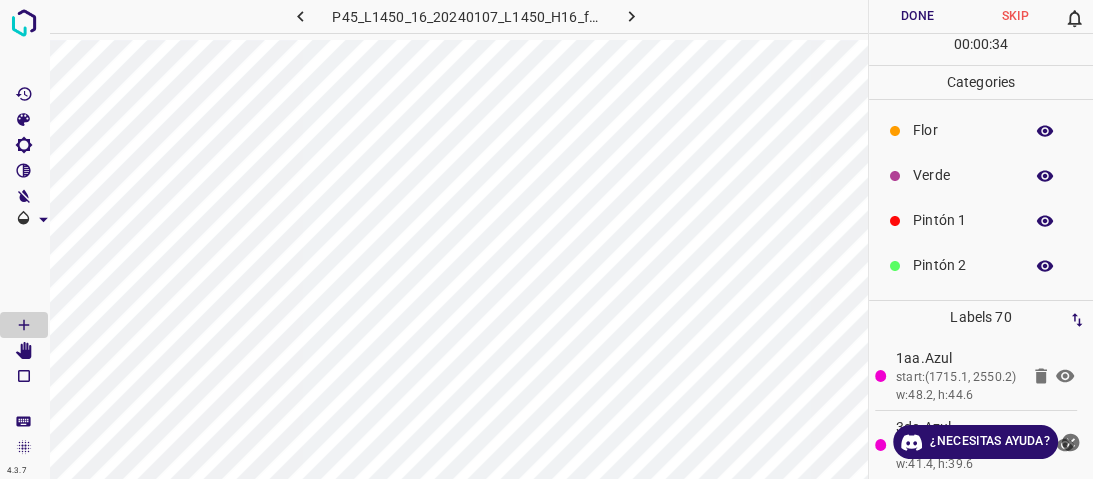 click on "Verde" at bounding box center [981, 175] 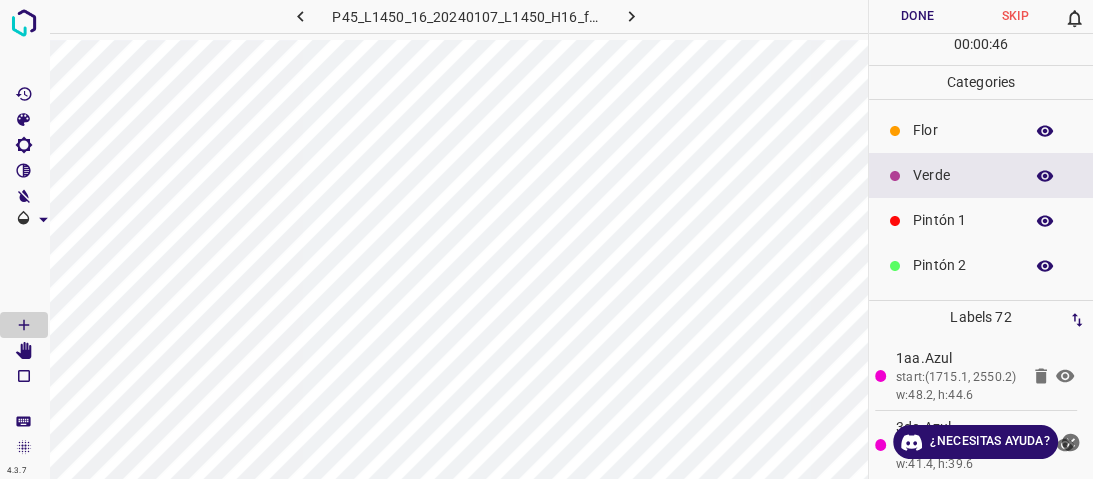 click on "P45_L1450_16_20240107_L1450_H16_frame_00091_88021.jpg Done Skip 0 00   : 00   : 46   Categories Flor Verde Pintón 1 Pintón 2 Pintón 3 Rosado Guinda Azul Labels   72 1aa.Azul
start:(1715.1, 2550.2)
w:48.2, h:44.6
3de.Azul
start:(1698.3, 2521.5)
w:41.4, h:39.6
961.Azul
start:(1561.2, 2729.3)
w:35.8, h:30.6
376.Azul
start:(1671.6, 2710.8)
w:36.4, h:27.7
9c1.Verde
start:(145.1, 2593)
w:32.4, h:25.4
f3b.Verde
start:(179.9, 2636.6)
w:34.5, h:36
c3c.Verde
start:(166, 2647.5)
w:19, h:26
a74.Verde
start:(138.5, 2618.4)
w:32.1, h:22.7
9e5.Azul
start:(216, 2634.8)
w:34.8, h:36.6
d0d.Azul
start:(224.5, 2670.8)
w:27.8, h:29.3
bf3.Verde
start:(387.9, 2597.7)
w:22.9, h:22.1
c88.Verde
start:(366.5, 2606.1)
w:22.9, h:21.3
b6d.Verde 065.Azul" at bounding box center (546, 239) 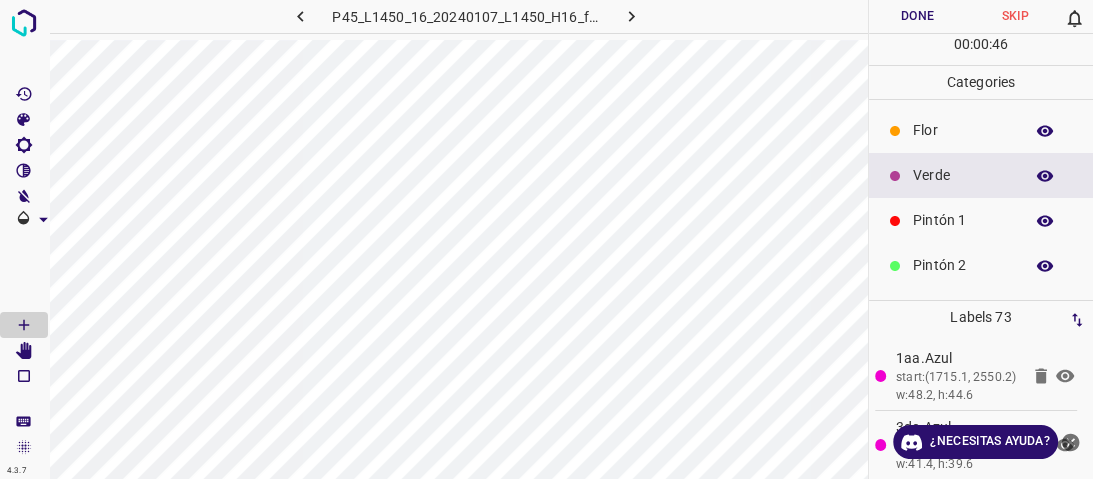click on "Verde" at bounding box center (981, 175) 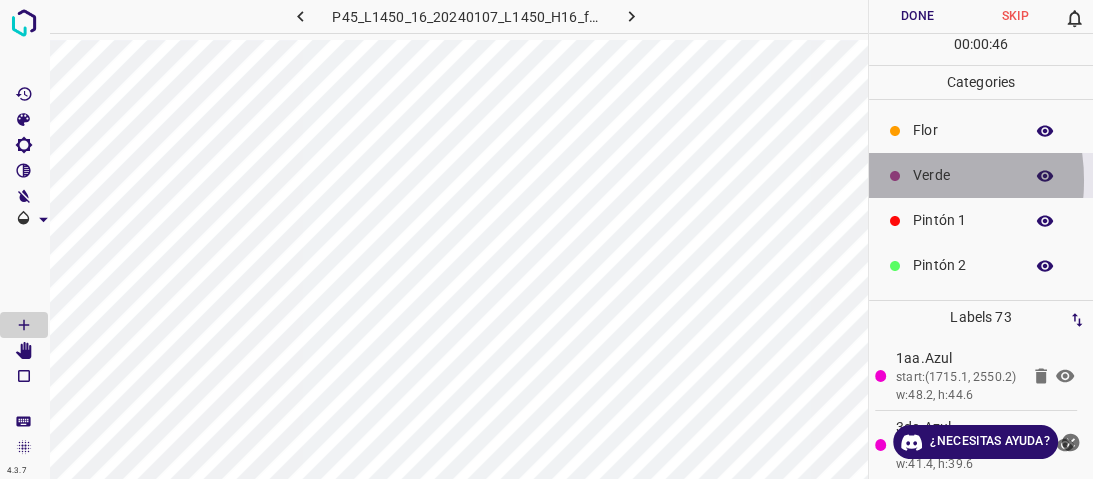 click on "Verde" at bounding box center (981, 175) 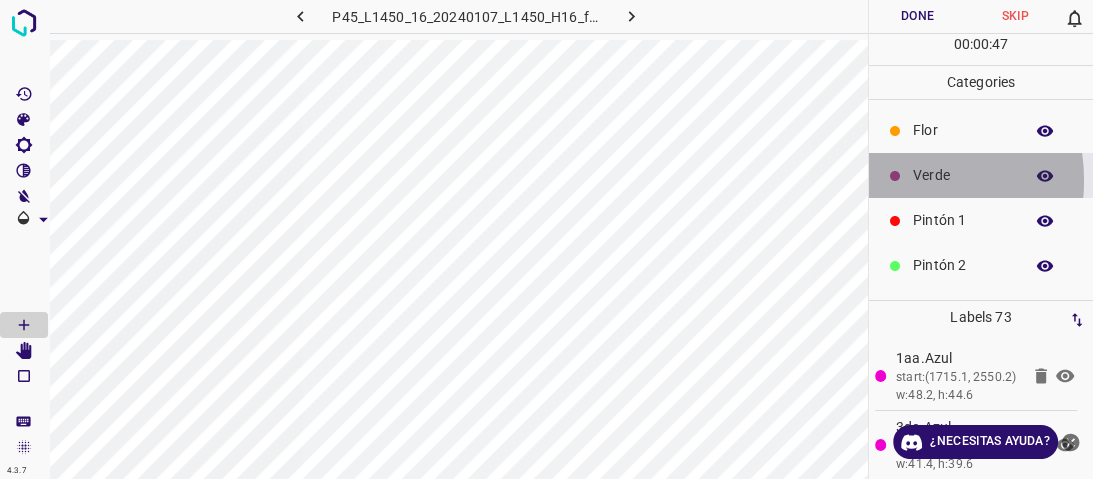 click on "Verde" at bounding box center (981, 175) 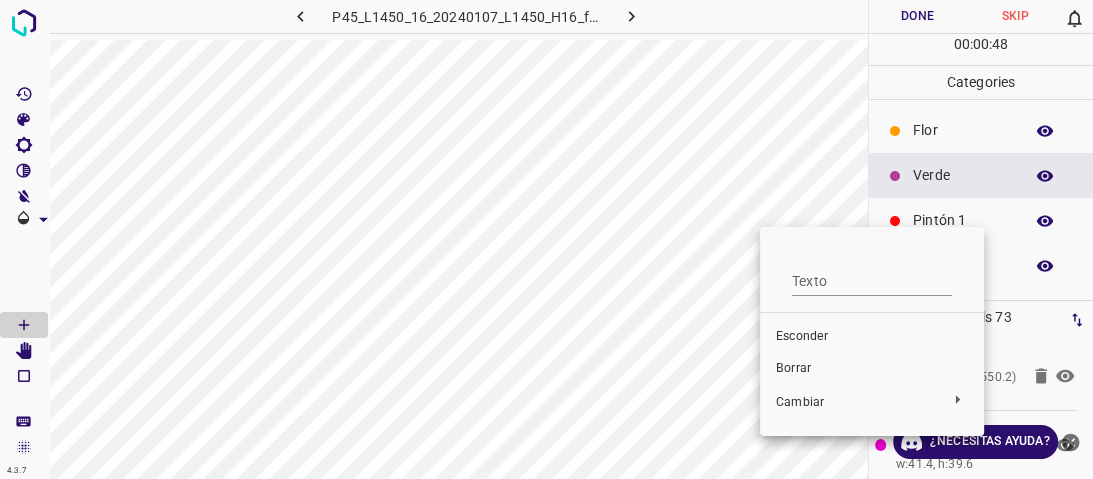 click on "Borrar" at bounding box center [793, 368] 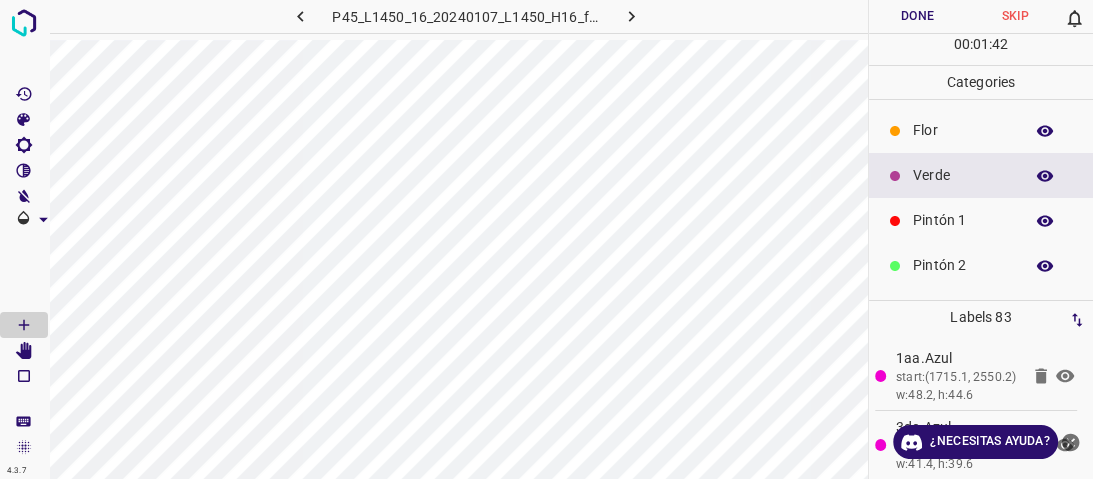 click on "Flor" at bounding box center (963, 130) 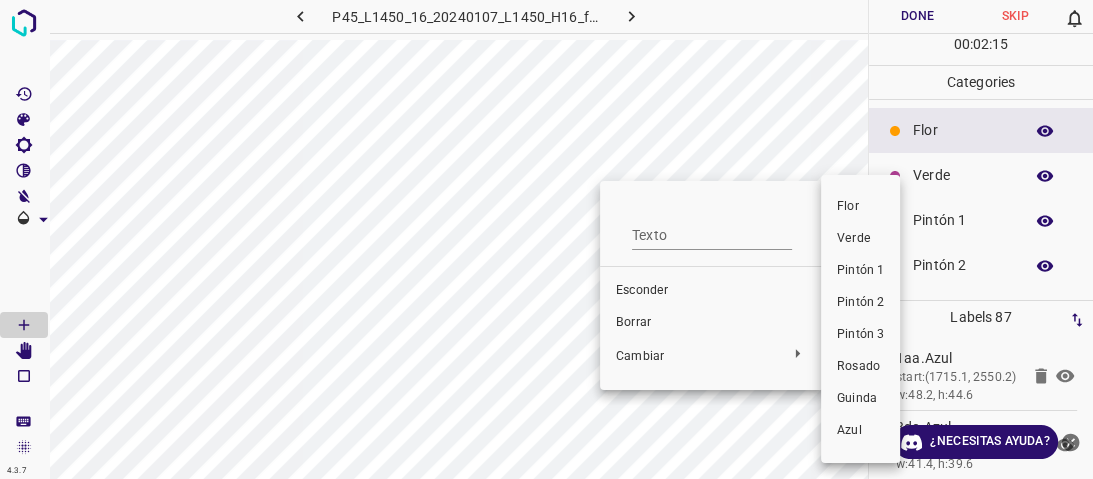 click on "Verde" at bounding box center (854, 238) 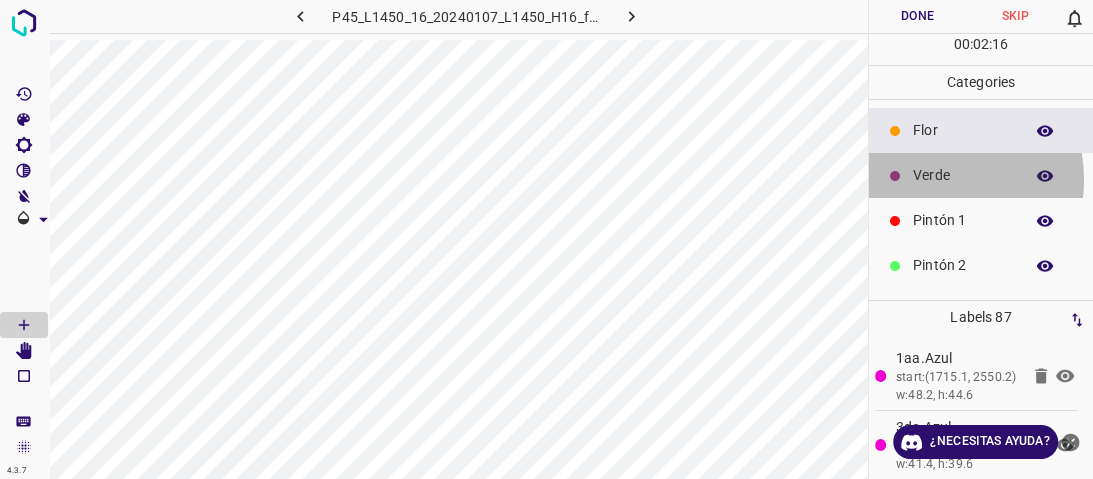 click on "Verde" at bounding box center [963, 175] 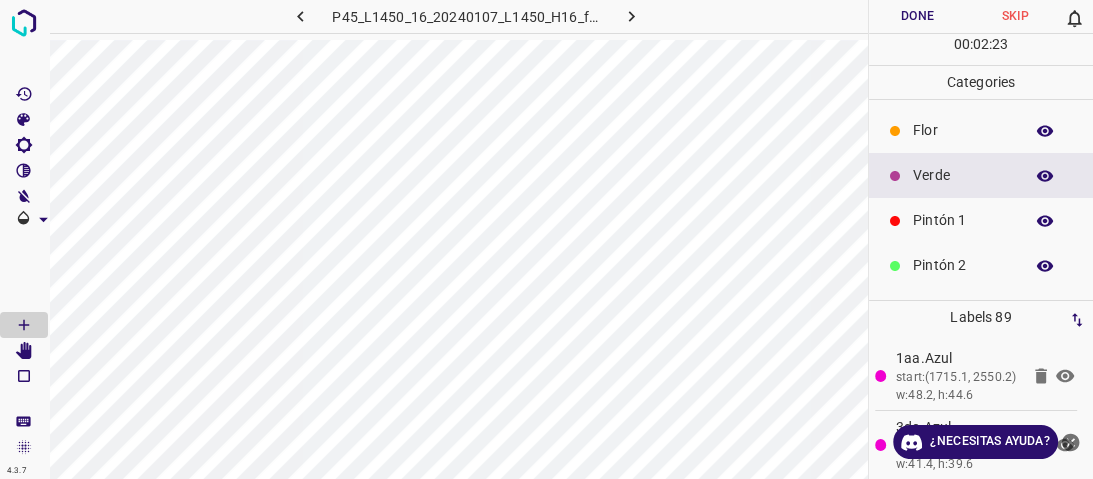 click on "Flor" at bounding box center [981, 130] 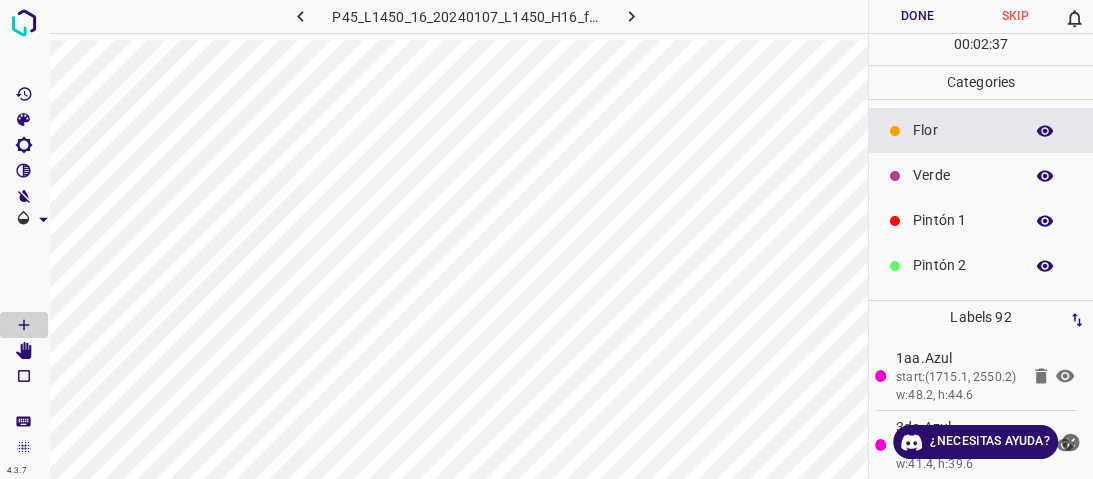 scroll, scrollTop: 176, scrollLeft: 0, axis: vertical 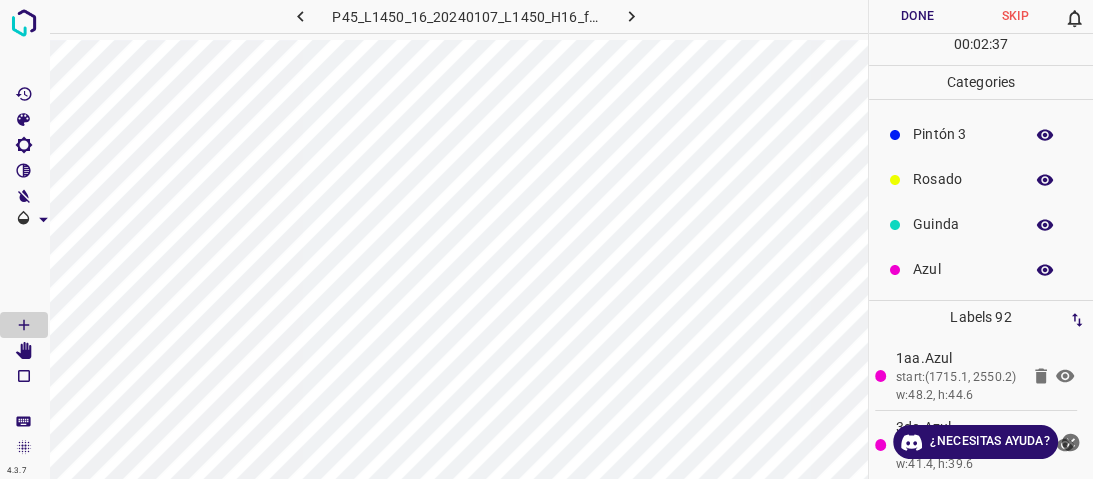click on "Guinda" at bounding box center [981, 224] 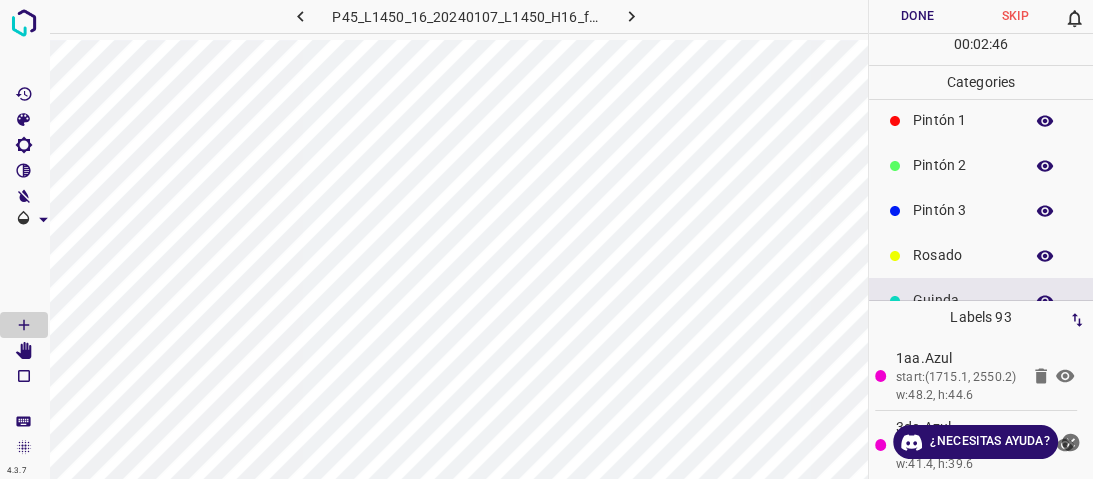 scroll, scrollTop: 176, scrollLeft: 0, axis: vertical 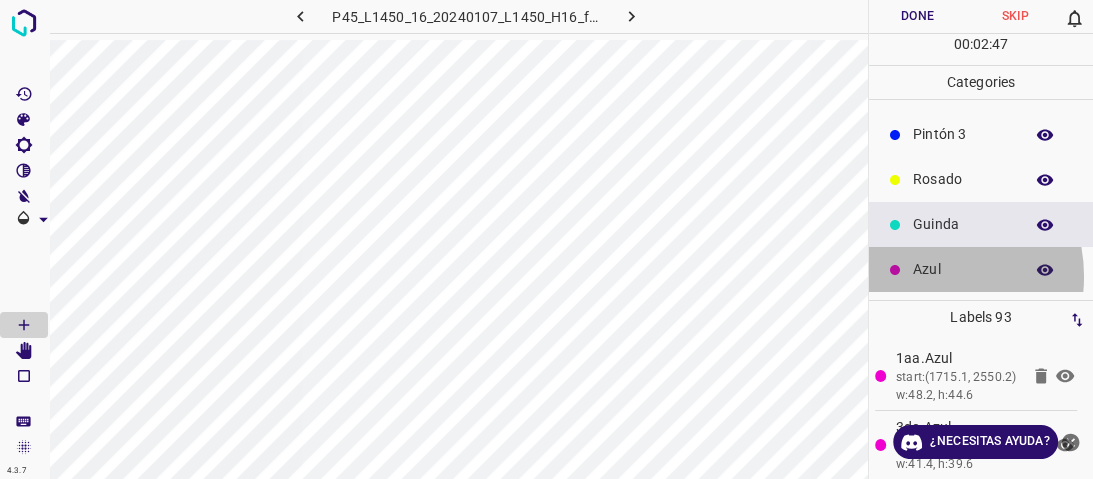 click on "Azul" at bounding box center [963, 269] 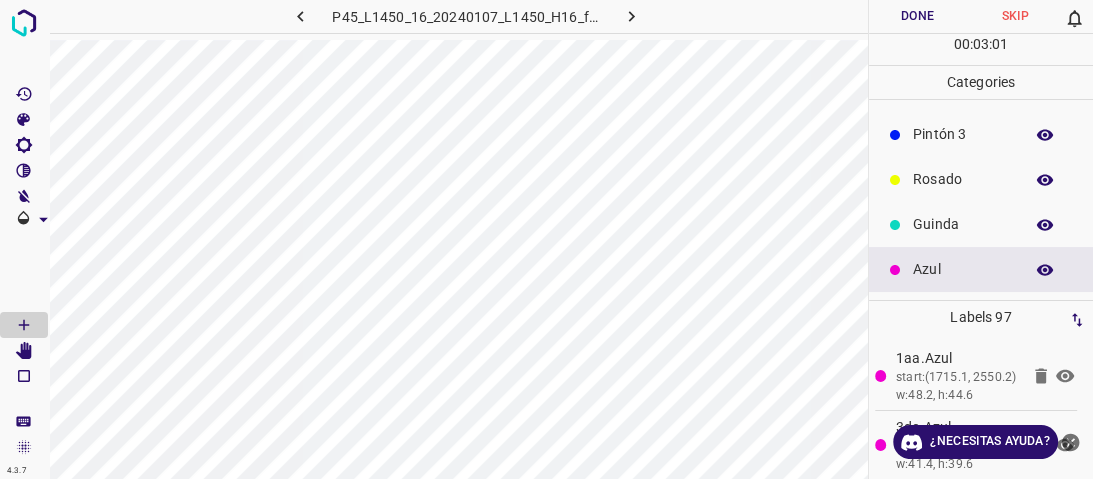 click on "Guinda" at bounding box center [981, 224] 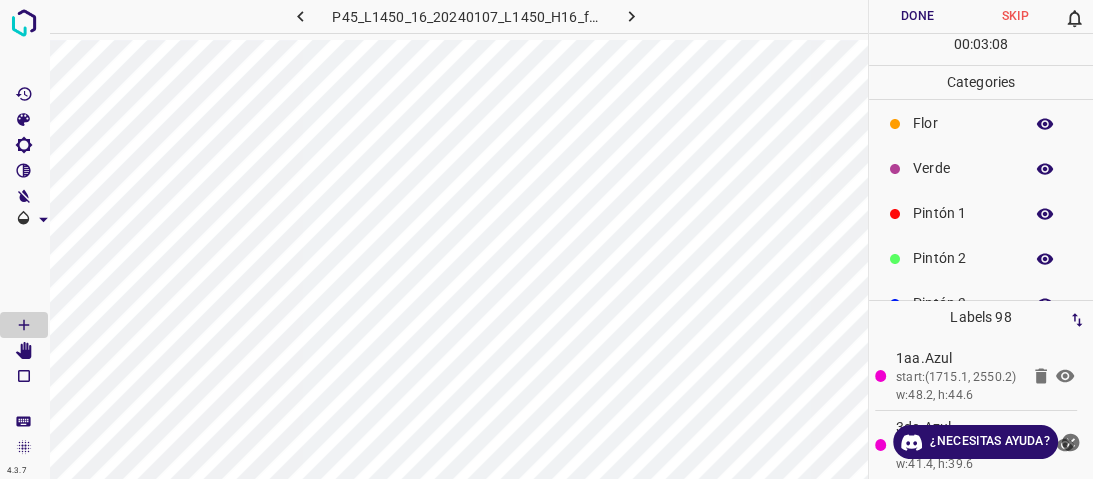 scroll, scrollTop: 0, scrollLeft: 0, axis: both 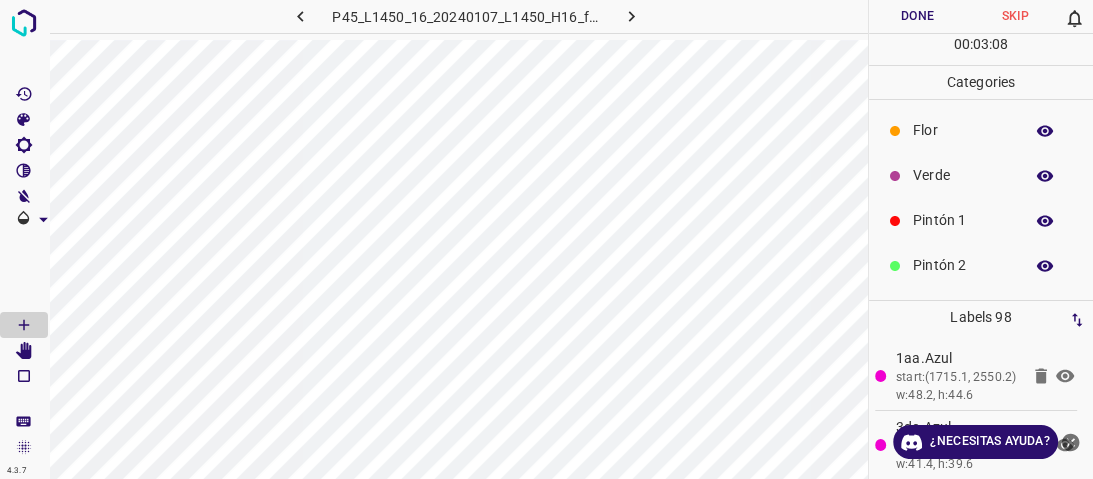 click on "Verde" at bounding box center (963, 175) 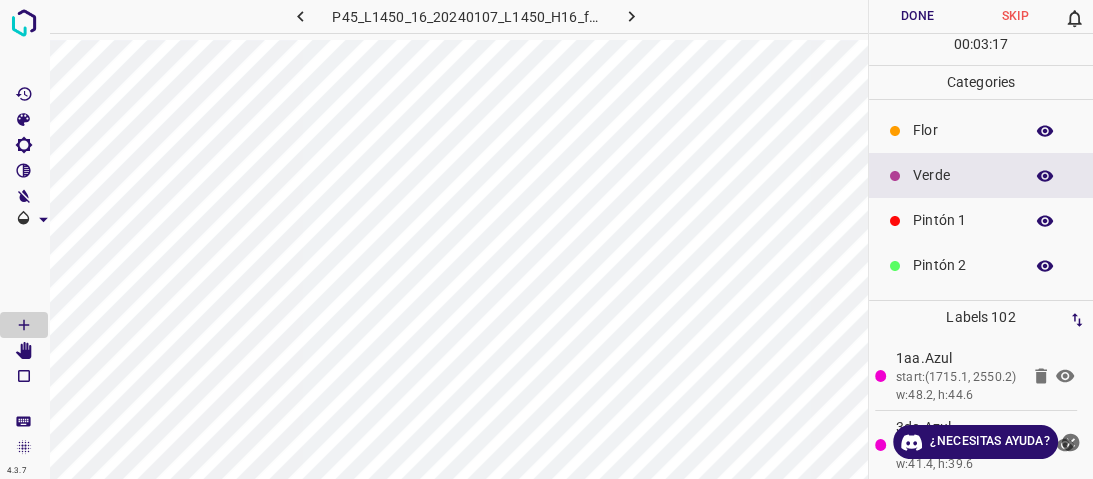 click on "Pintón 1" at bounding box center (963, 220) 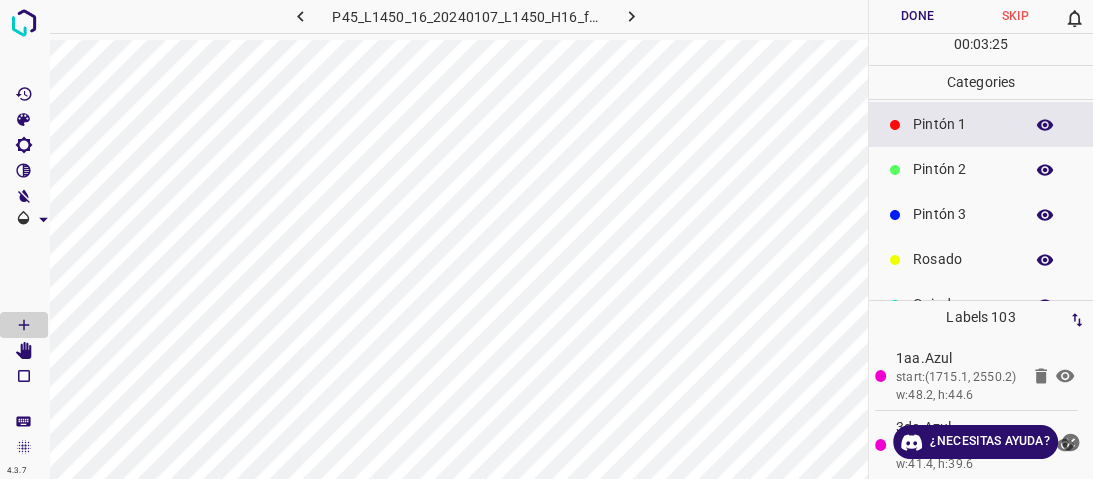 scroll, scrollTop: 176, scrollLeft: 0, axis: vertical 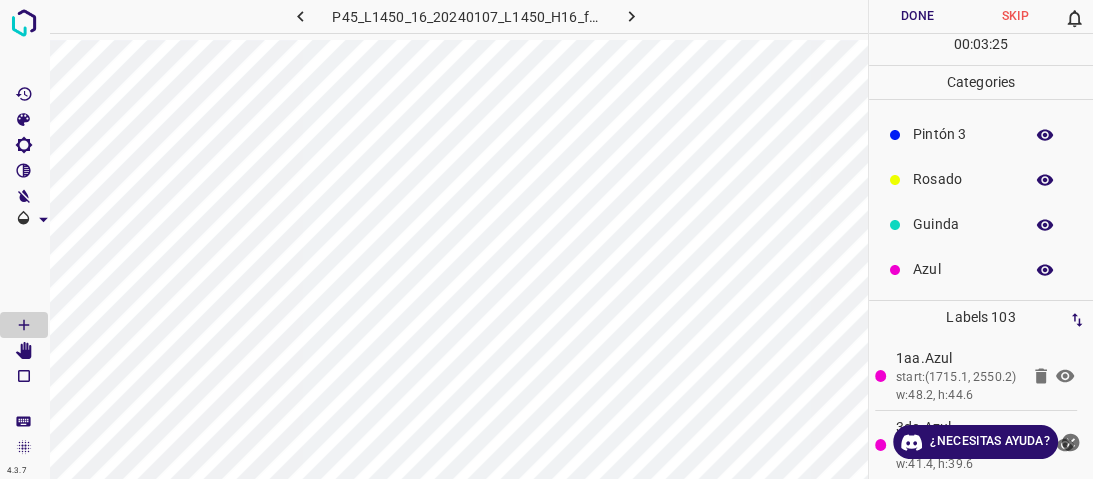 click on "Azul" at bounding box center [981, 269] 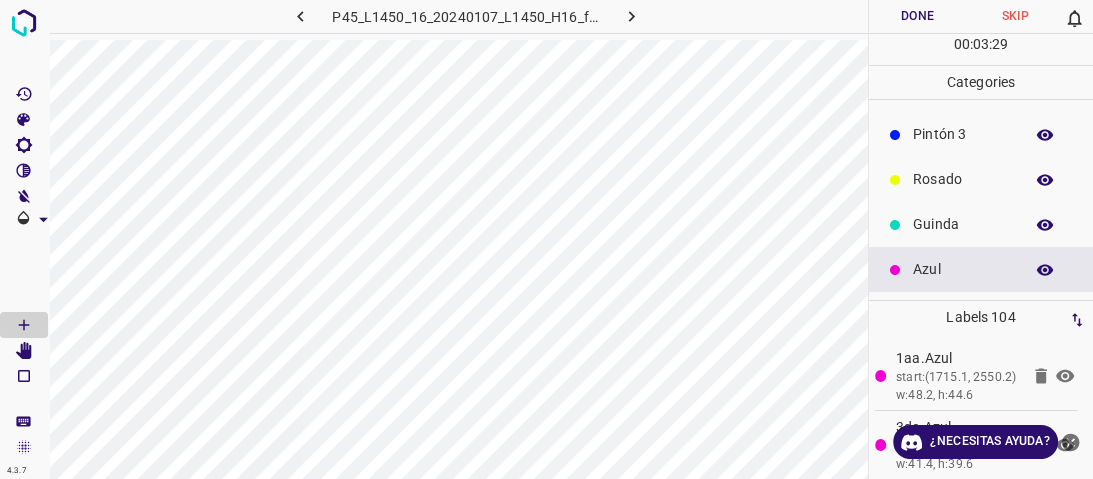 scroll, scrollTop: 96, scrollLeft: 0, axis: vertical 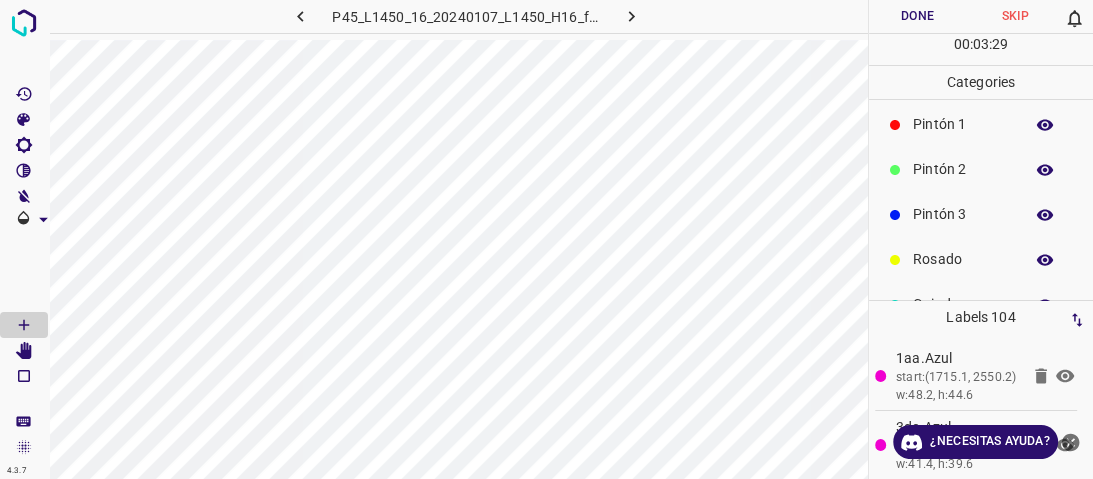 click on "Pintón 2" at bounding box center (963, 169) 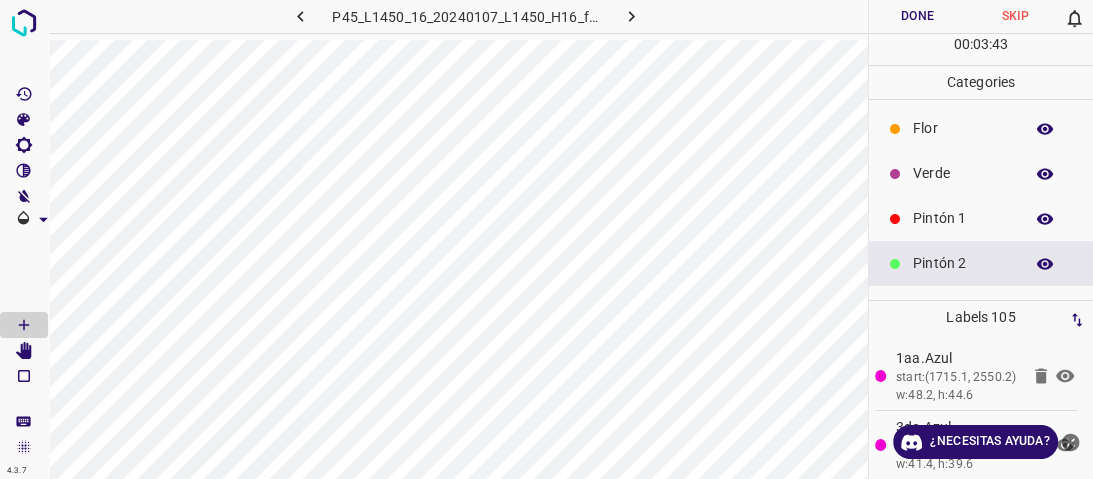 scroll, scrollTop: 0, scrollLeft: 0, axis: both 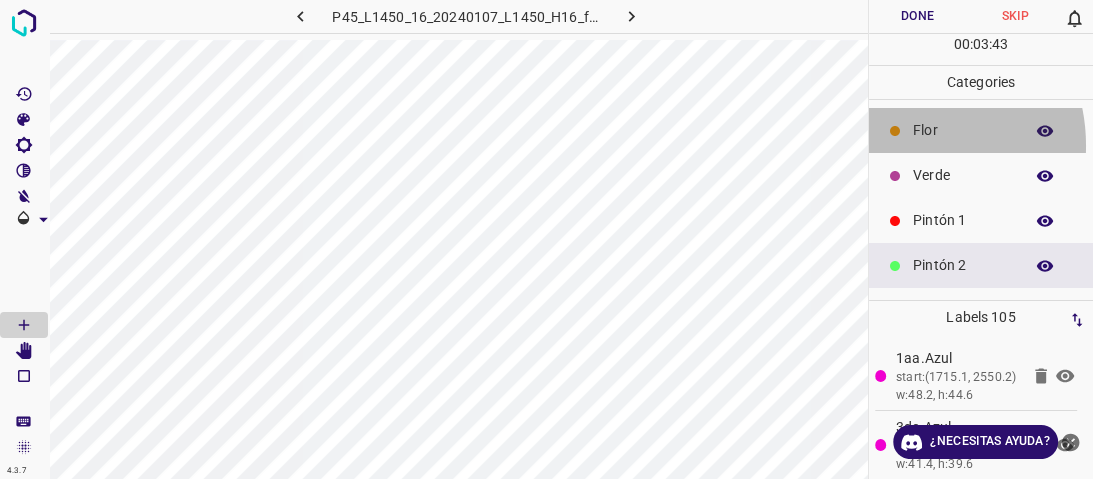 click on "Flor" at bounding box center (981, 130) 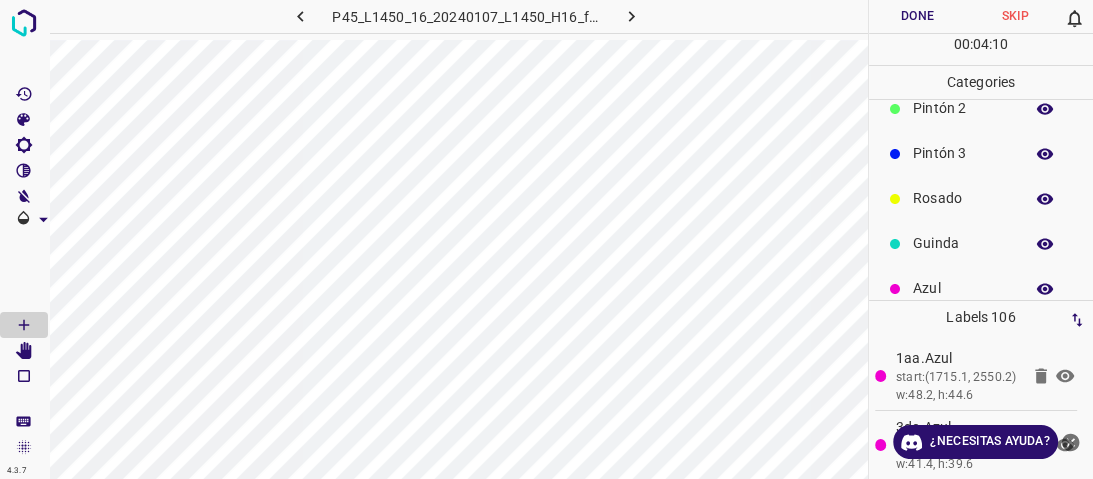 scroll, scrollTop: 176, scrollLeft: 0, axis: vertical 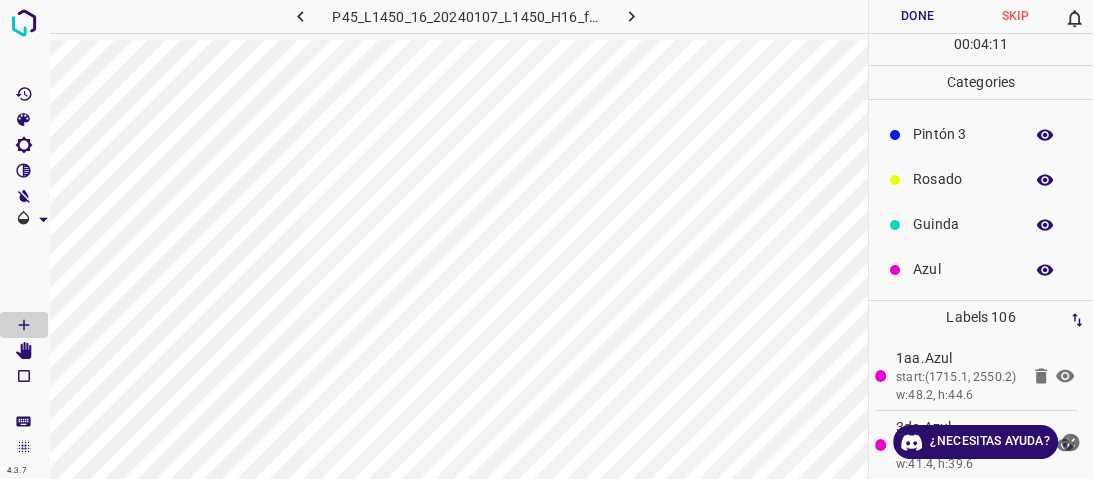drag, startPoint x: 979, startPoint y: 284, endPoint x: 894, endPoint y: 295, distance: 85.70881 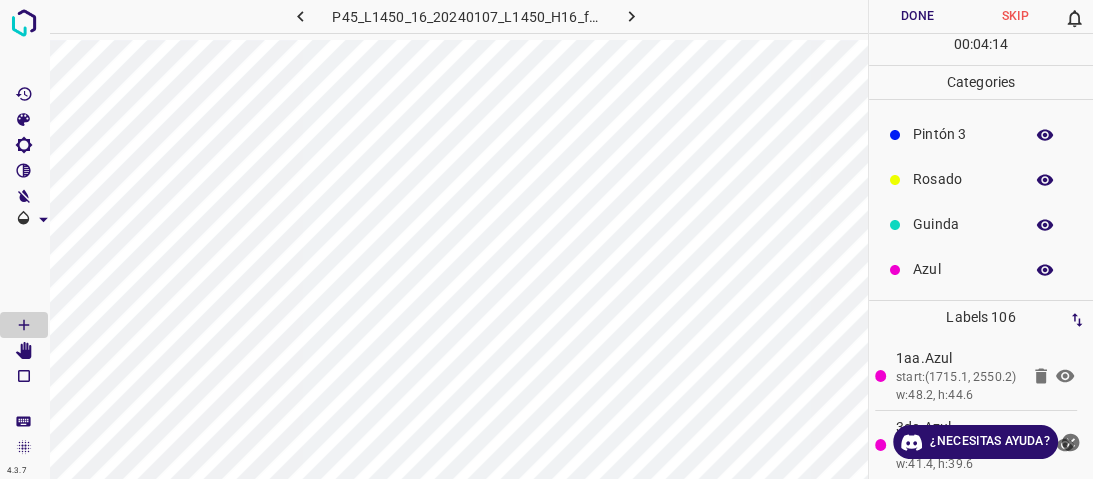 click 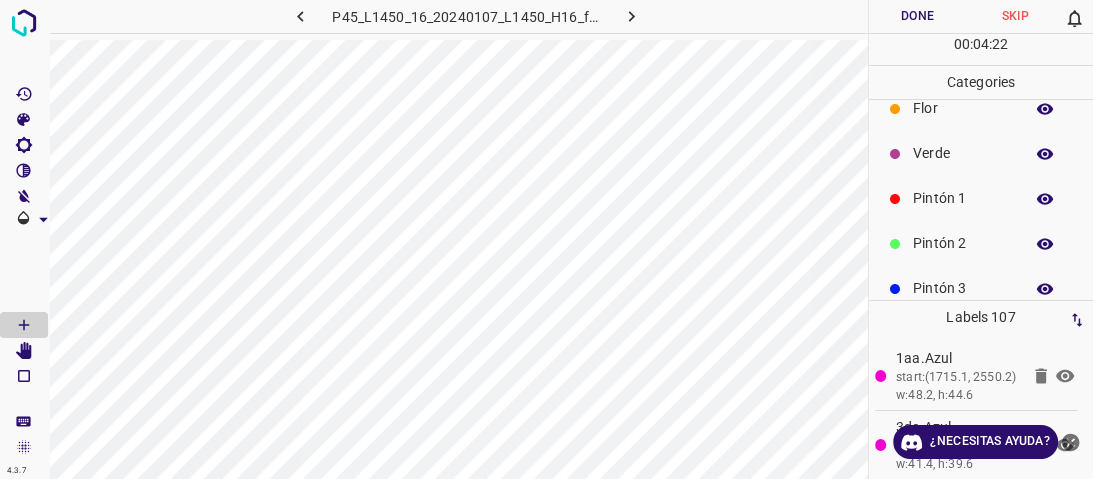 scroll, scrollTop: 0, scrollLeft: 0, axis: both 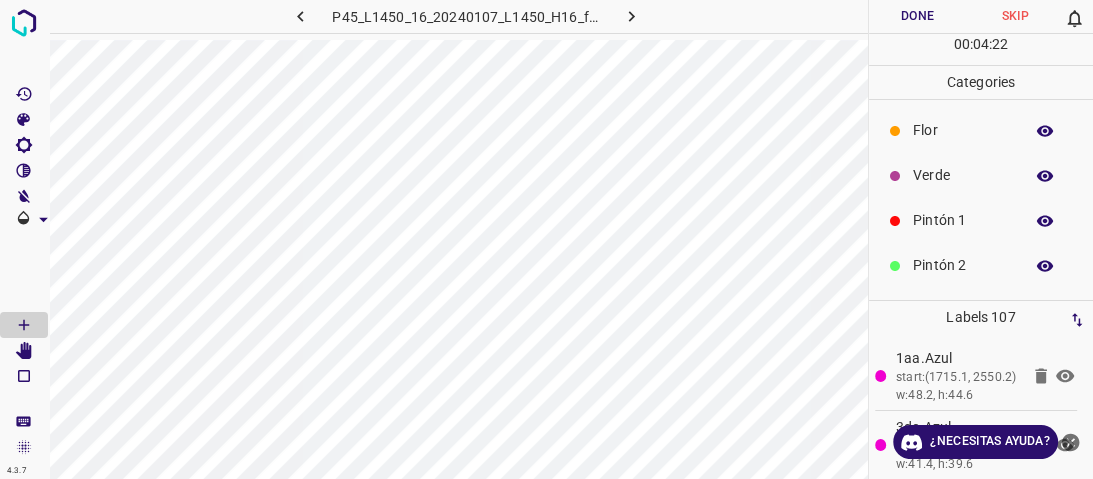 drag, startPoint x: 929, startPoint y: 124, endPoint x: 917, endPoint y: 130, distance: 13.416408 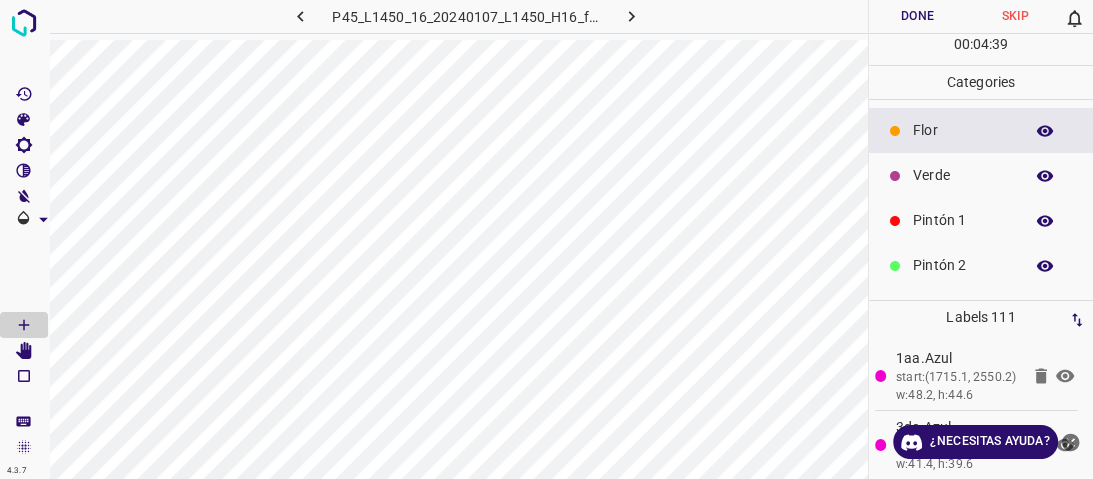 click on "Verde" at bounding box center (963, 175) 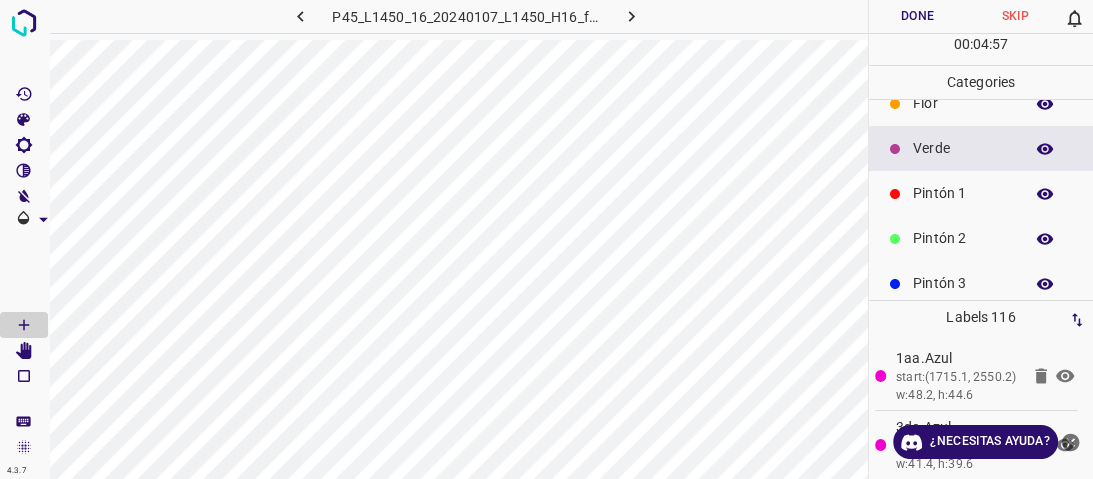 scroll, scrollTop: 0, scrollLeft: 0, axis: both 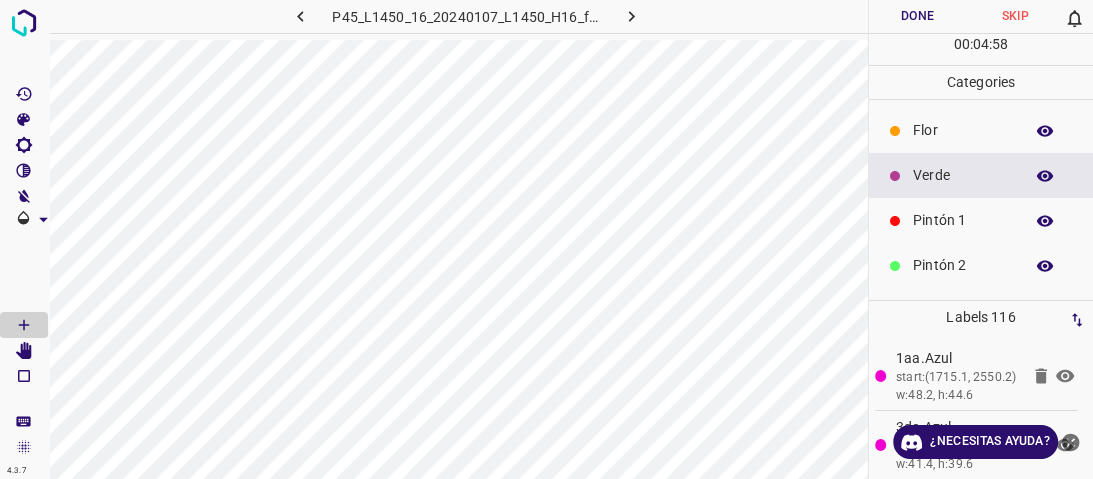 click on "Flor" at bounding box center [963, 130] 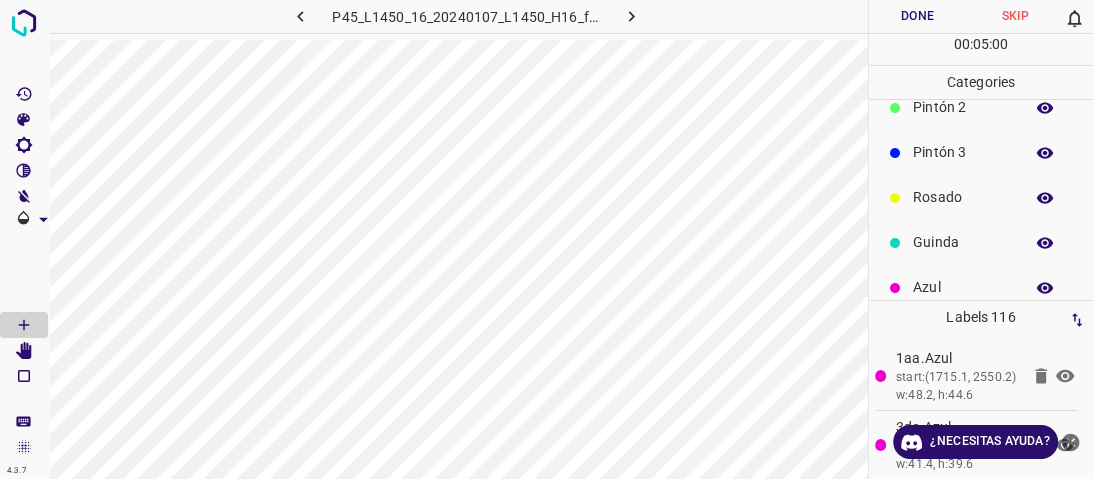 scroll, scrollTop: 160, scrollLeft: 0, axis: vertical 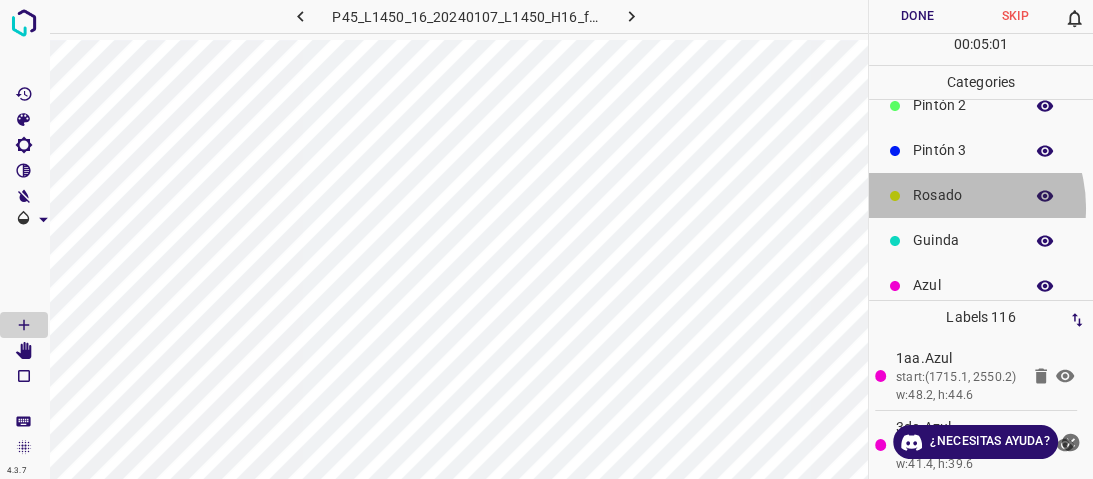 click on "Rosado" at bounding box center [981, 195] 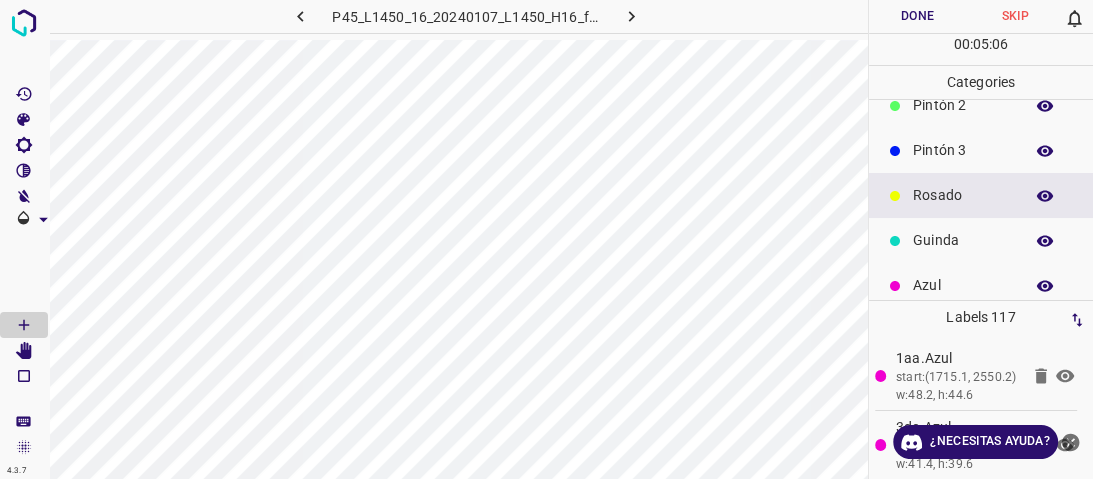scroll, scrollTop: 0, scrollLeft: 0, axis: both 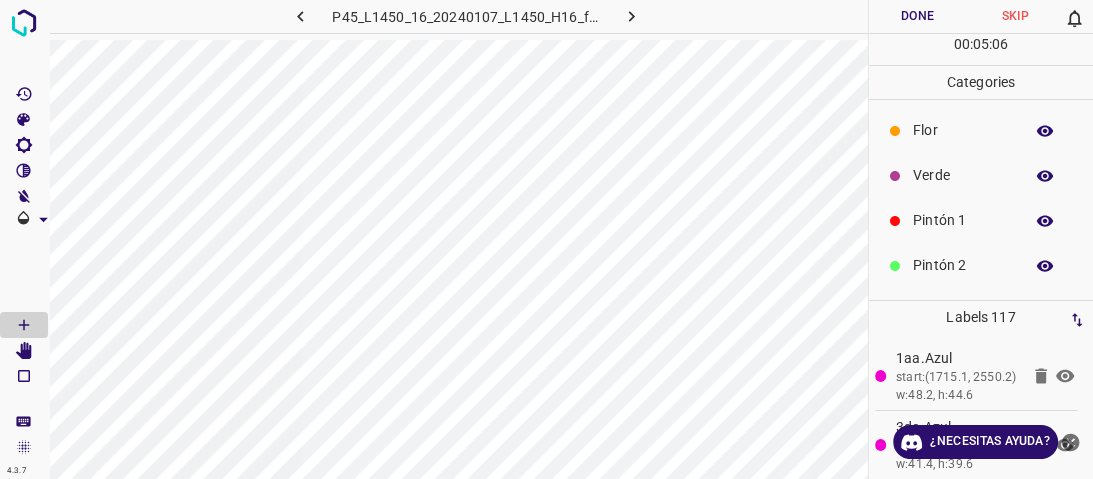 click on "Flor" at bounding box center (981, 130) 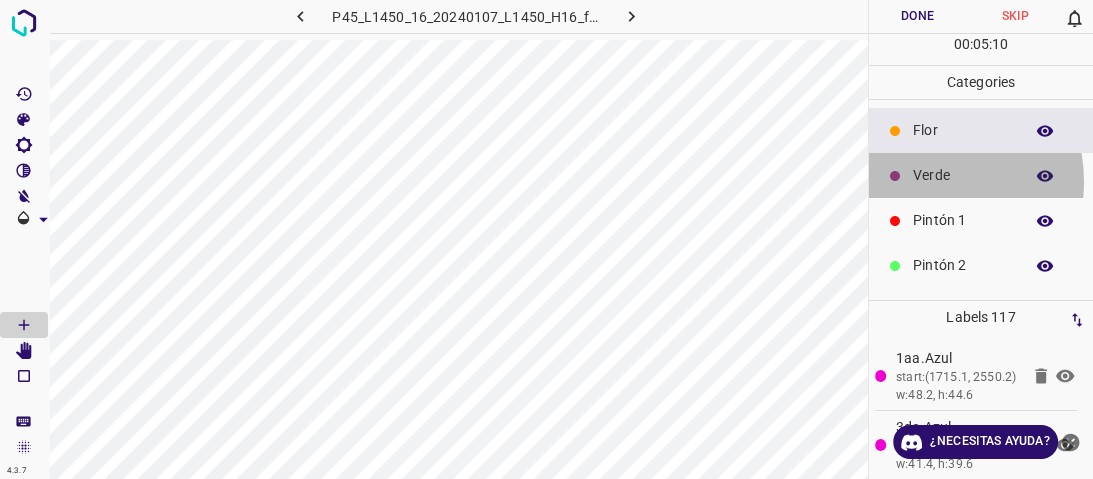 click on "Verde" at bounding box center [963, 175] 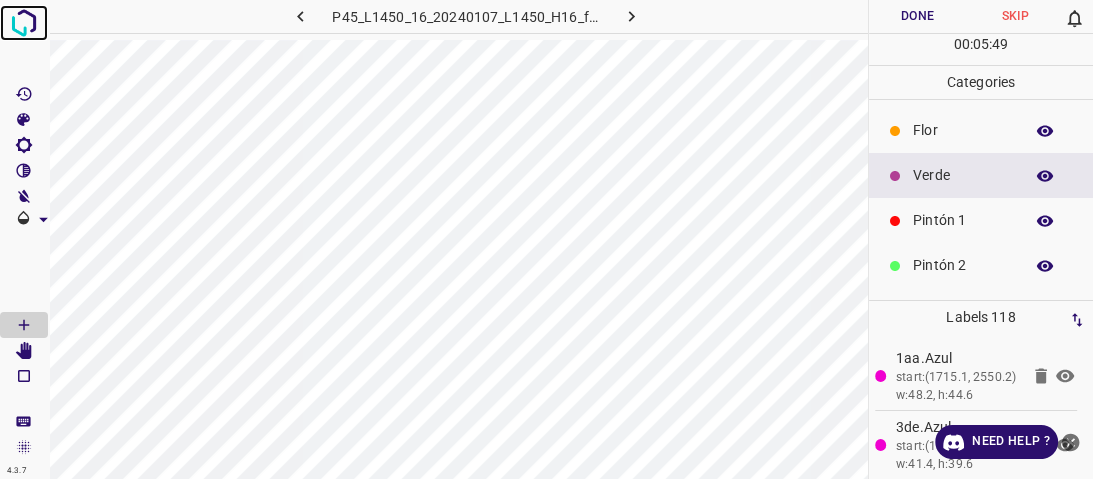 click at bounding box center [24, 23] 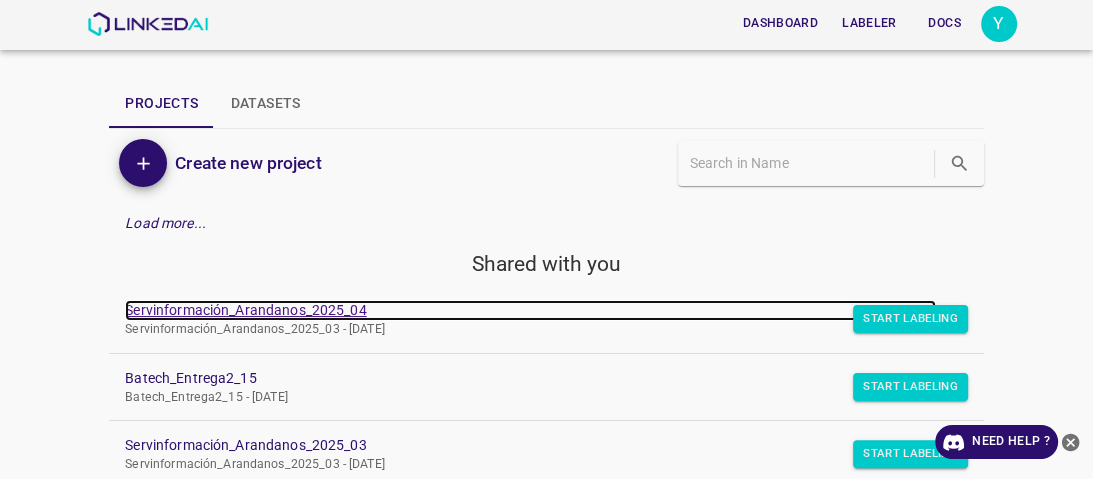click on "Servinformación_Arandanos_2025_04" at bounding box center (530, 310) 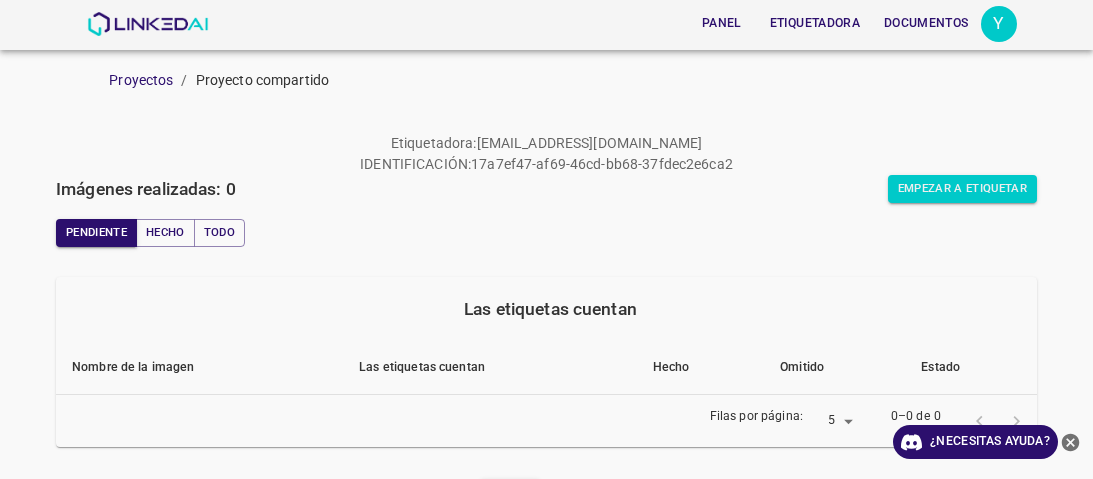 scroll, scrollTop: 0, scrollLeft: 0, axis: both 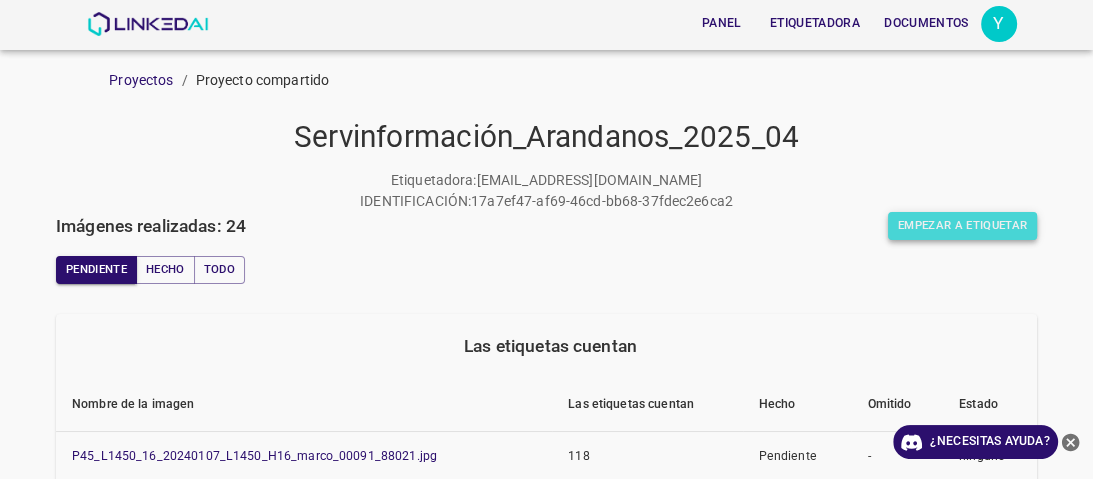 click on "Empezar a etiquetar" at bounding box center [962, 225] 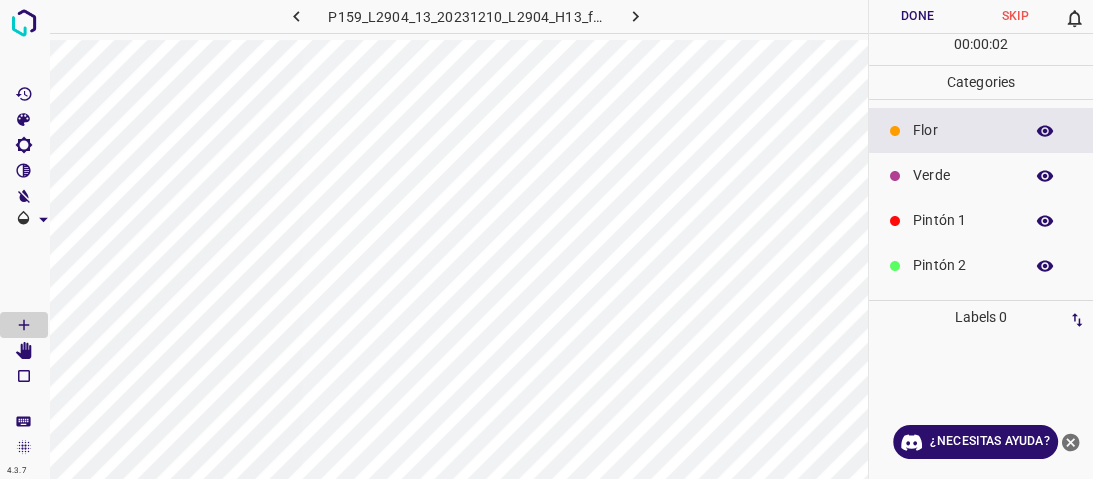 click at bounding box center [635, 16] 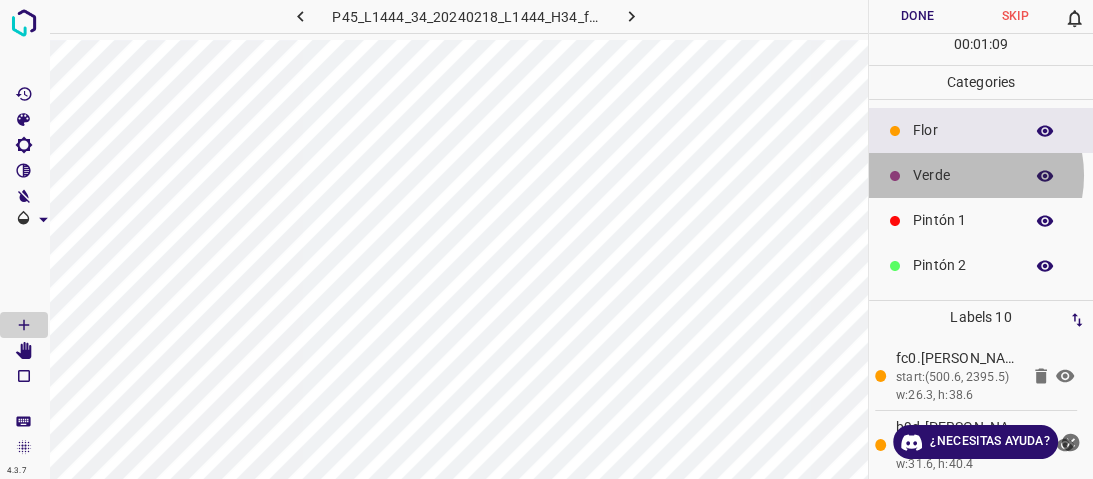 click on "Verde" at bounding box center (963, 175) 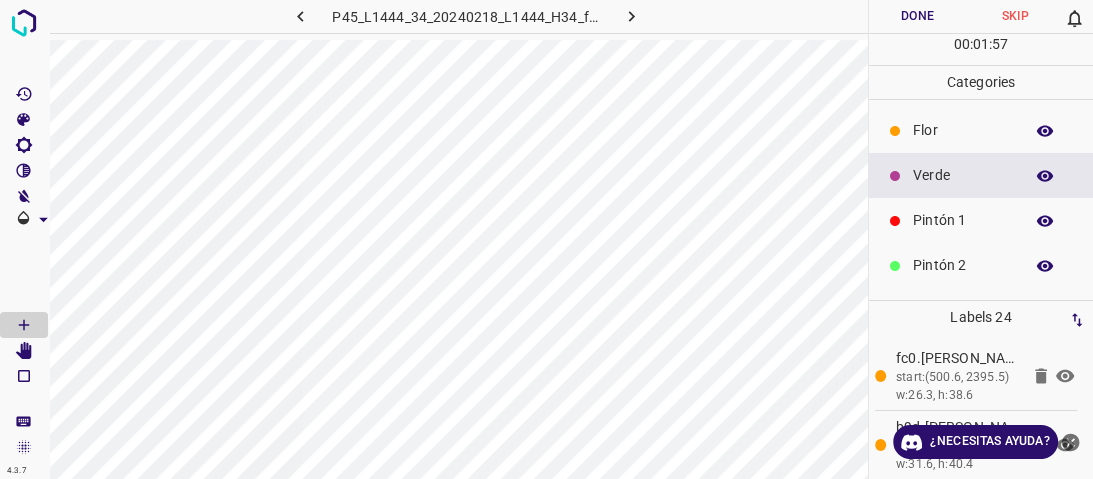 drag, startPoint x: 907, startPoint y: 128, endPoint x: 892, endPoint y: 132, distance: 15.524175 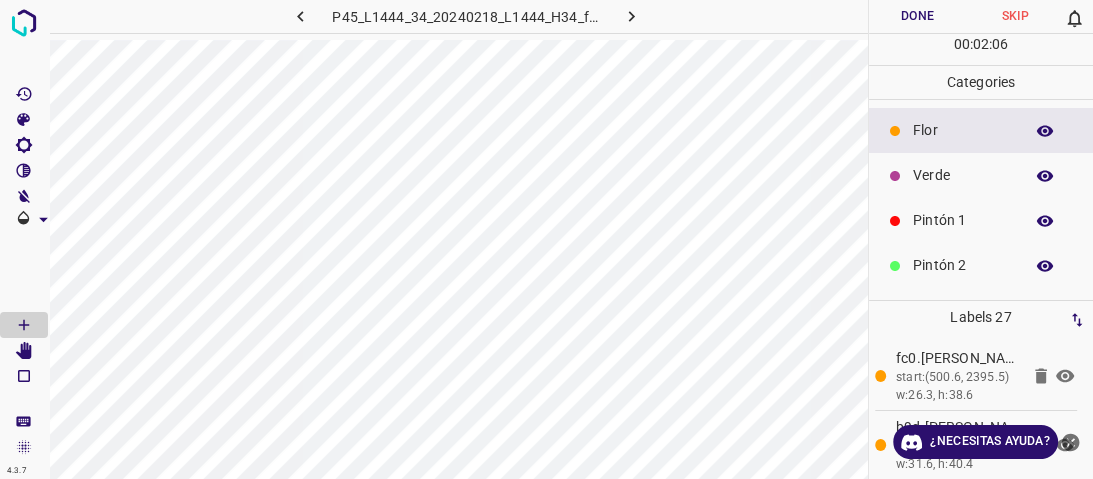 click on "Verde" at bounding box center (981, 175) 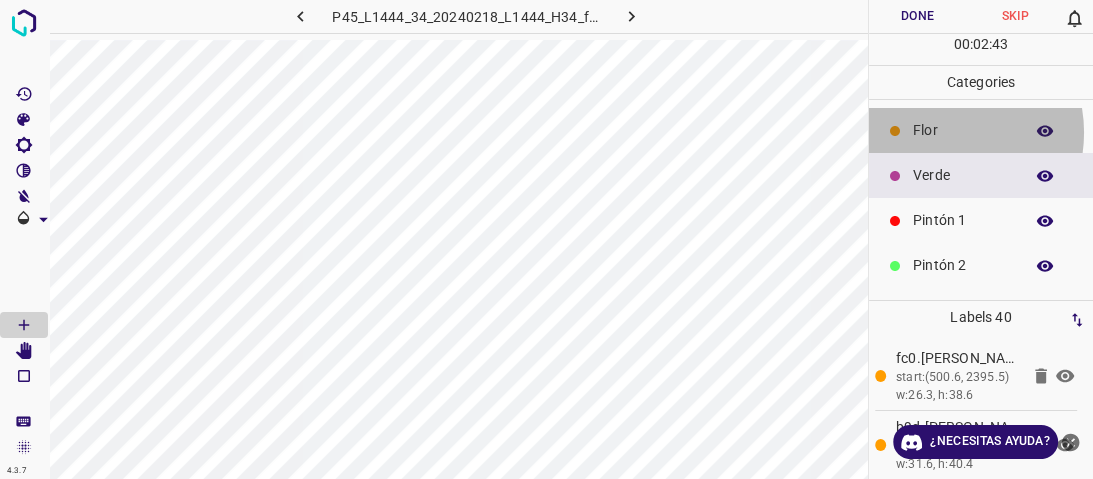 drag, startPoint x: 940, startPoint y: 132, endPoint x: 916, endPoint y: 143, distance: 26.400757 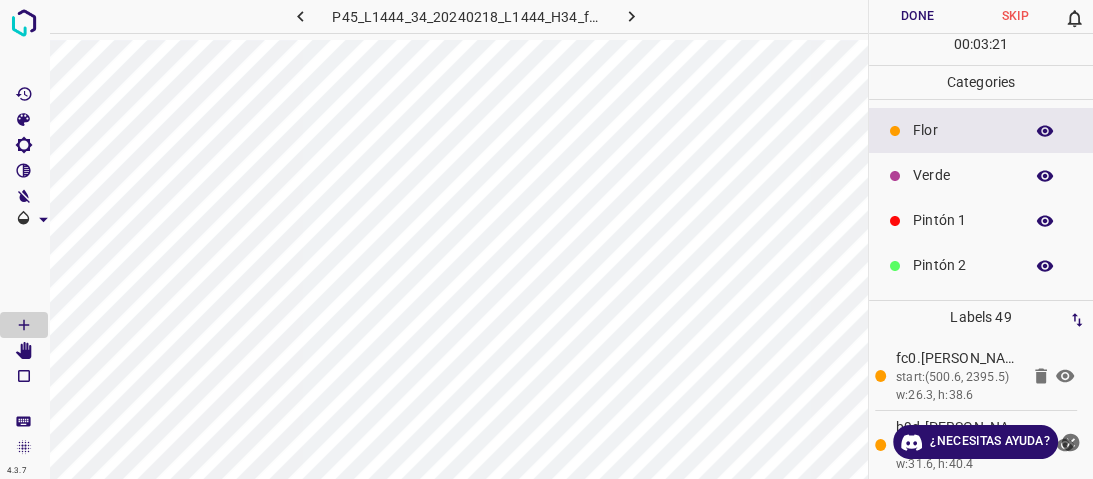 click on "Verde" at bounding box center (963, 175) 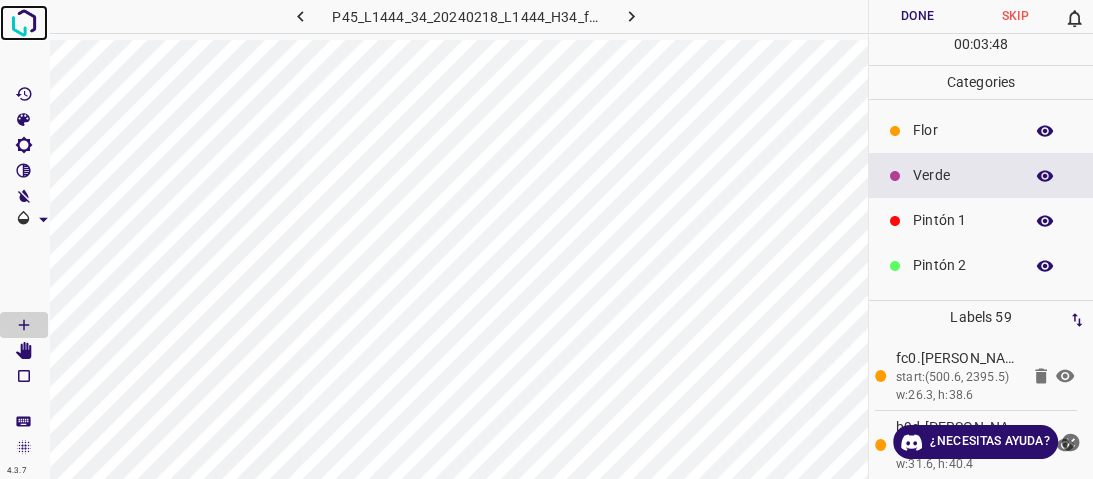 click at bounding box center [24, 23] 